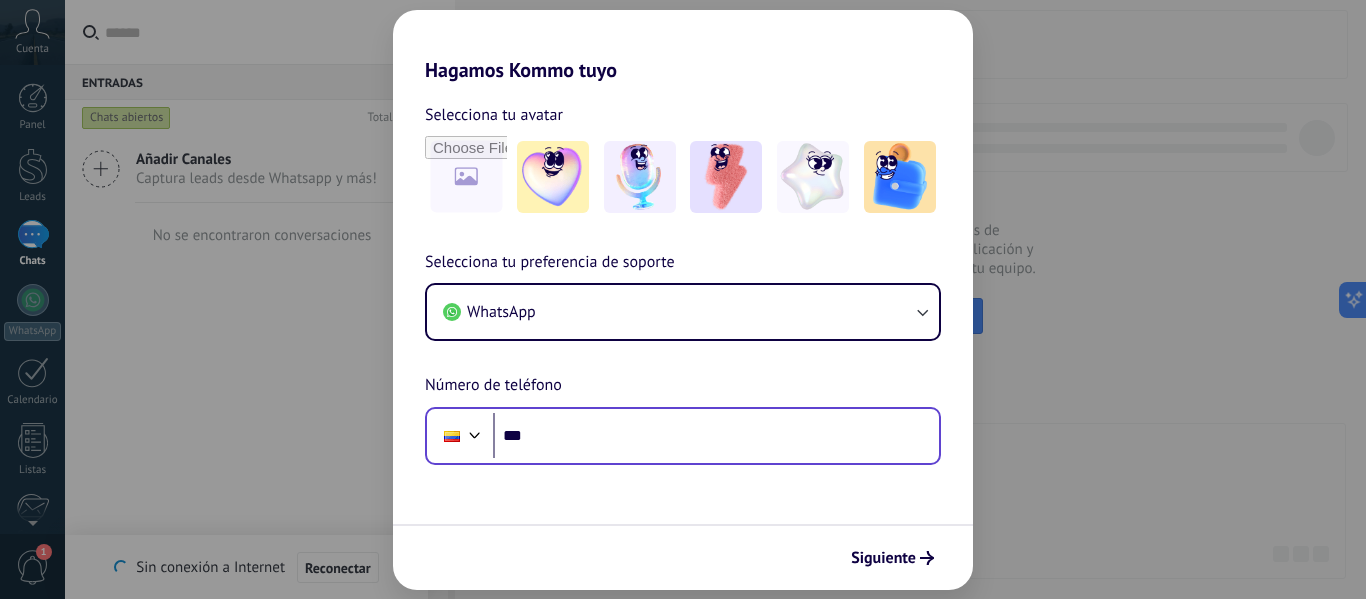 scroll, scrollTop: 0, scrollLeft: 0, axis: both 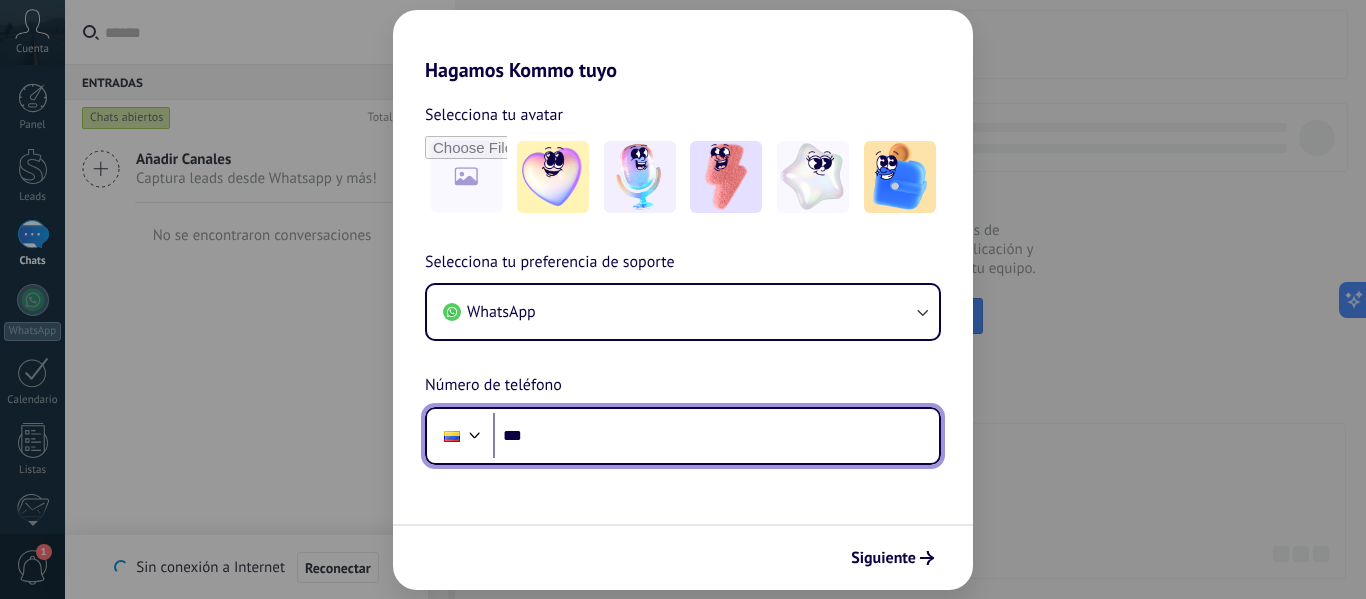 click on "***" at bounding box center [716, 436] 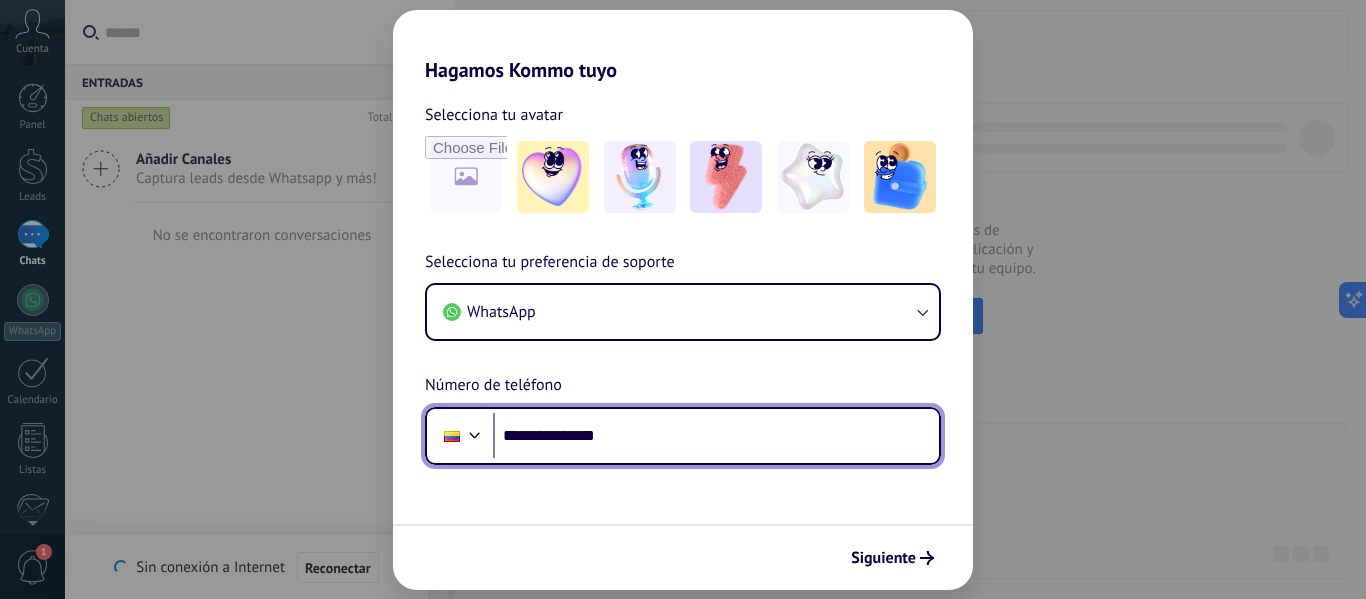 type on "**********" 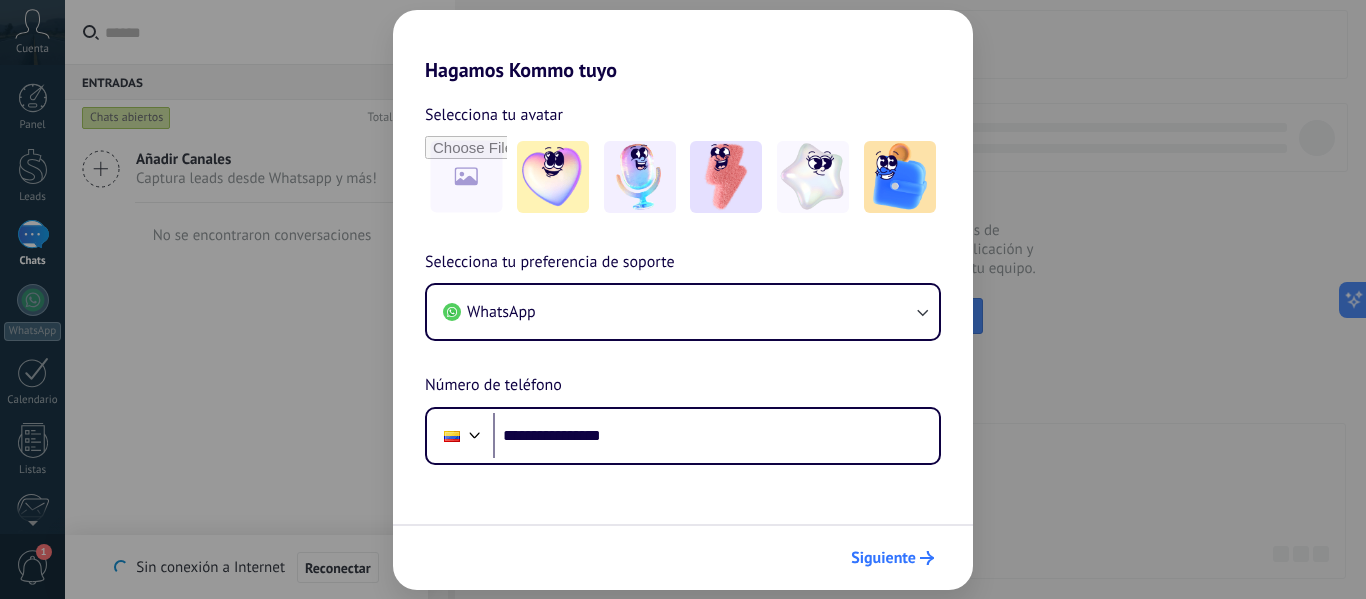click on "Siguiente" at bounding box center (883, 558) 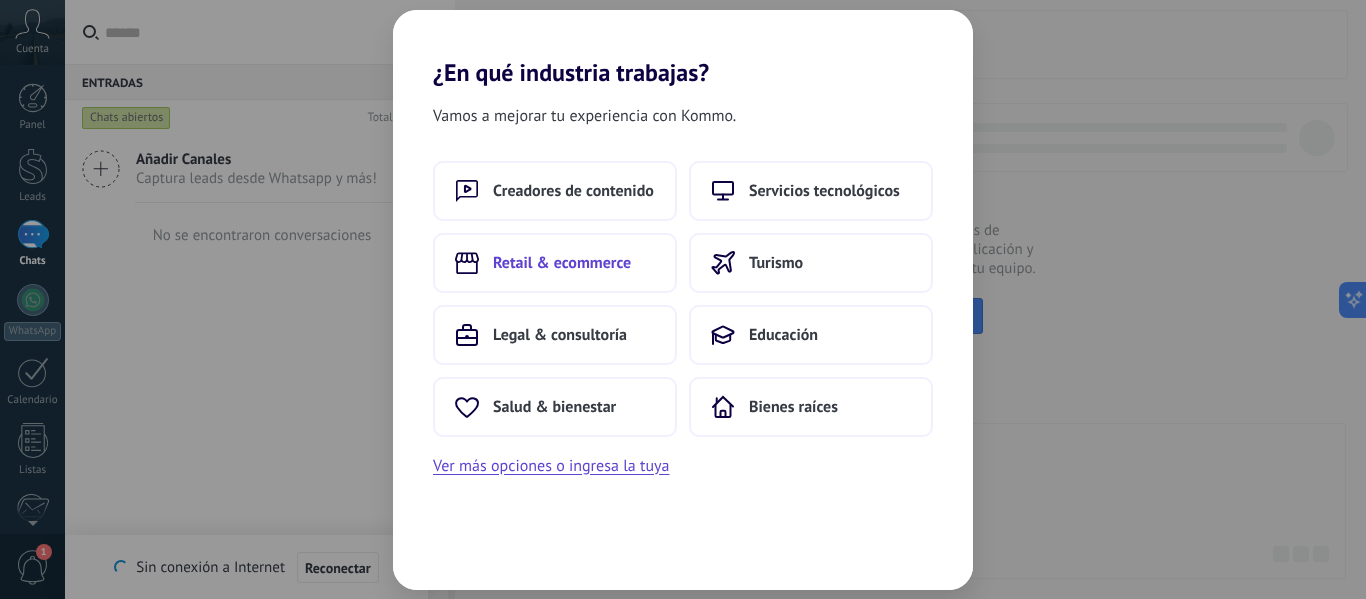 click on "Retail & ecommerce" at bounding box center [562, 263] 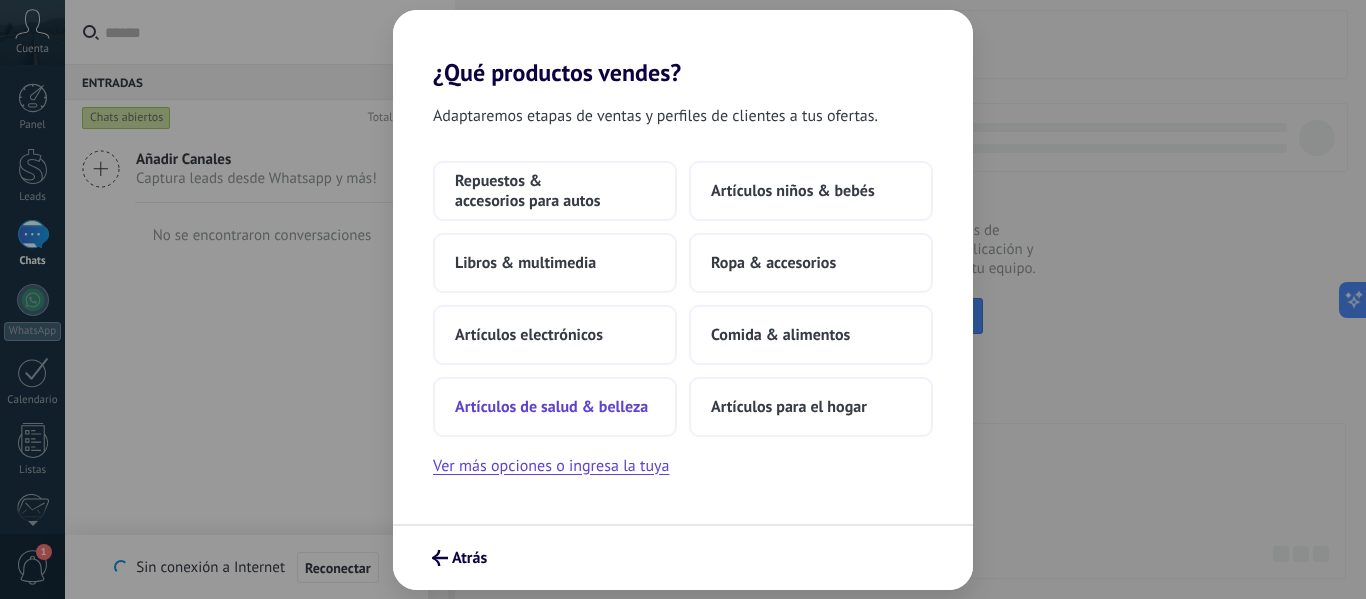 click on "Artículos de salud & belleza" at bounding box center [551, 407] 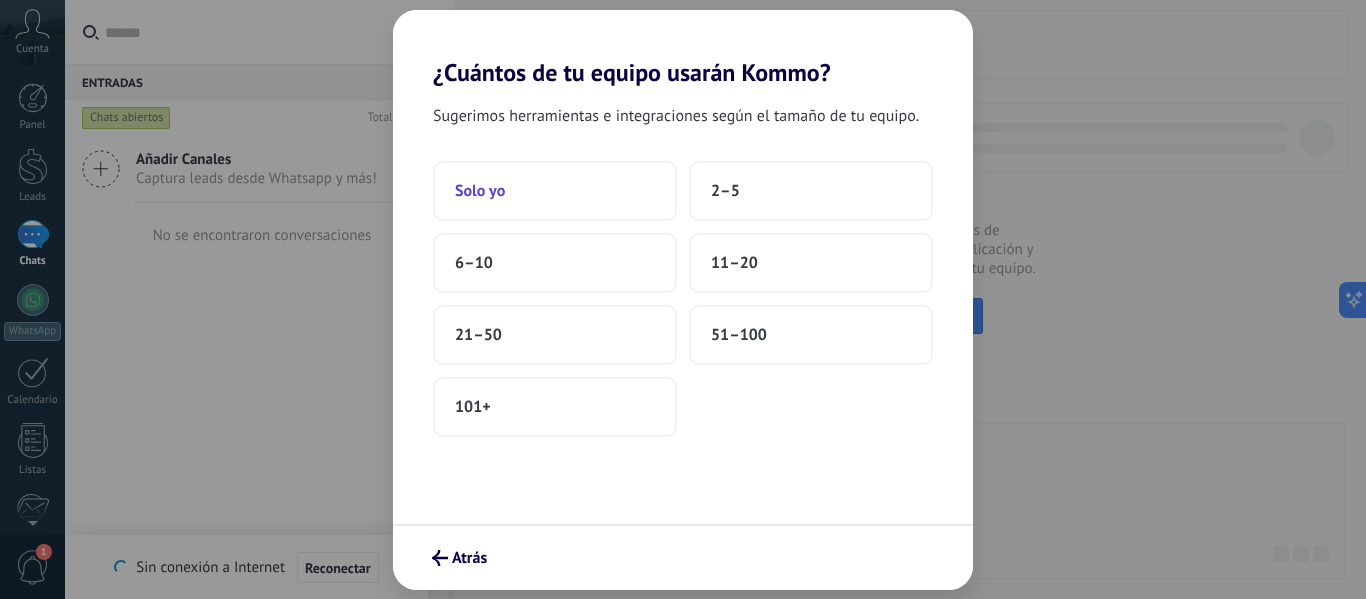 click on "Solo yo" at bounding box center [555, 191] 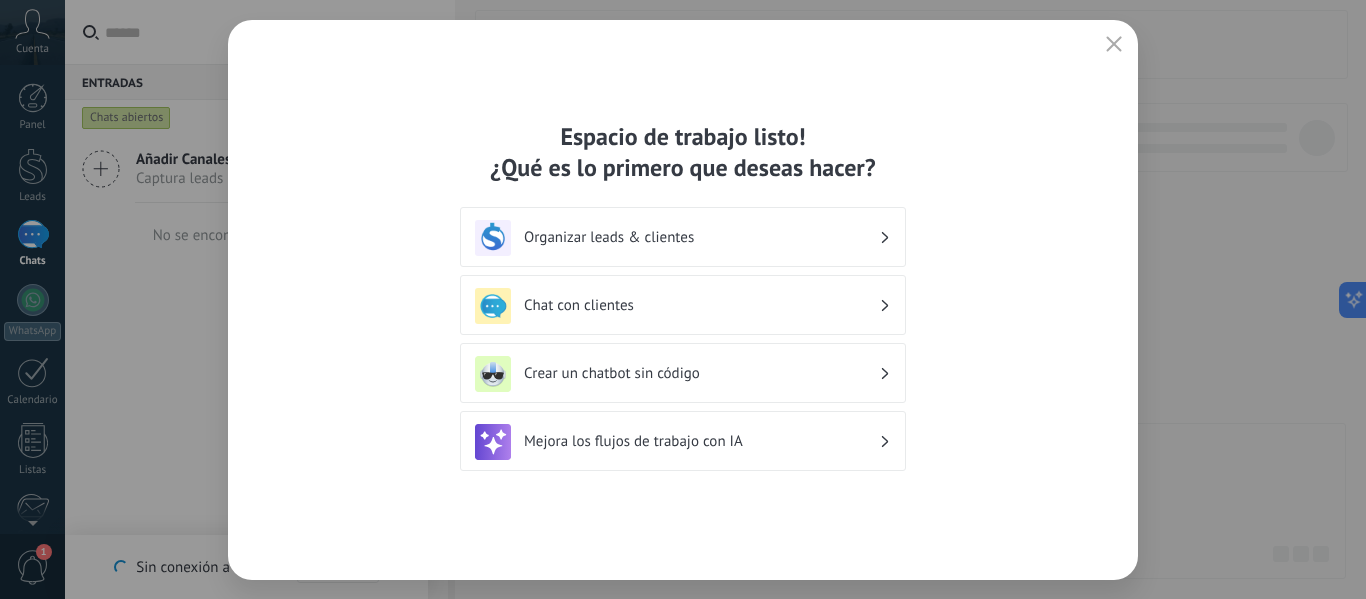 click on "Chat con clientes" at bounding box center (701, 305) 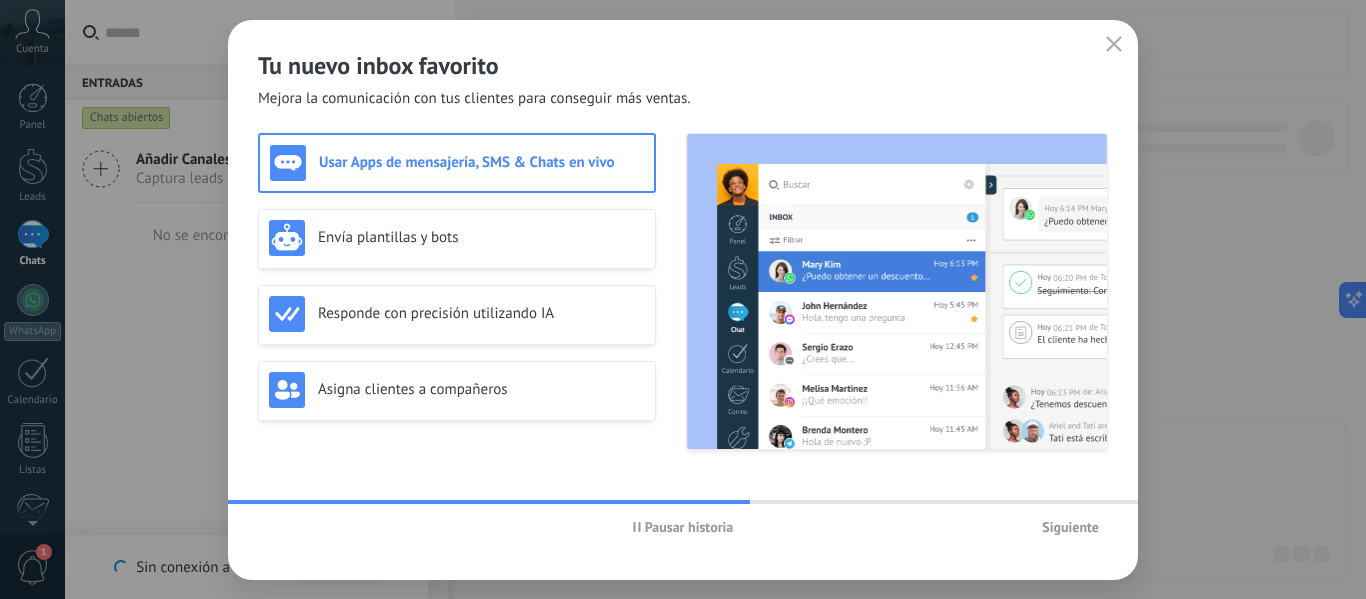 click on "Siguiente" at bounding box center (1070, 527) 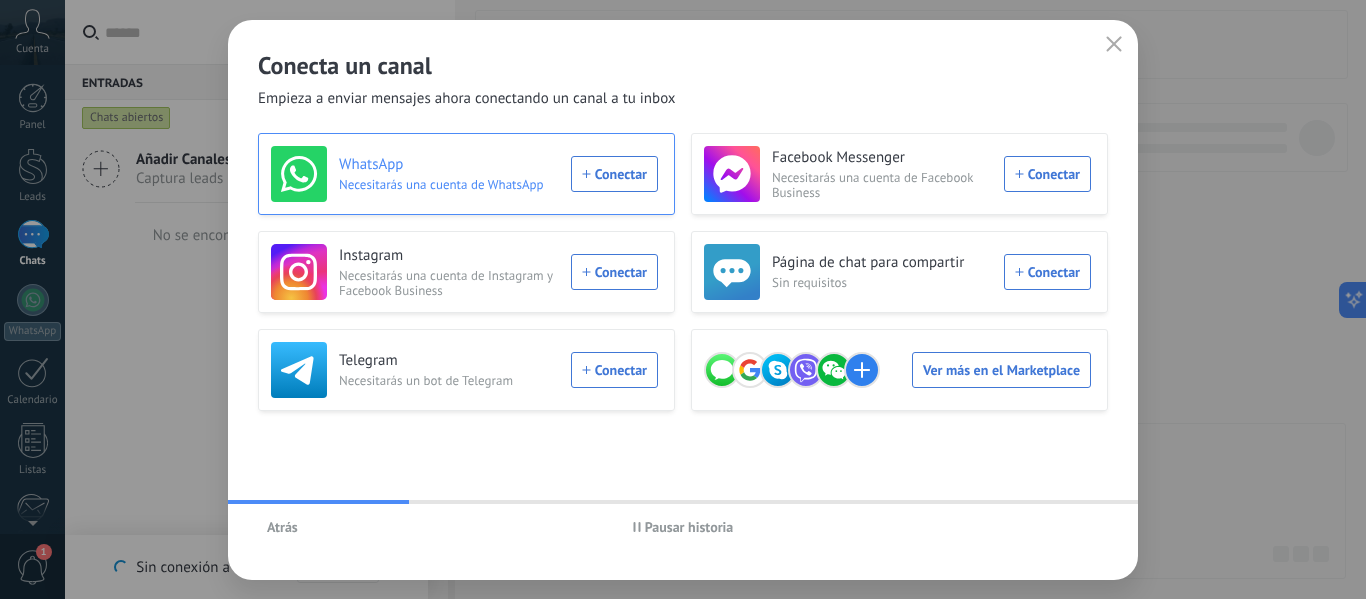 click on "WhatsApp Necesitarás una cuenta de WhatsApp Conectar" at bounding box center (464, 174) 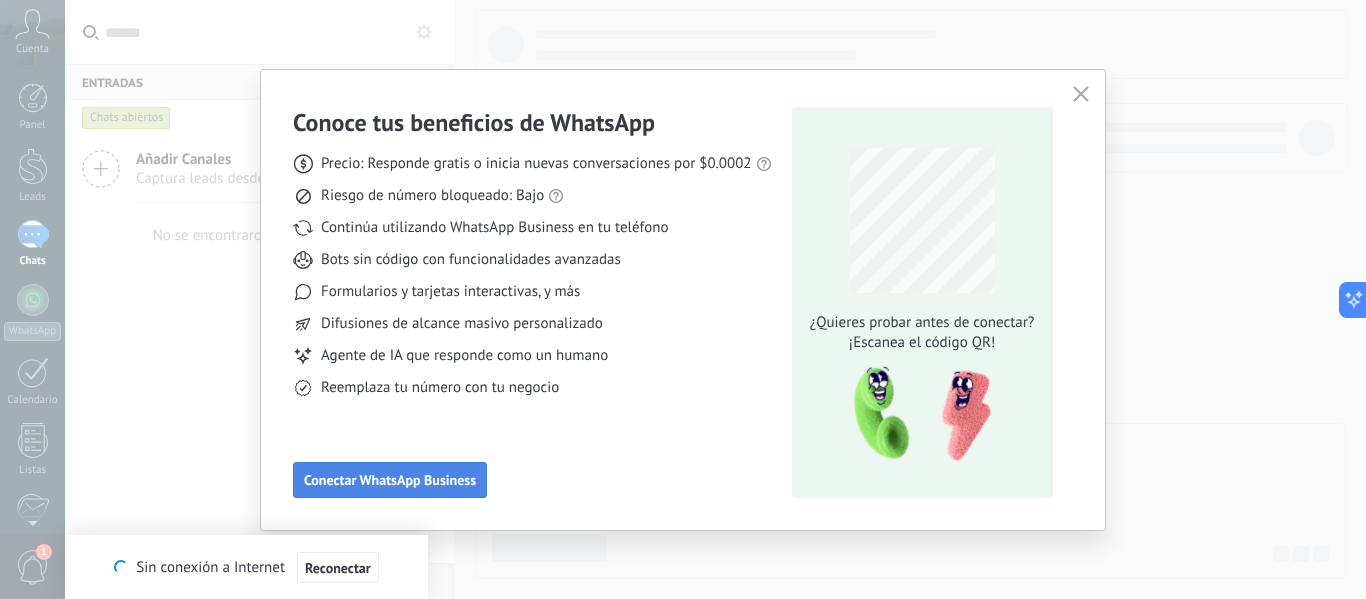 click on "Conectar WhatsApp Business" at bounding box center [390, 480] 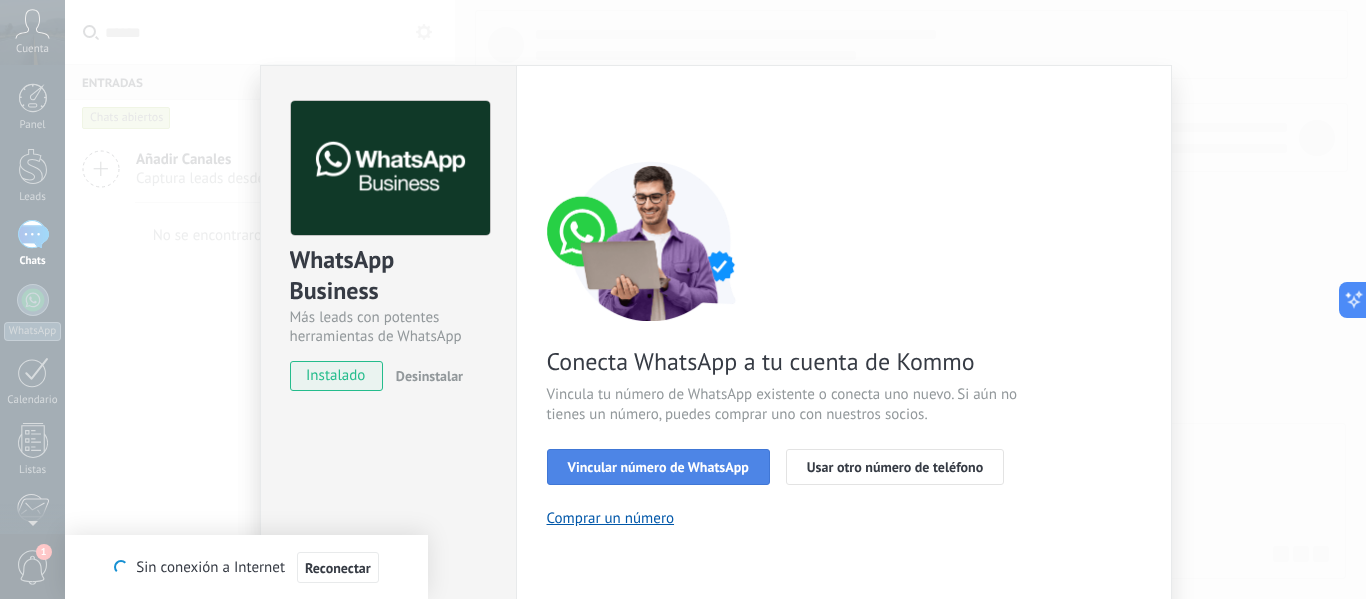 click on "Vincular número de WhatsApp" at bounding box center (658, 467) 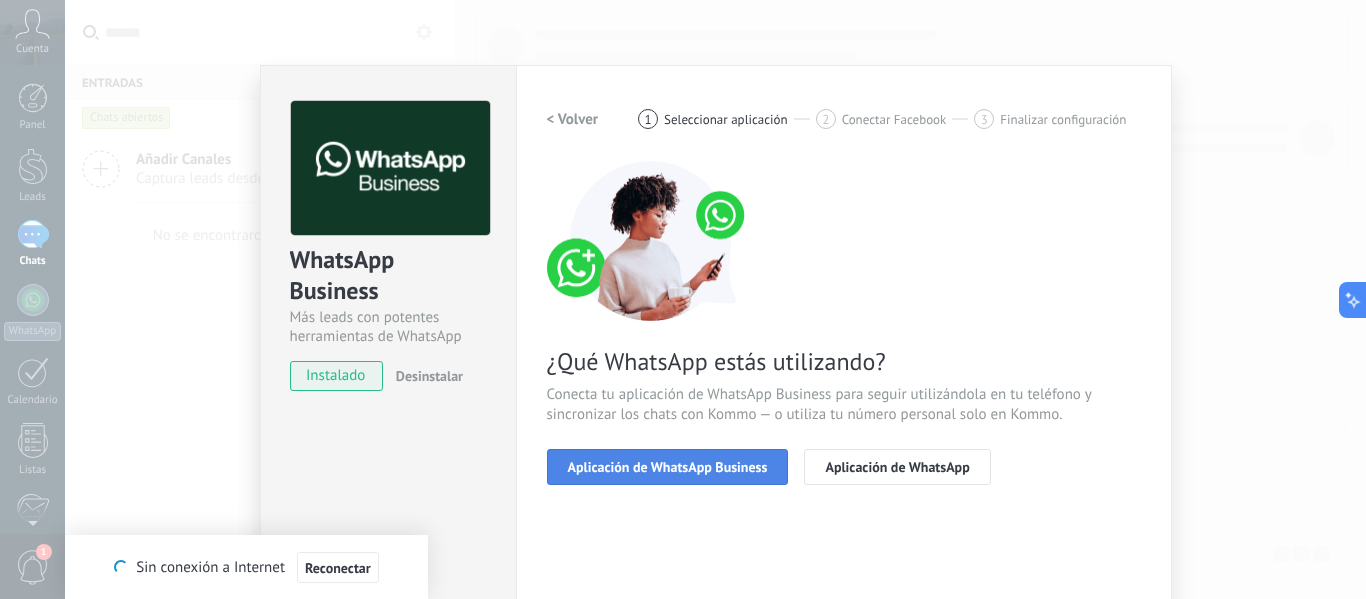 click on "Aplicación de WhatsApp Business" at bounding box center (668, 467) 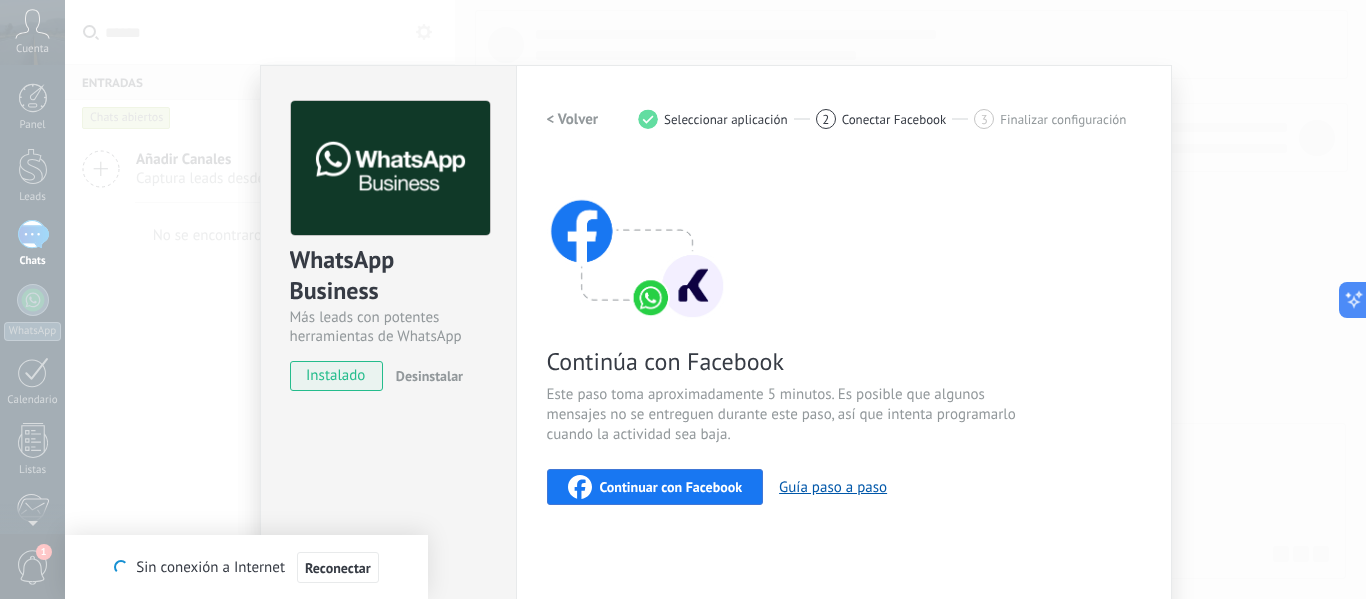 click on "Continuar con Facebook" at bounding box center (671, 487) 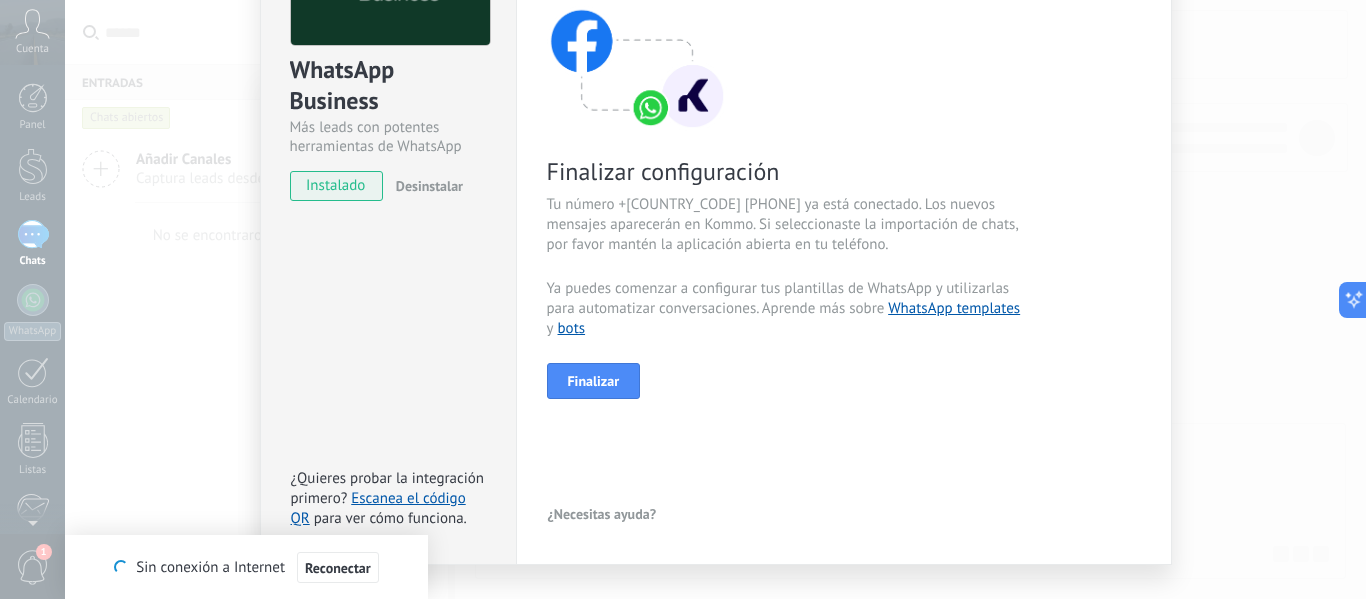scroll, scrollTop: 191, scrollLeft: 0, axis: vertical 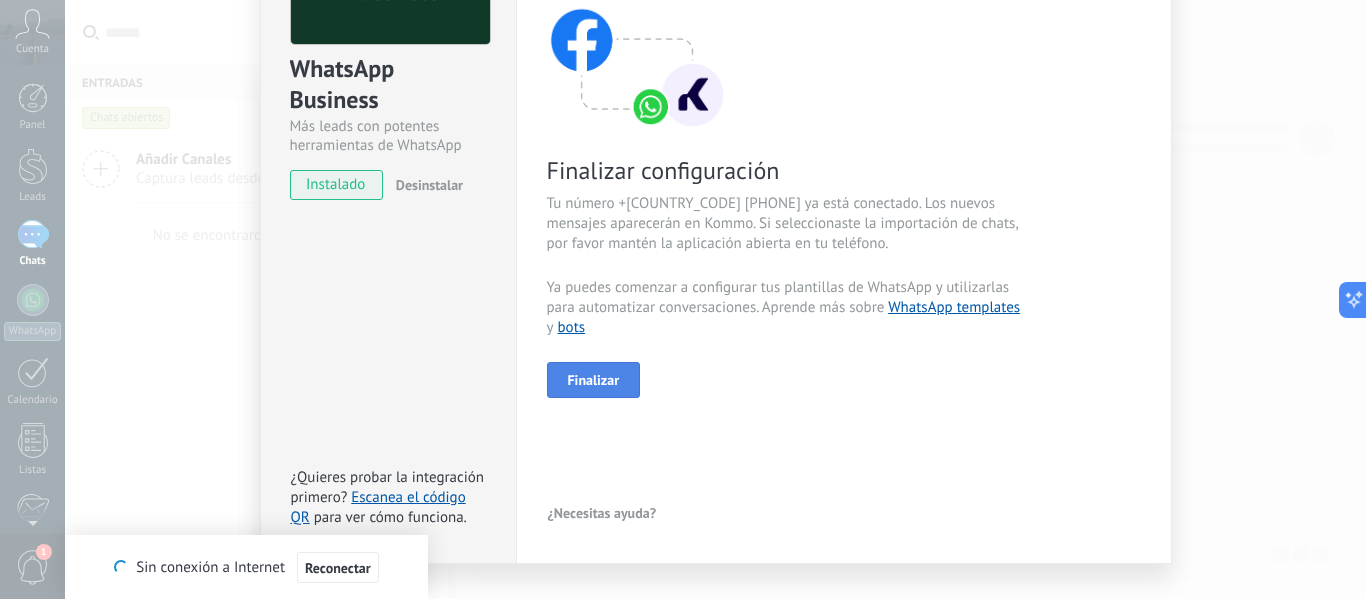 click on "Finalizar" at bounding box center (594, 380) 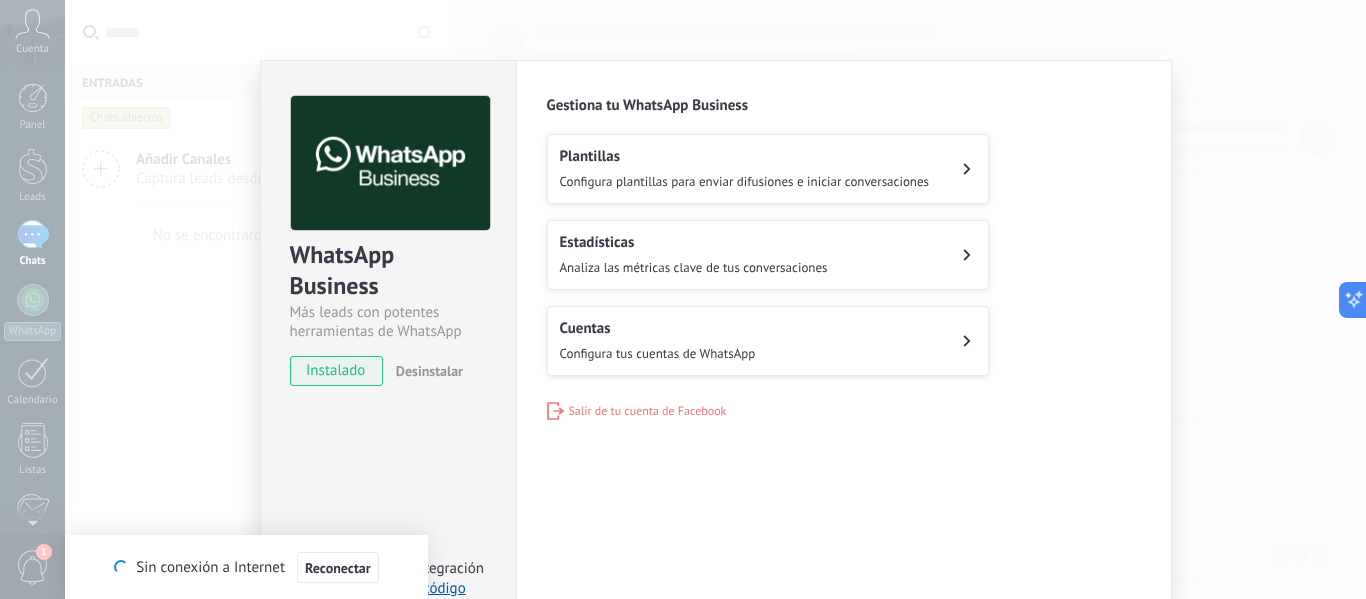 scroll, scrollTop: 4, scrollLeft: 0, axis: vertical 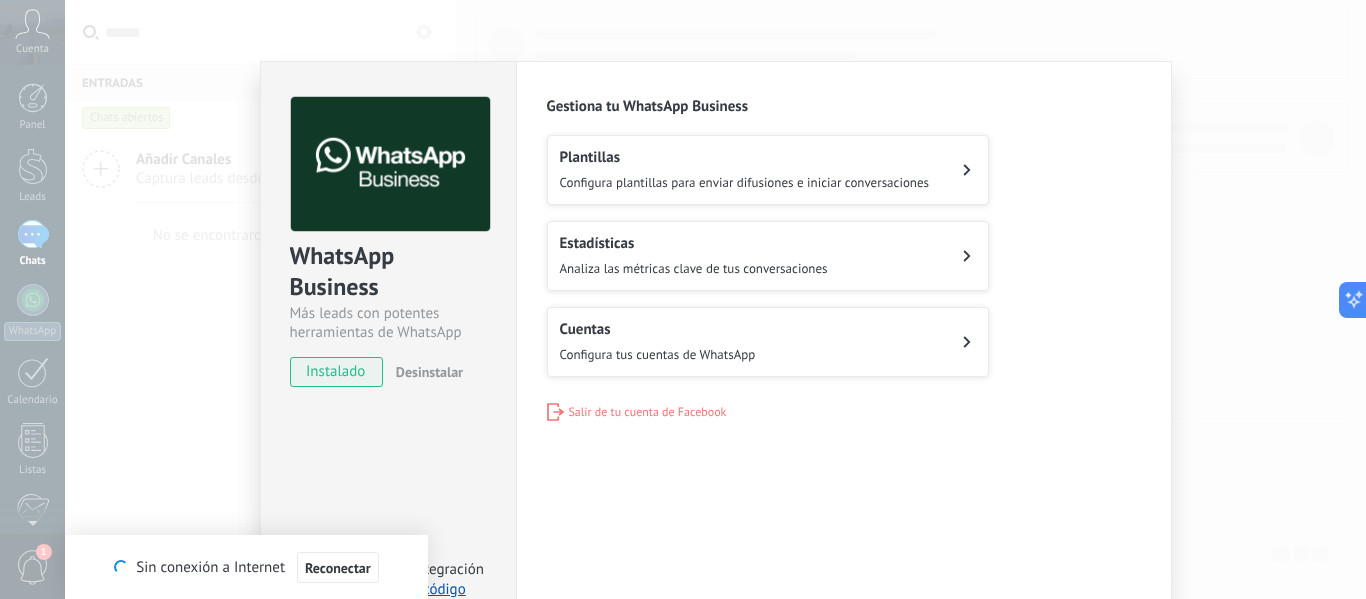 click on "Plantillas Configura plantillas para enviar difusiones e iniciar conversaciones" at bounding box center (745, 170) 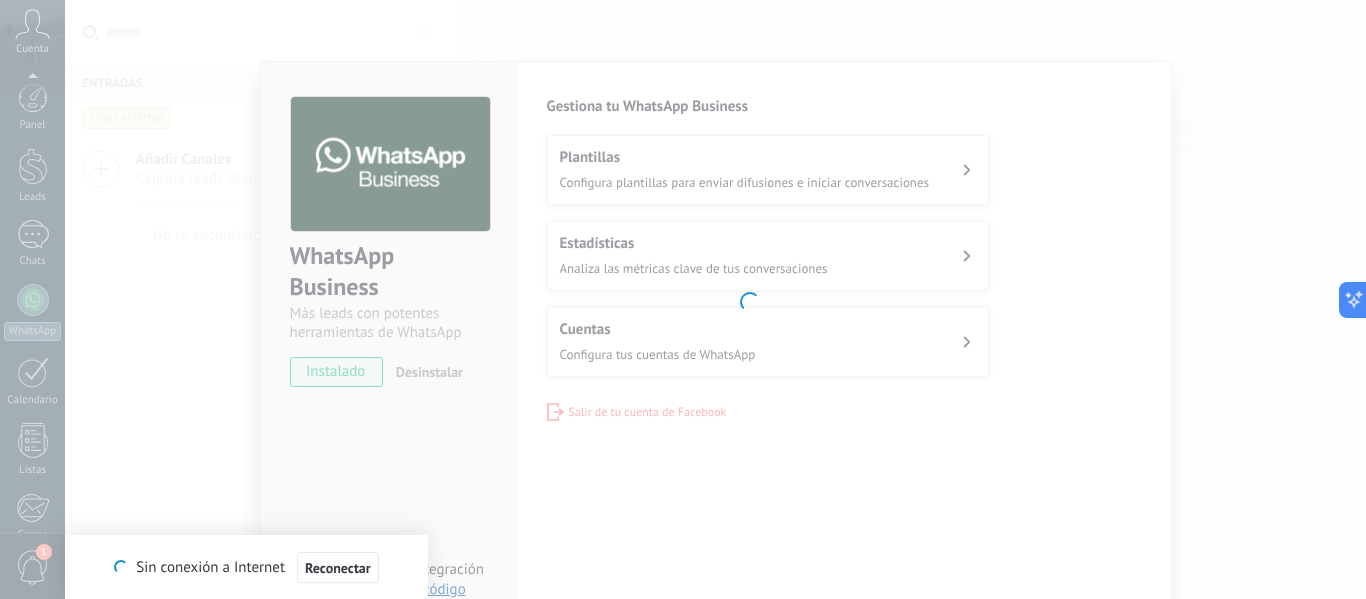 scroll, scrollTop: 233, scrollLeft: 0, axis: vertical 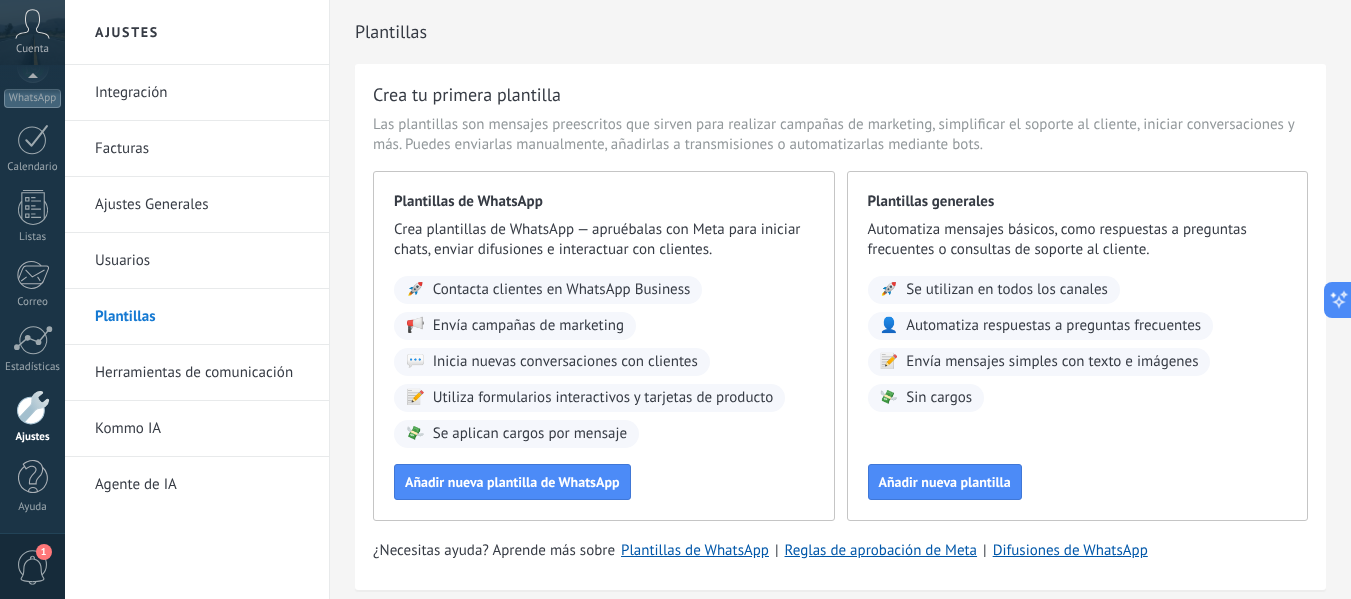 click on "Integración" at bounding box center [202, 93] 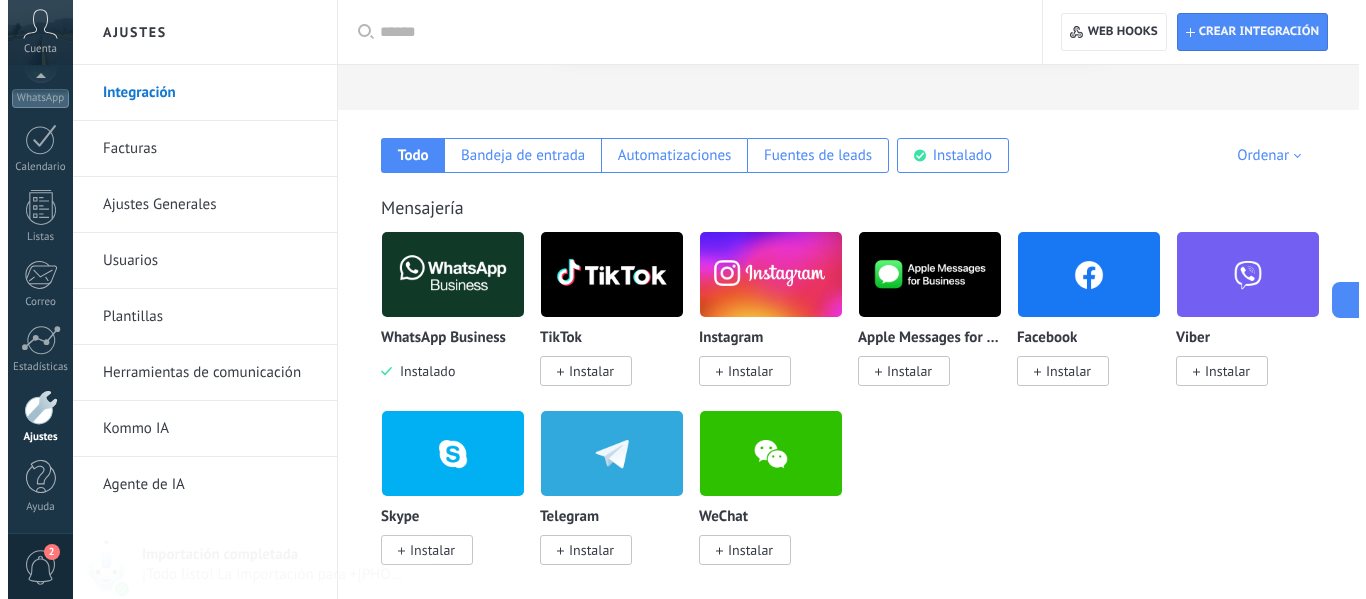 scroll, scrollTop: 283, scrollLeft: 0, axis: vertical 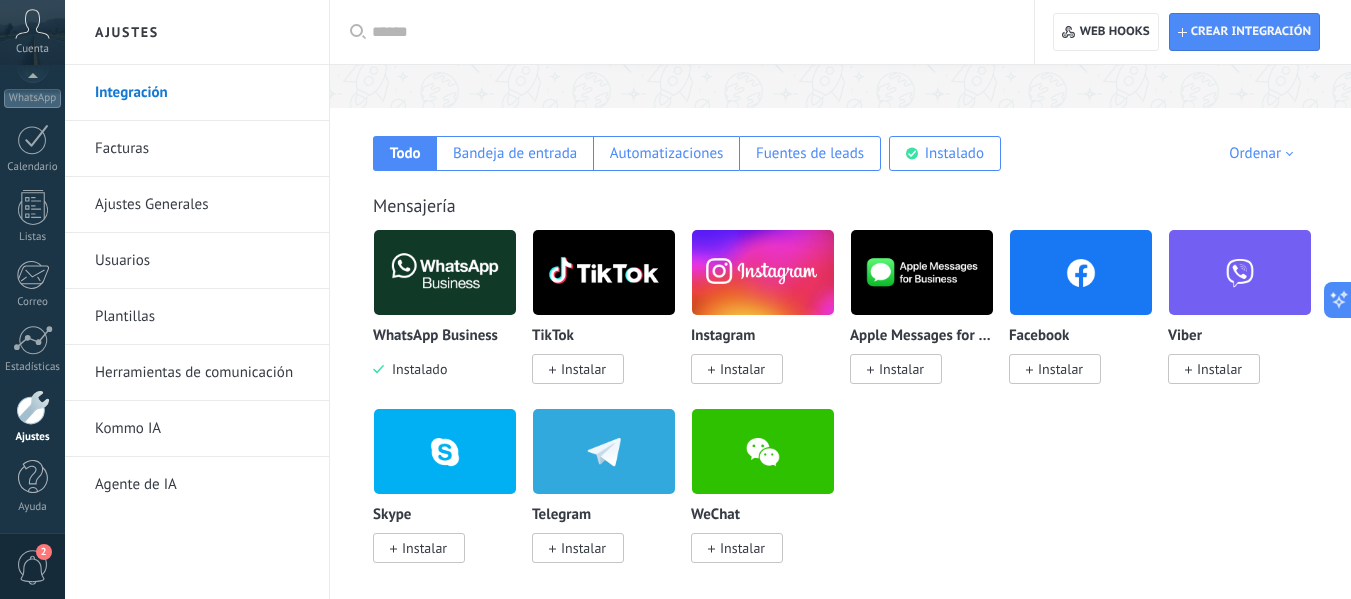 click at bounding box center [445, 272] 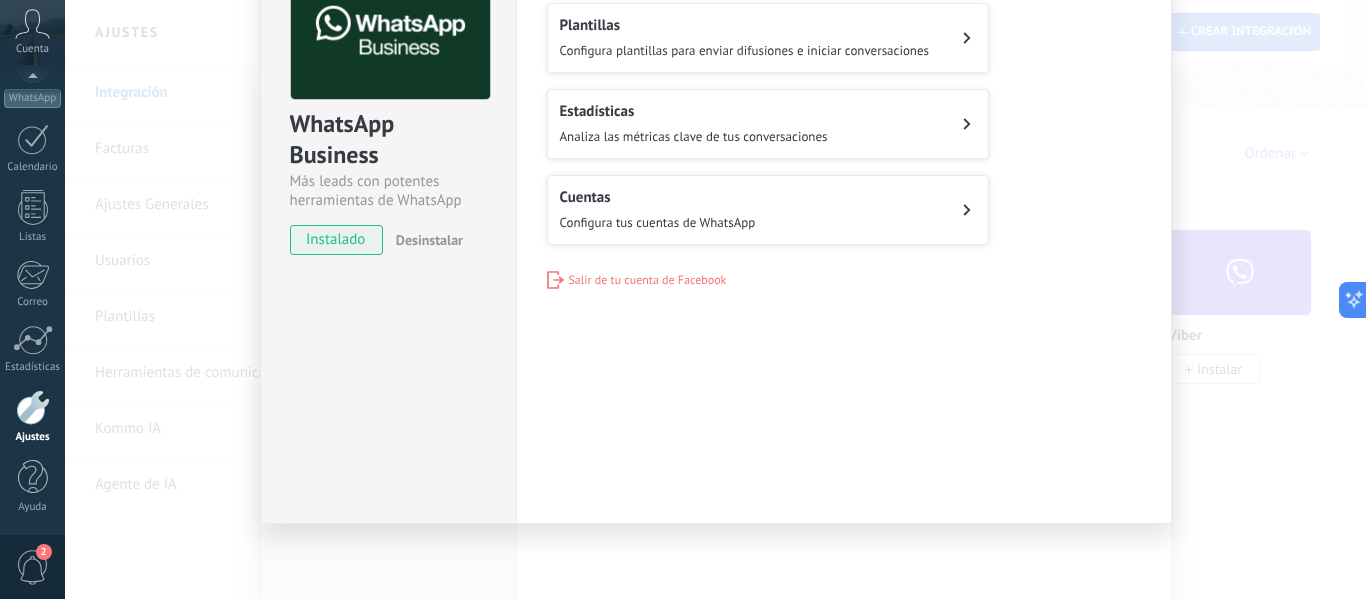 scroll, scrollTop: 0, scrollLeft: 0, axis: both 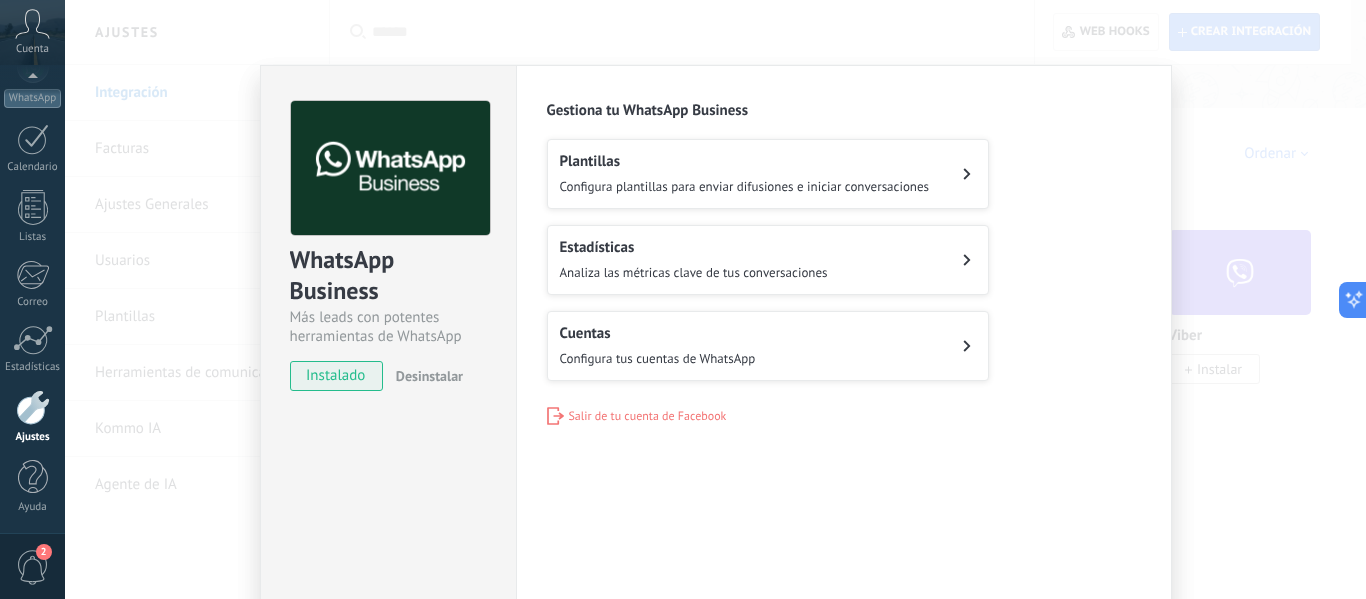 click on "Configura tus cuentas de WhatsApp" at bounding box center (658, 358) 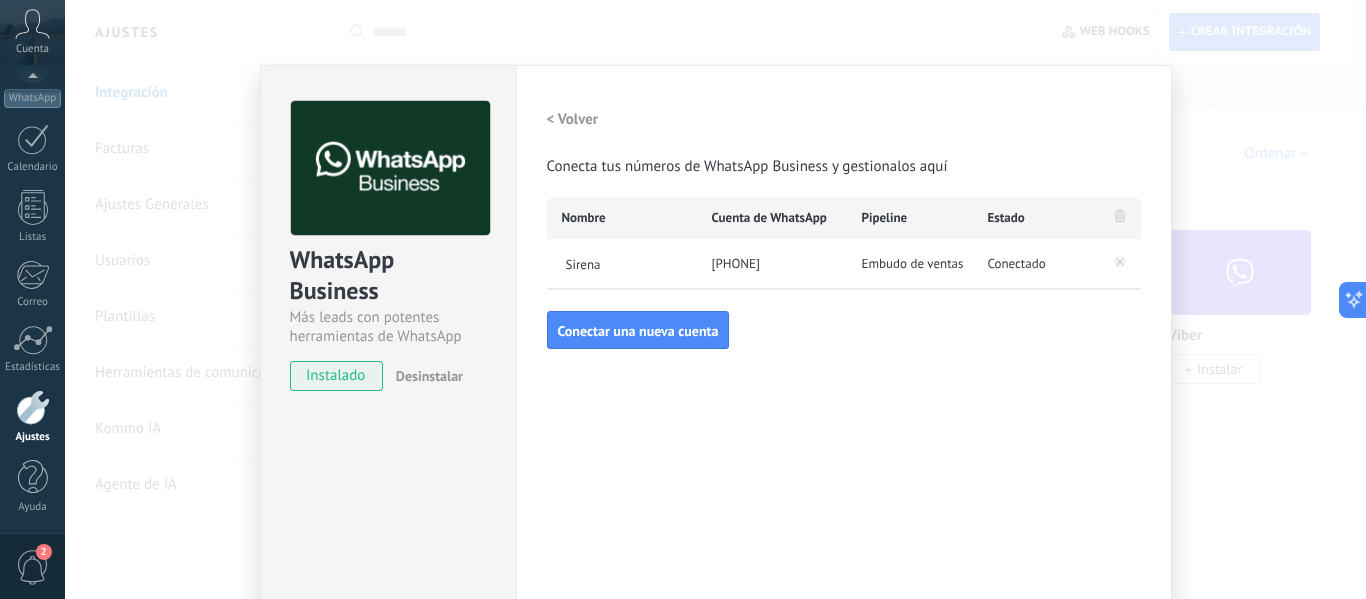 click at bounding box center [390, 168] 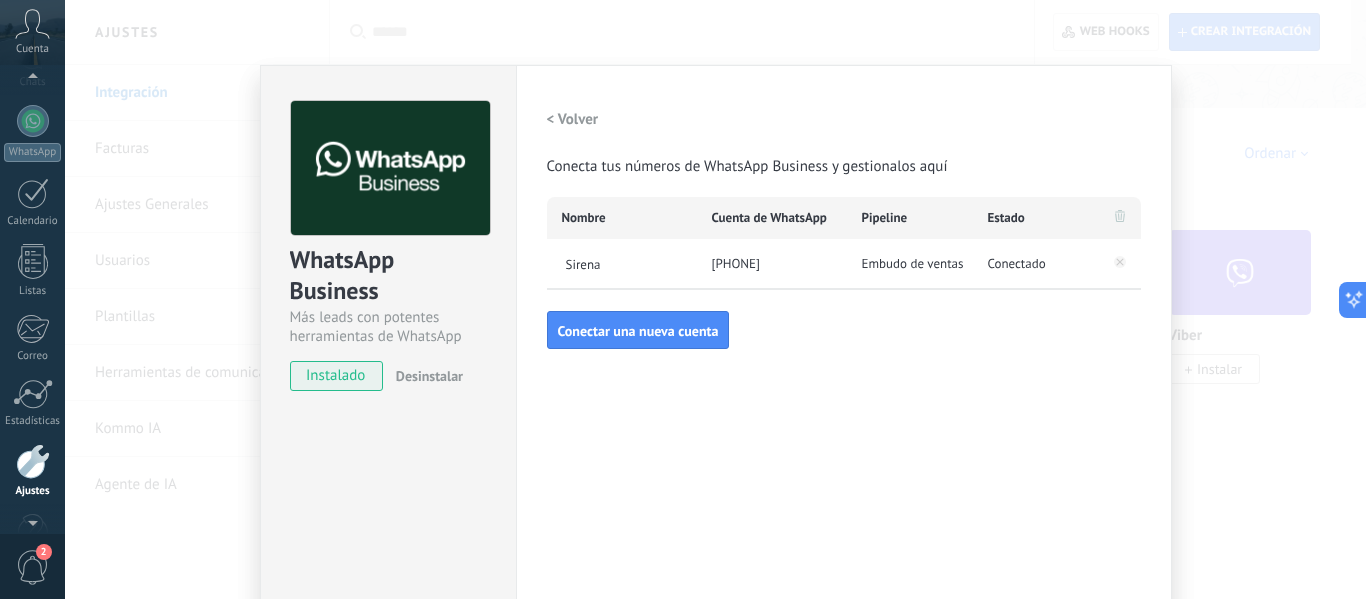 click at bounding box center (32, 80) 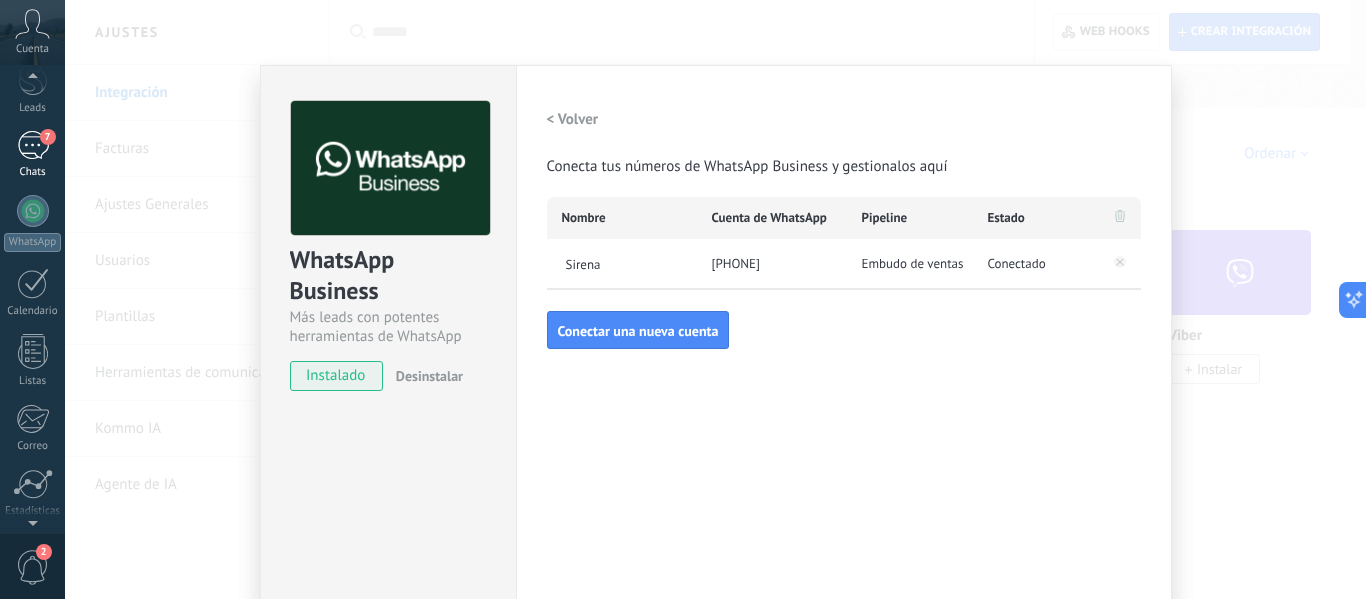 scroll, scrollTop: 83, scrollLeft: 0, axis: vertical 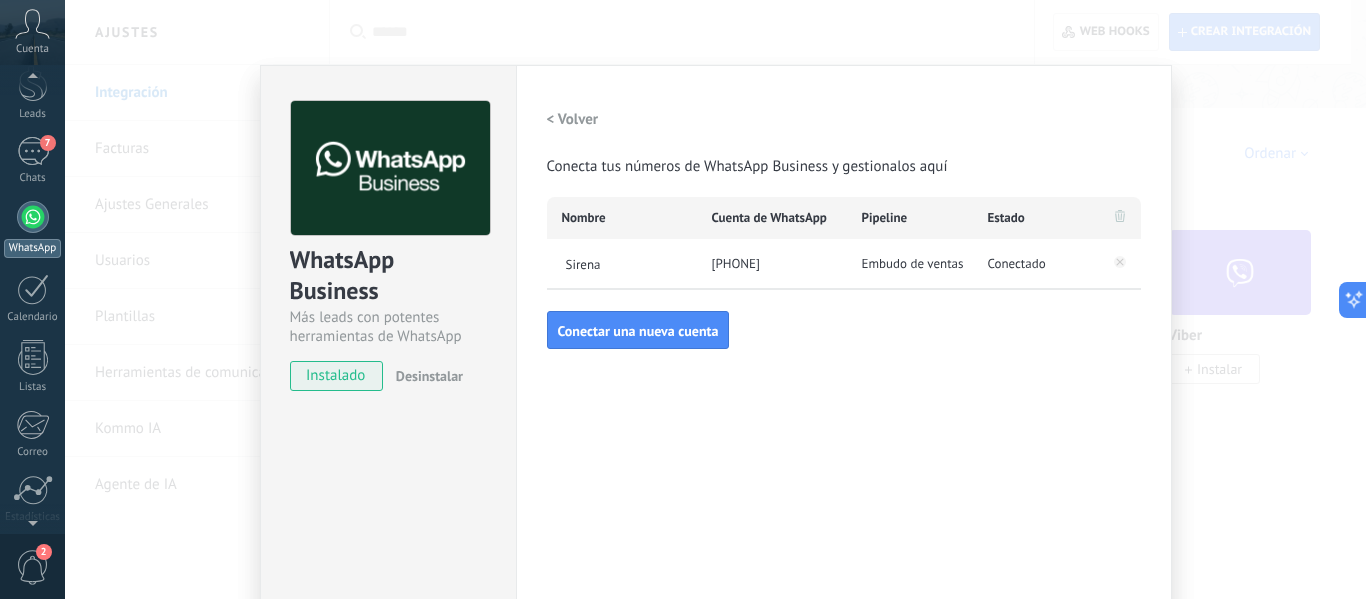 click at bounding box center (33, 217) 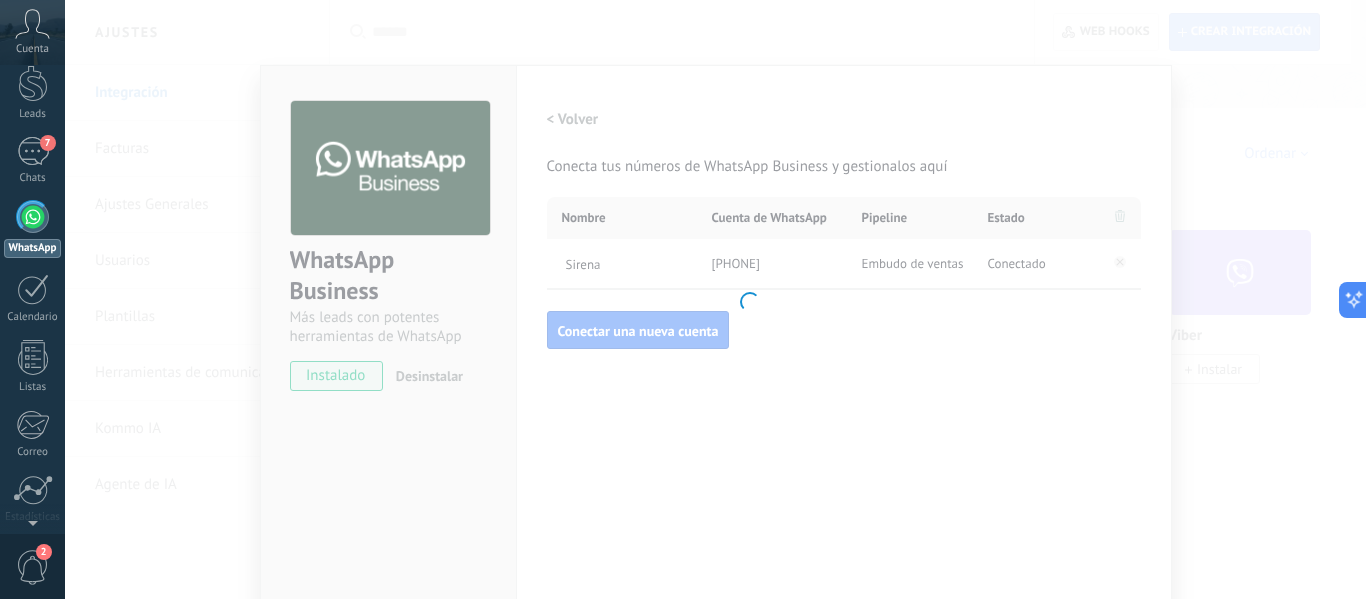 scroll, scrollTop: 0, scrollLeft: 0, axis: both 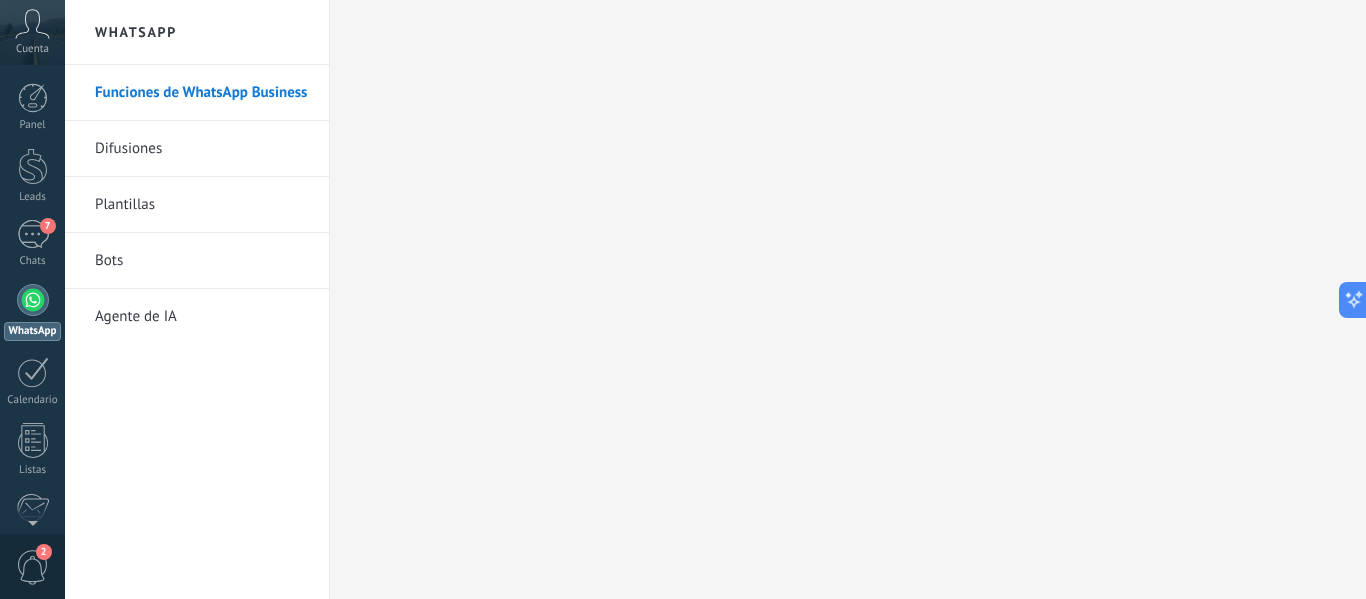 click on "WhatsApp" at bounding box center (197, 32) 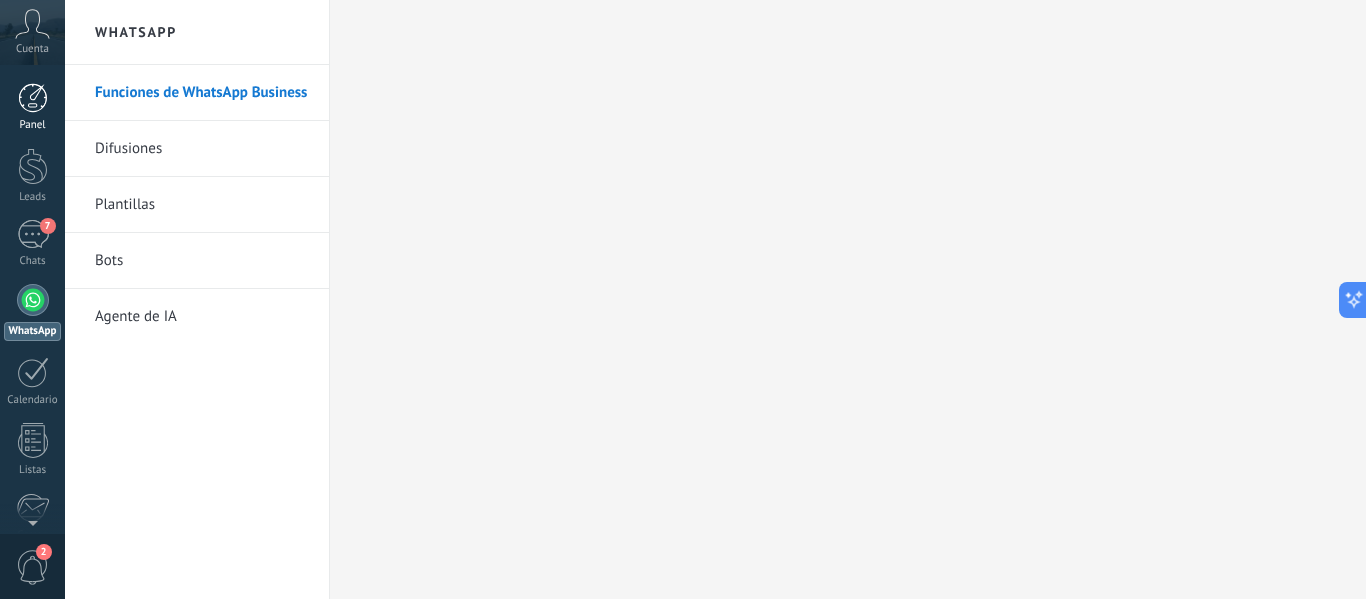 click at bounding box center (33, 98) 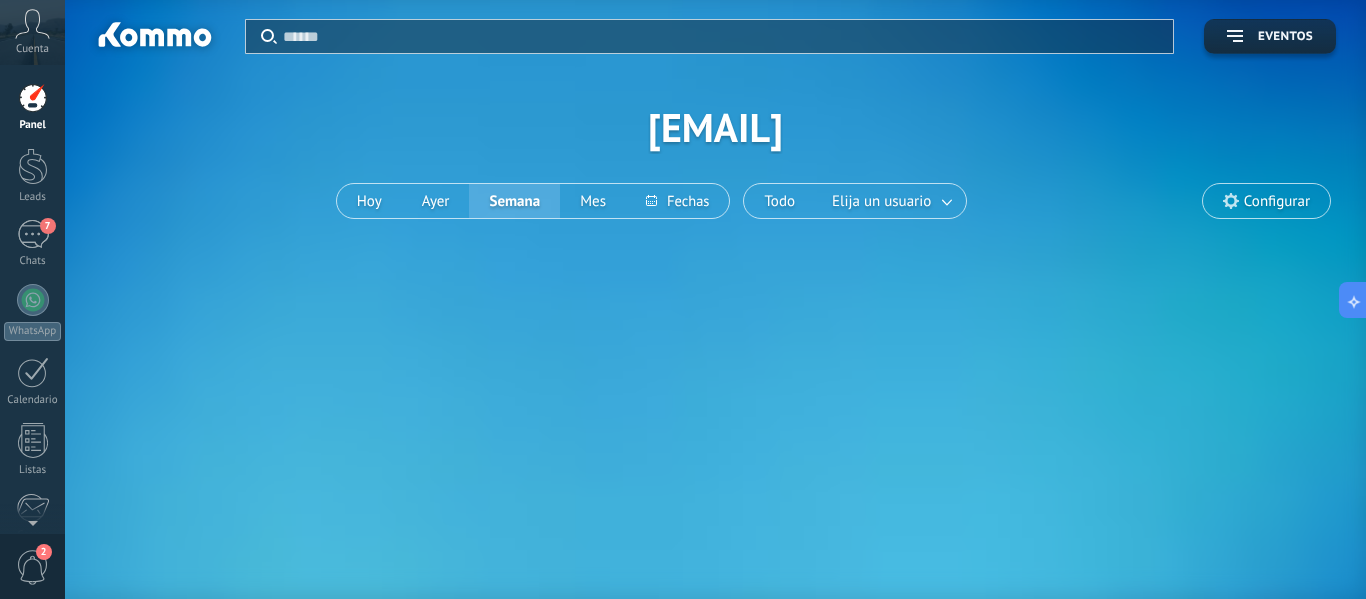 click at bounding box center (33, 98) 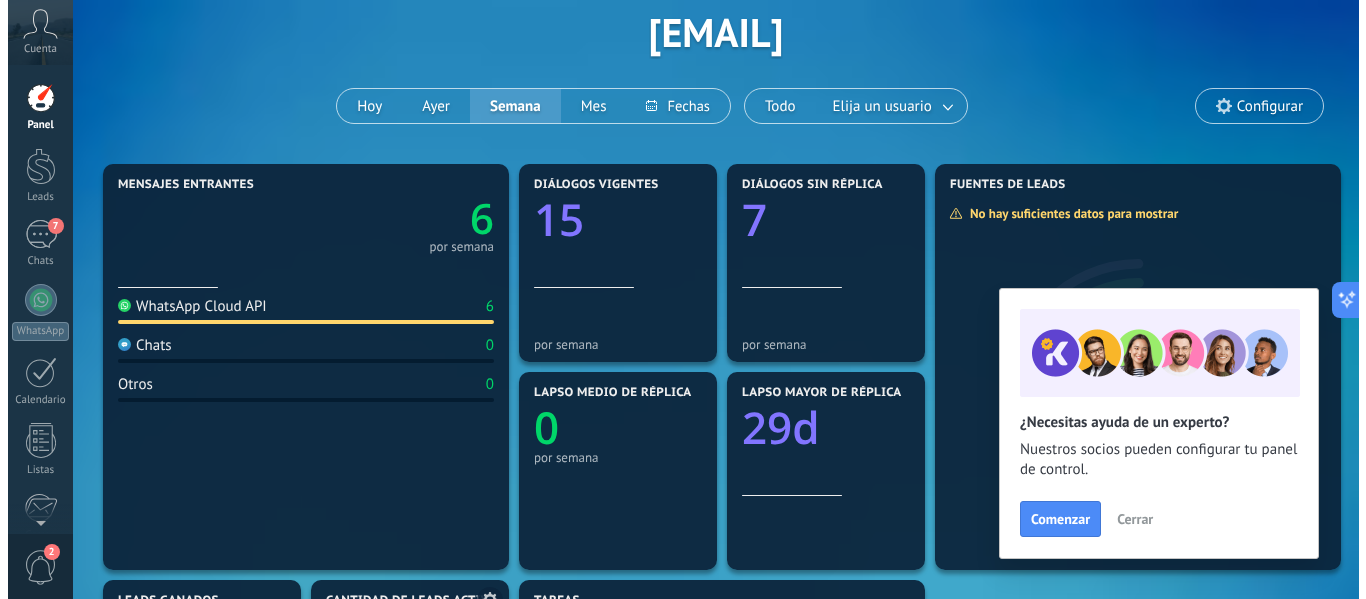 scroll, scrollTop: 0, scrollLeft: 0, axis: both 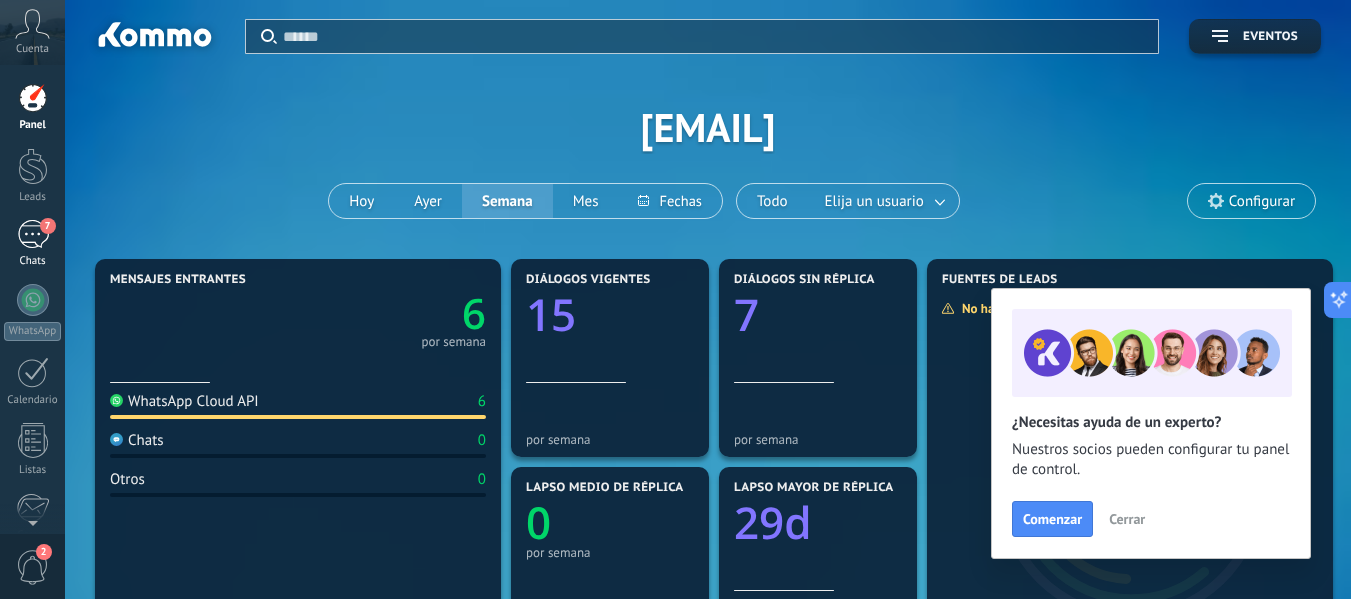 click on "7" at bounding box center [33, 234] 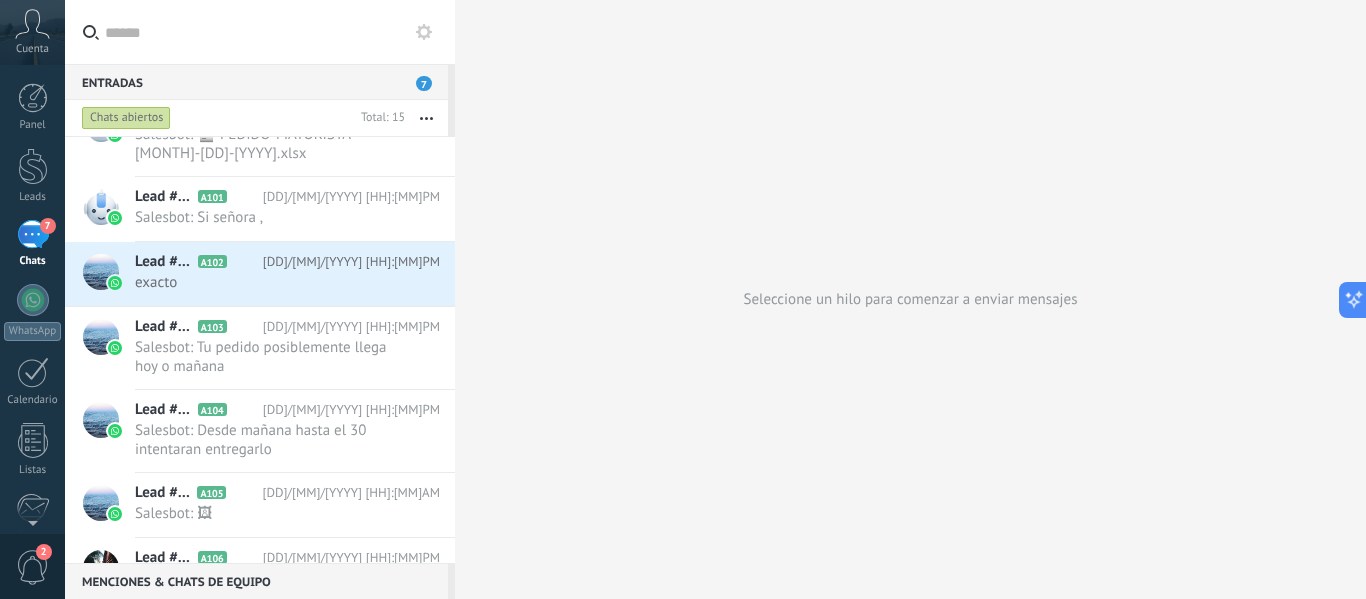scroll, scrollTop: 0, scrollLeft: 0, axis: both 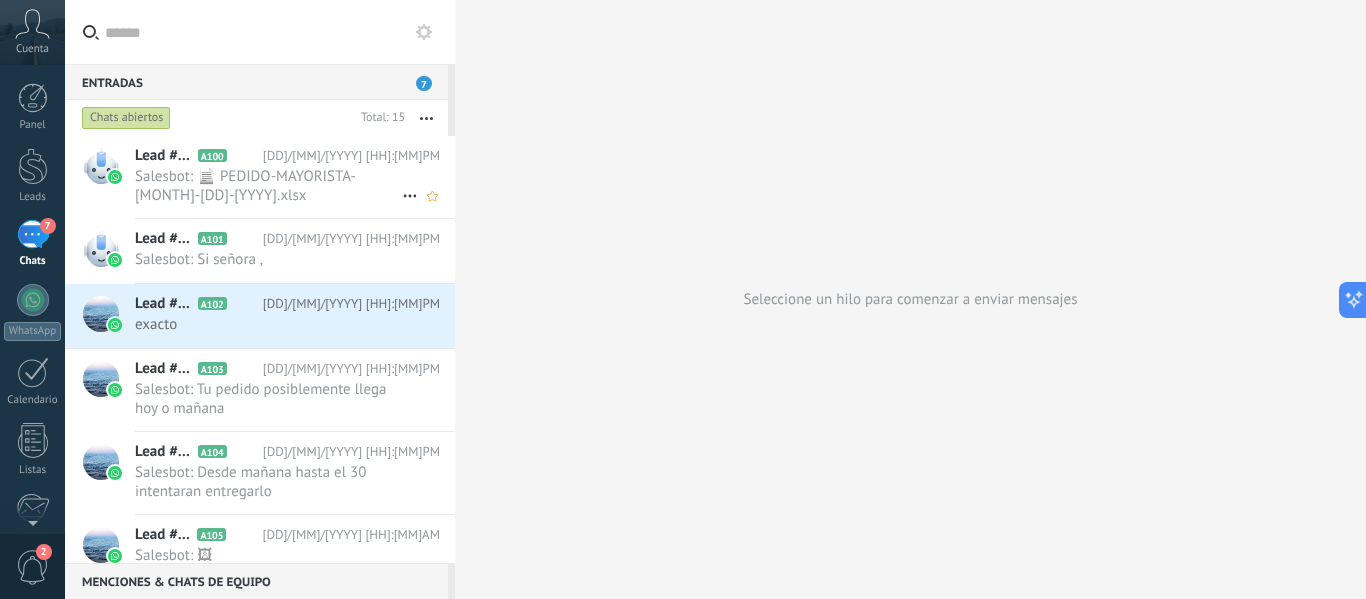 click 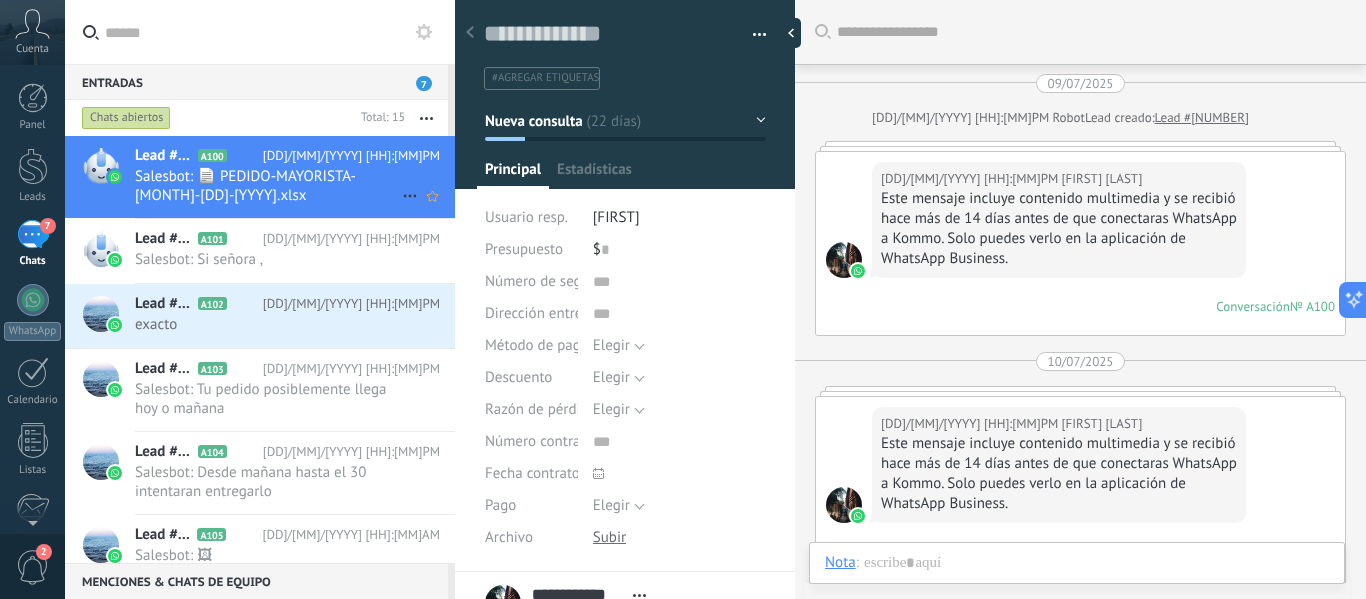 scroll, scrollTop: 1125, scrollLeft: 0, axis: vertical 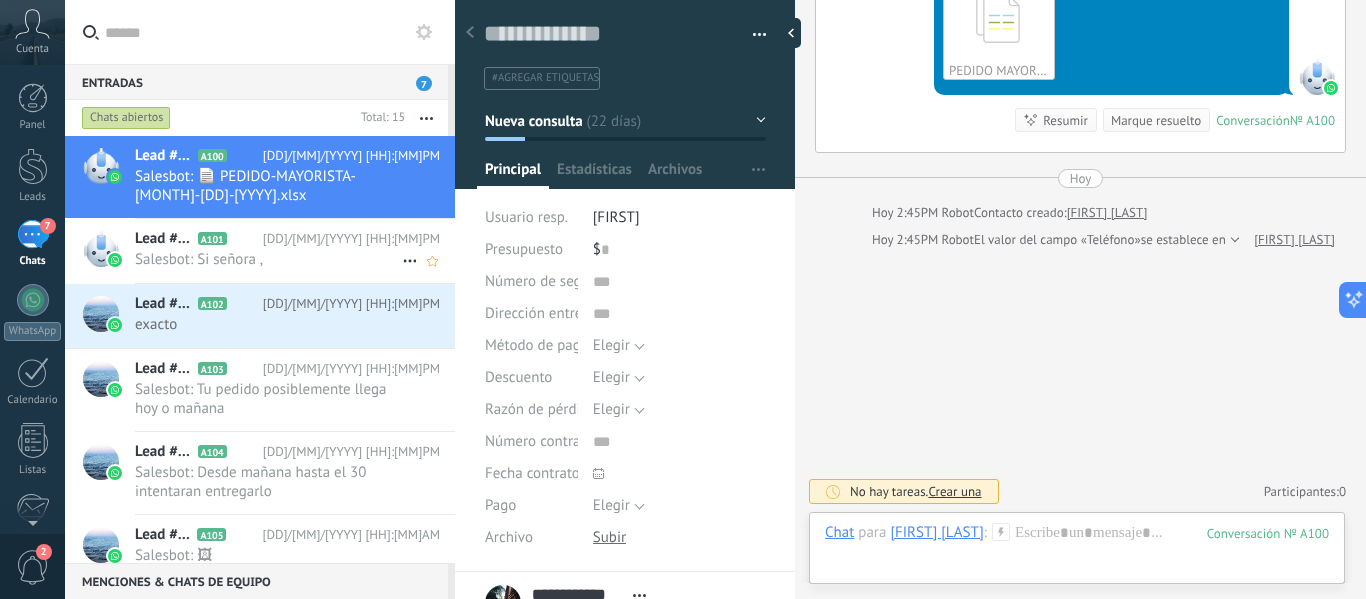 click on "Lead #1347324" at bounding box center [164, 239] 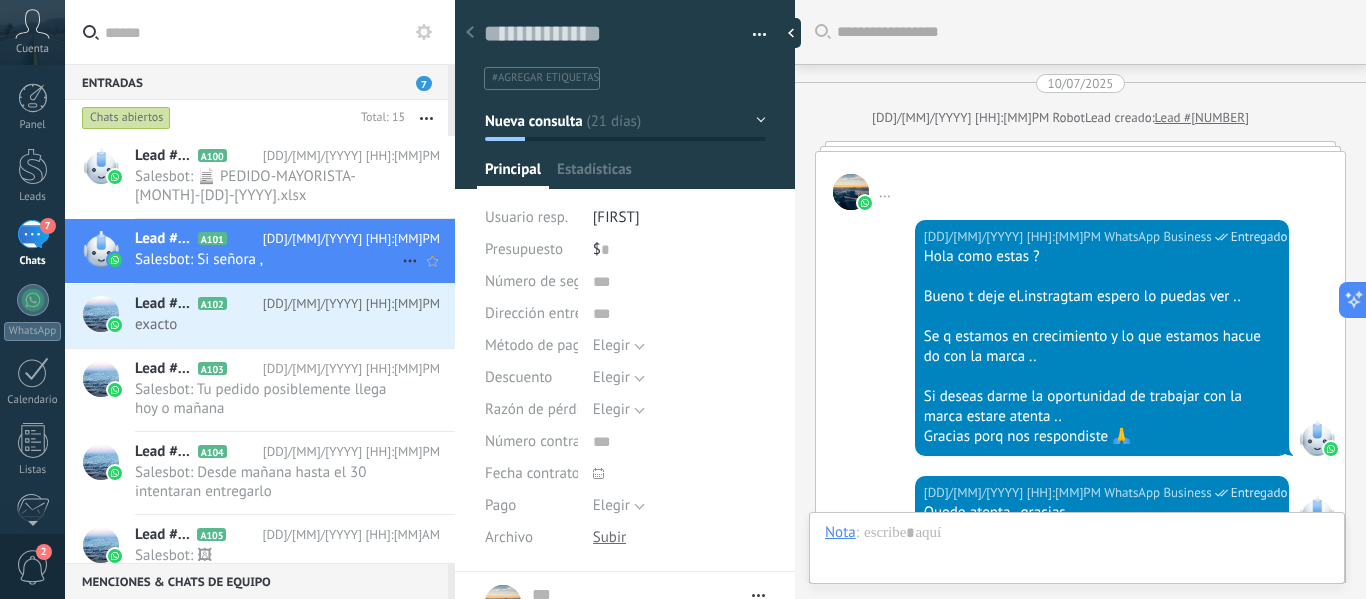type on "**********" 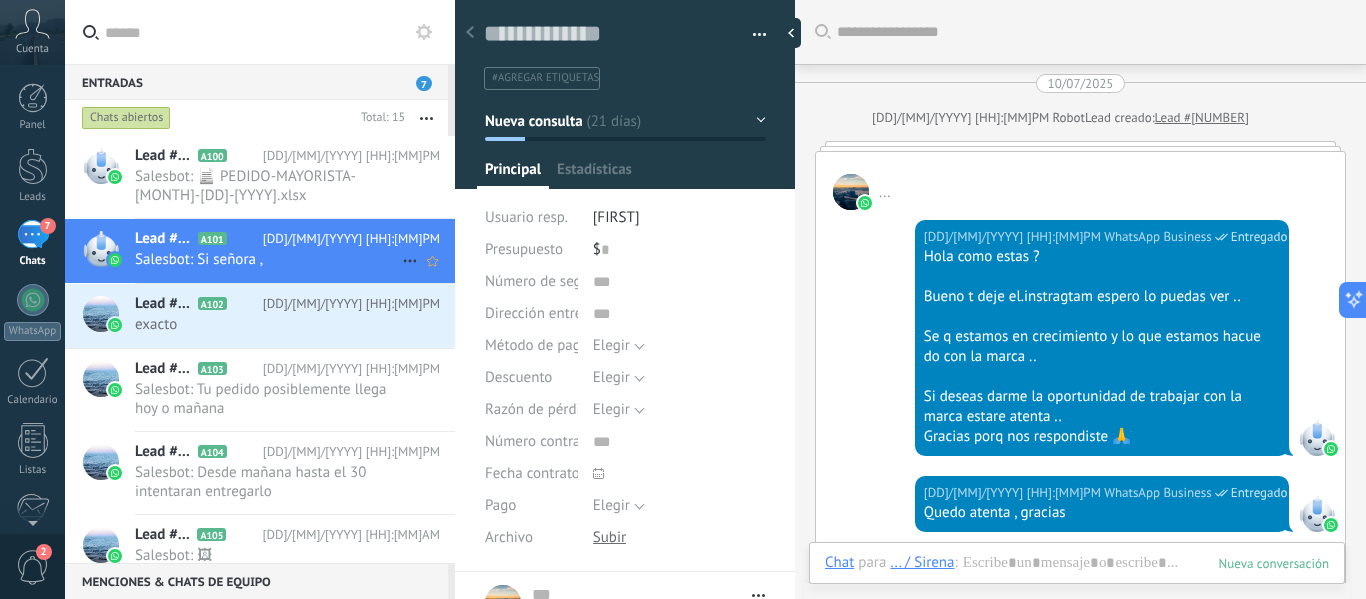 scroll, scrollTop: 30, scrollLeft: 0, axis: vertical 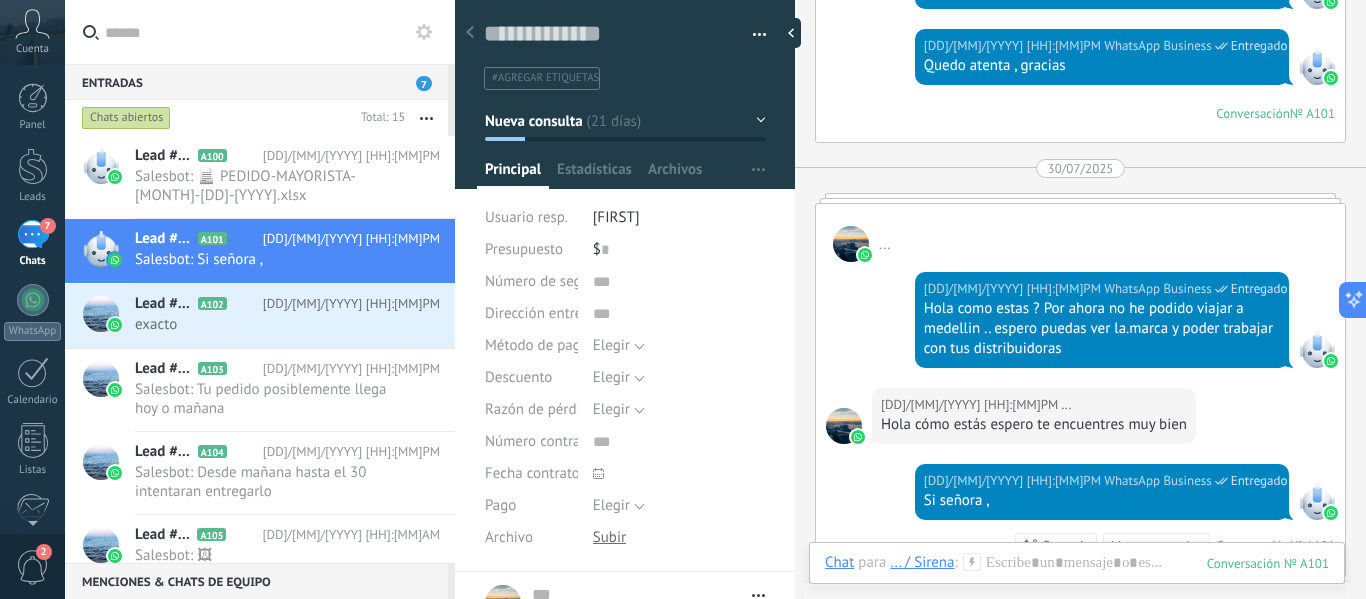 click on "#agregar etiquetas" at bounding box center (545, 78) 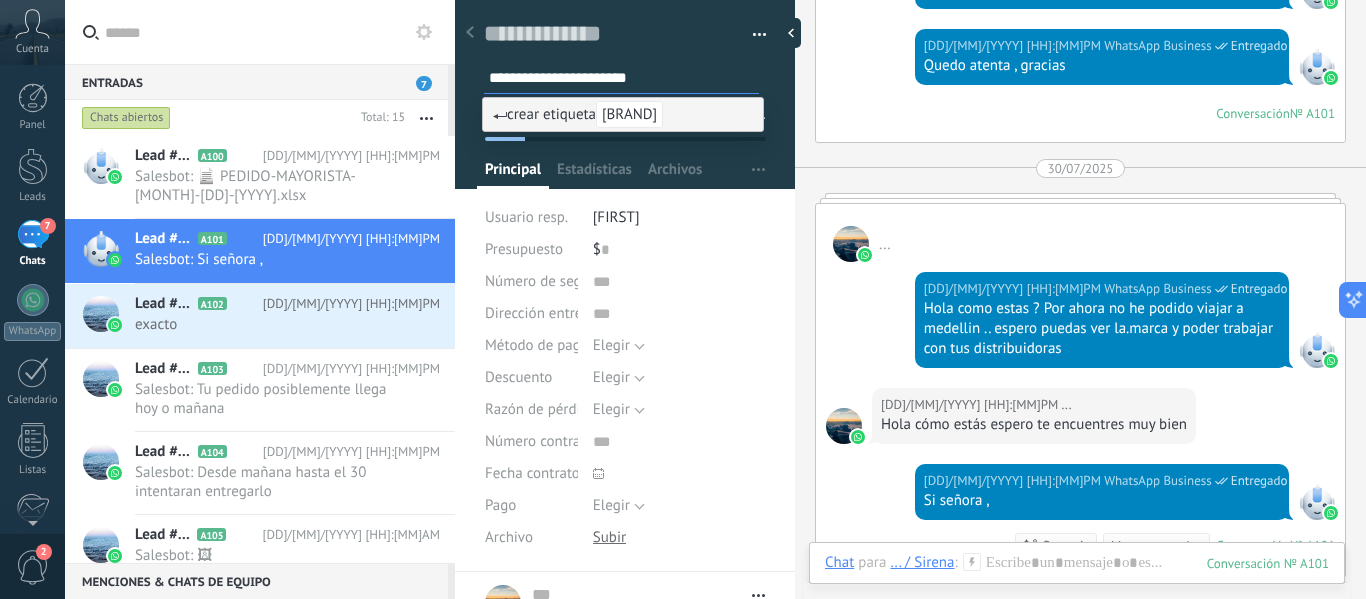 type on "**********" 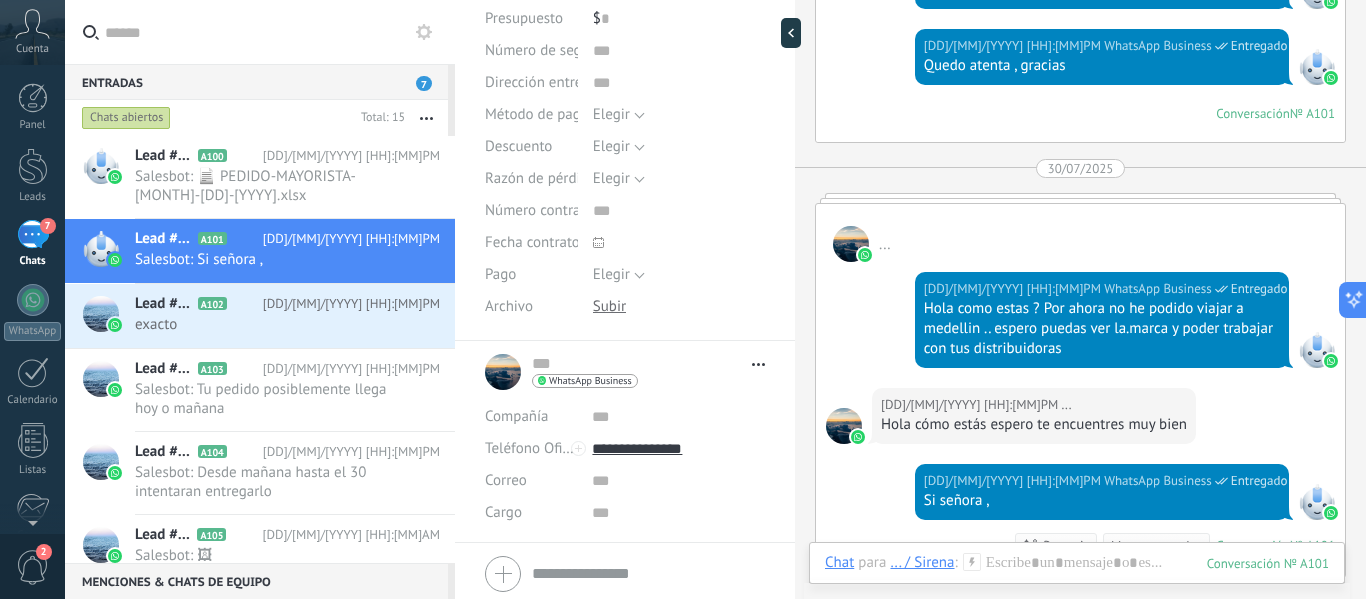 scroll, scrollTop: 0, scrollLeft: 0, axis: both 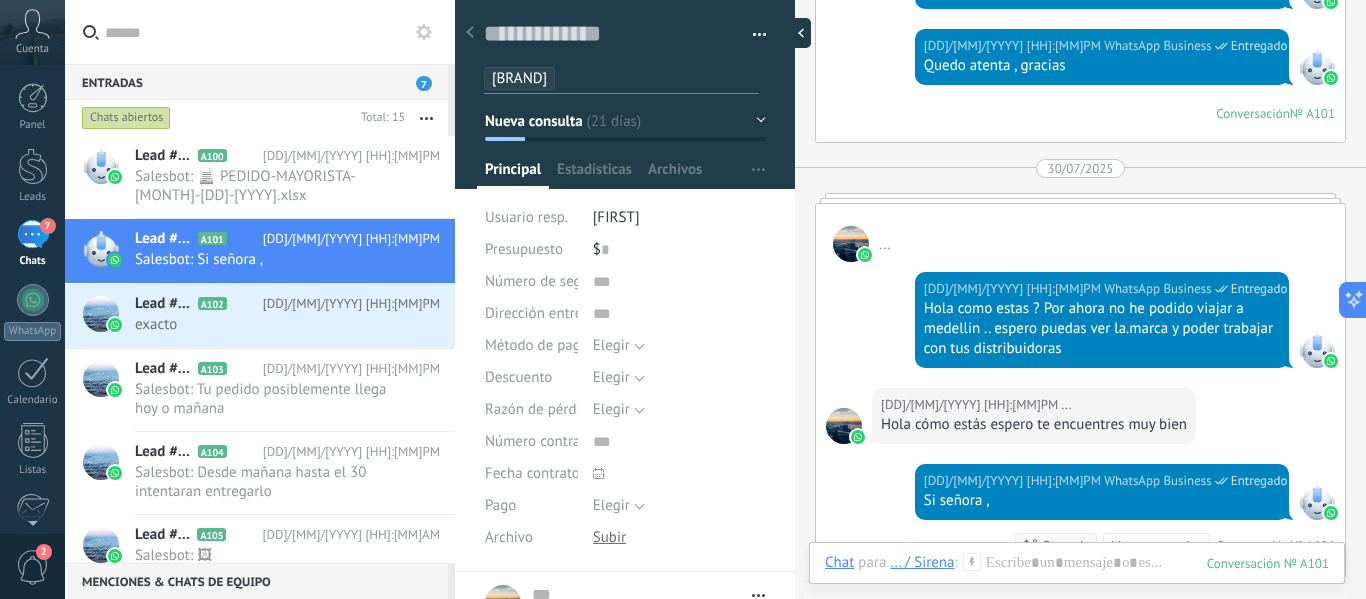 click at bounding box center [796, 33] 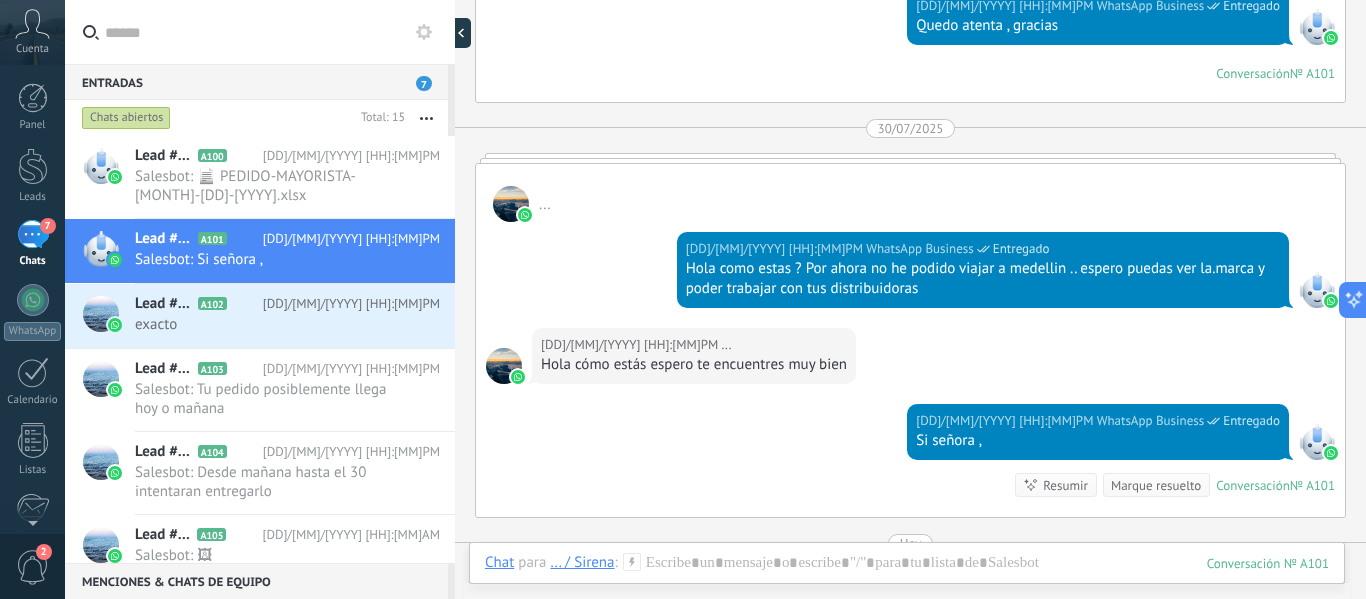 scroll, scrollTop: 19, scrollLeft: 0, axis: vertical 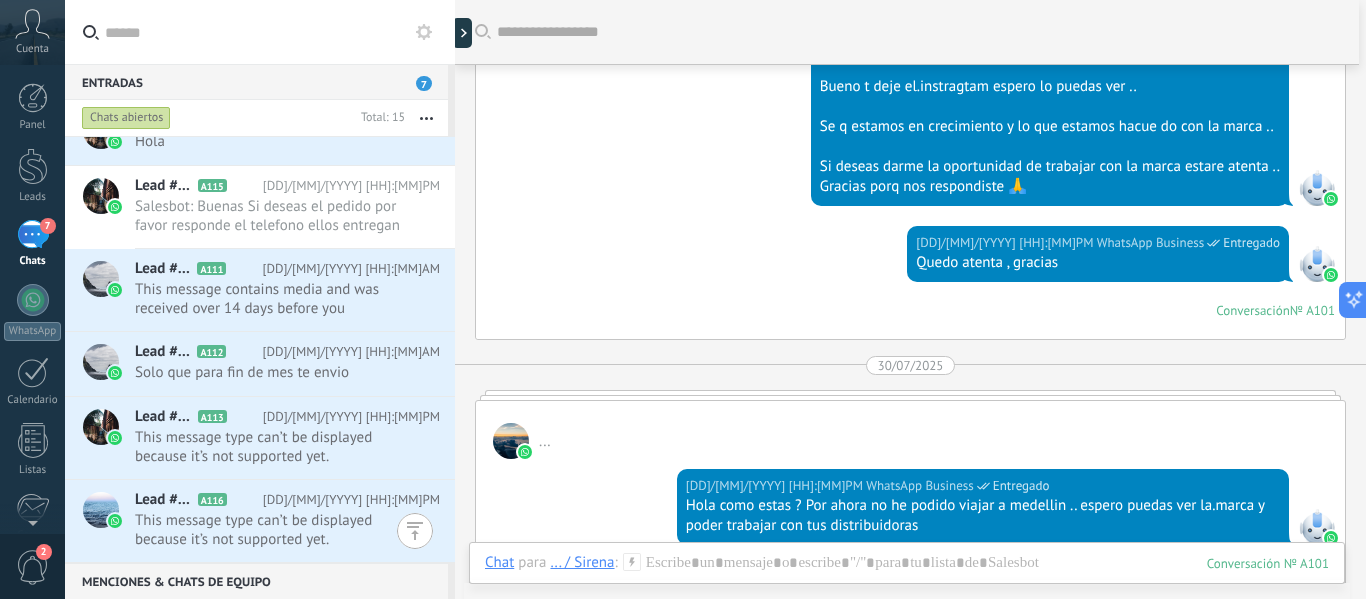 click at bounding box center [415, 531] 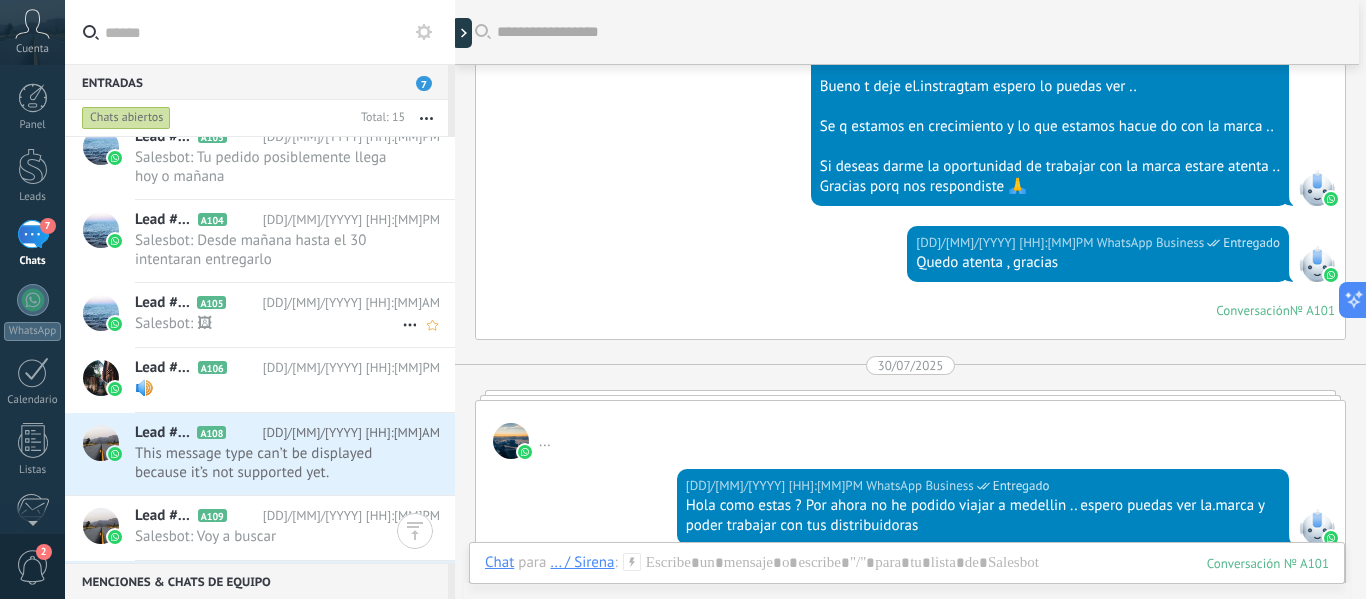 scroll, scrollTop: 0, scrollLeft: 0, axis: both 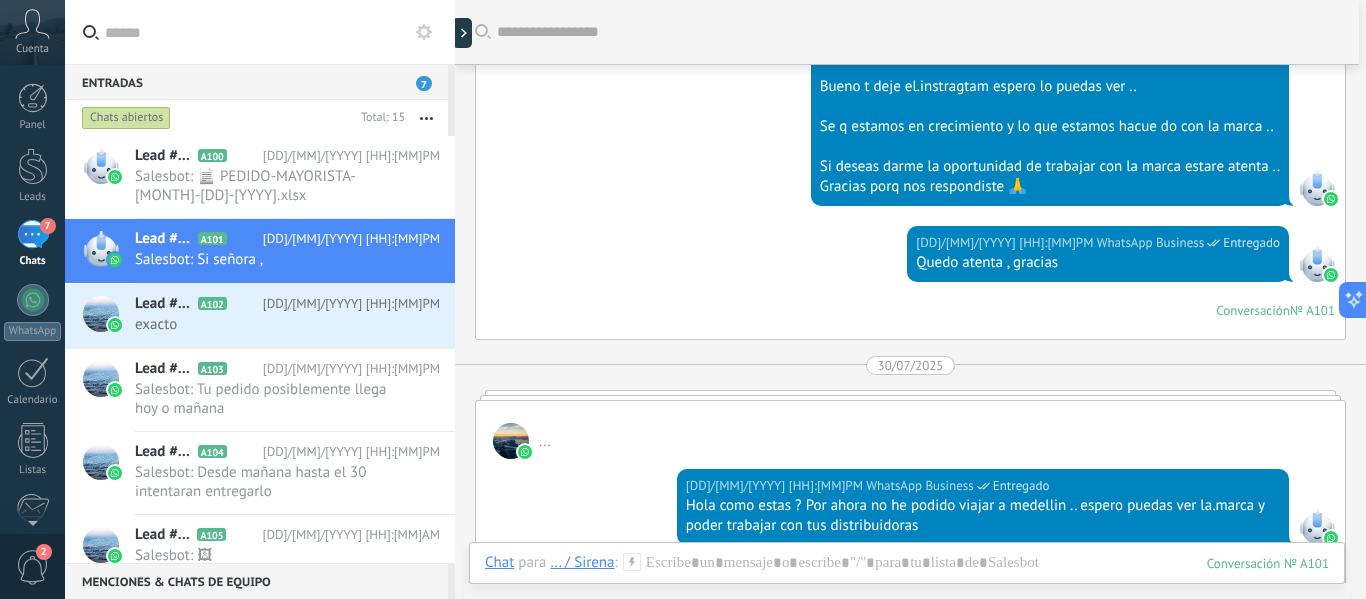 click 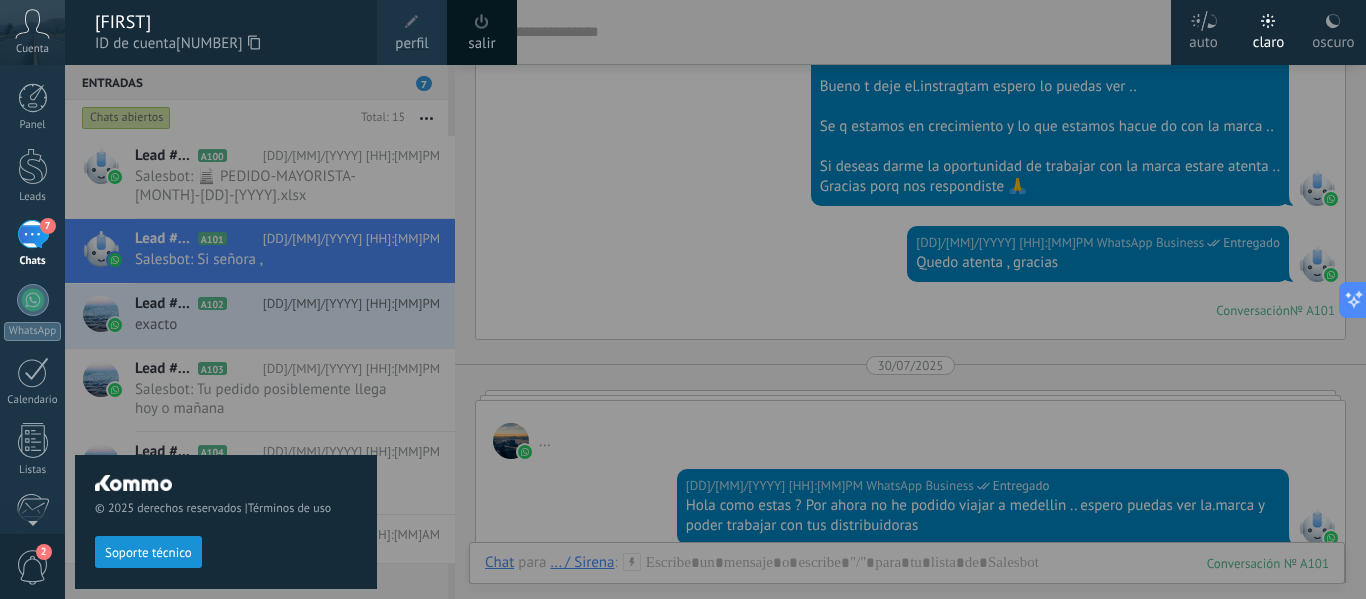 click on "perfil" at bounding box center [411, 44] 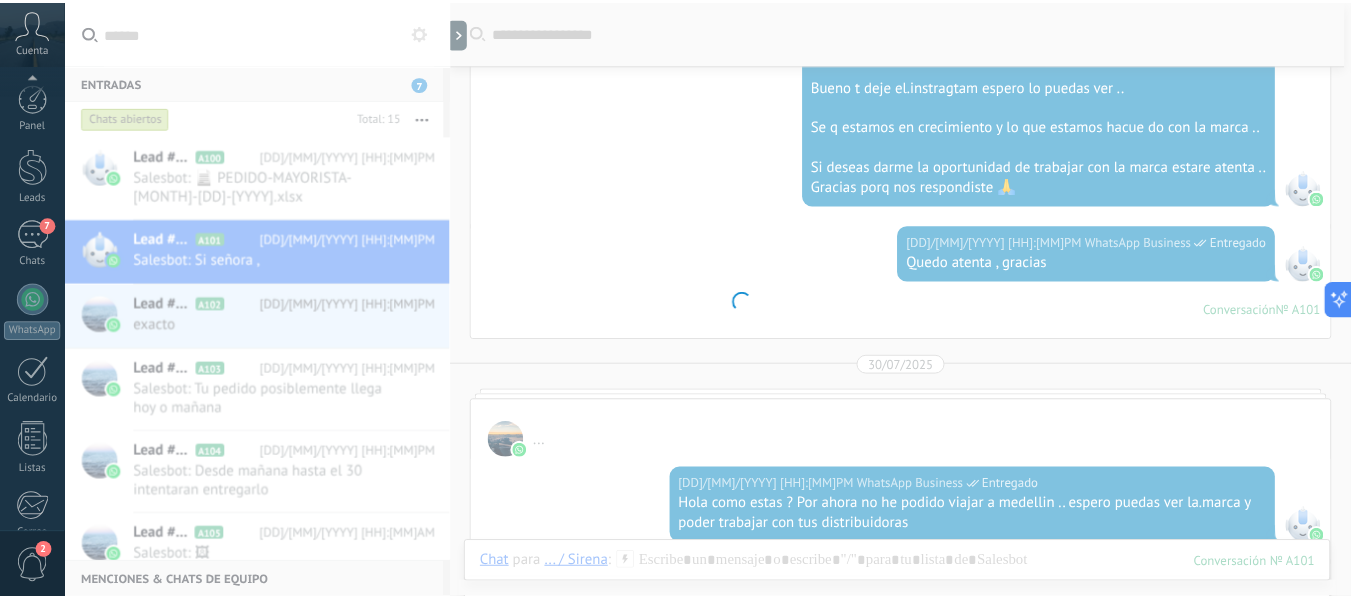 scroll, scrollTop: 233, scrollLeft: 0, axis: vertical 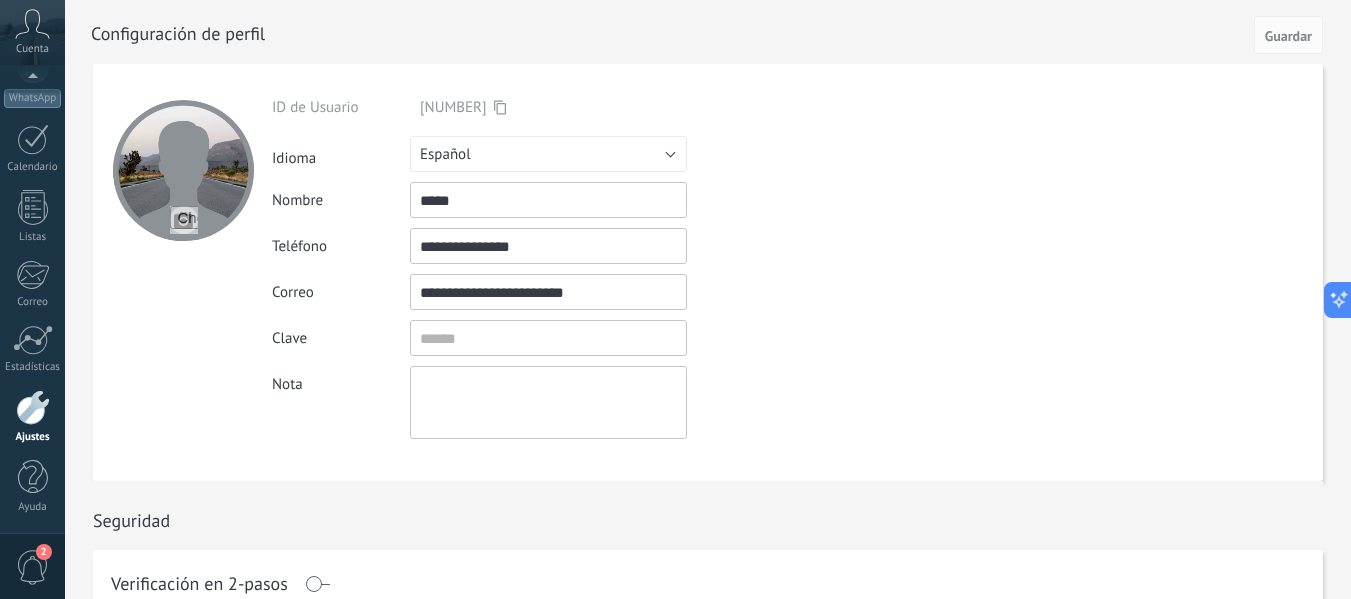 click on "*****" at bounding box center (548, 200) 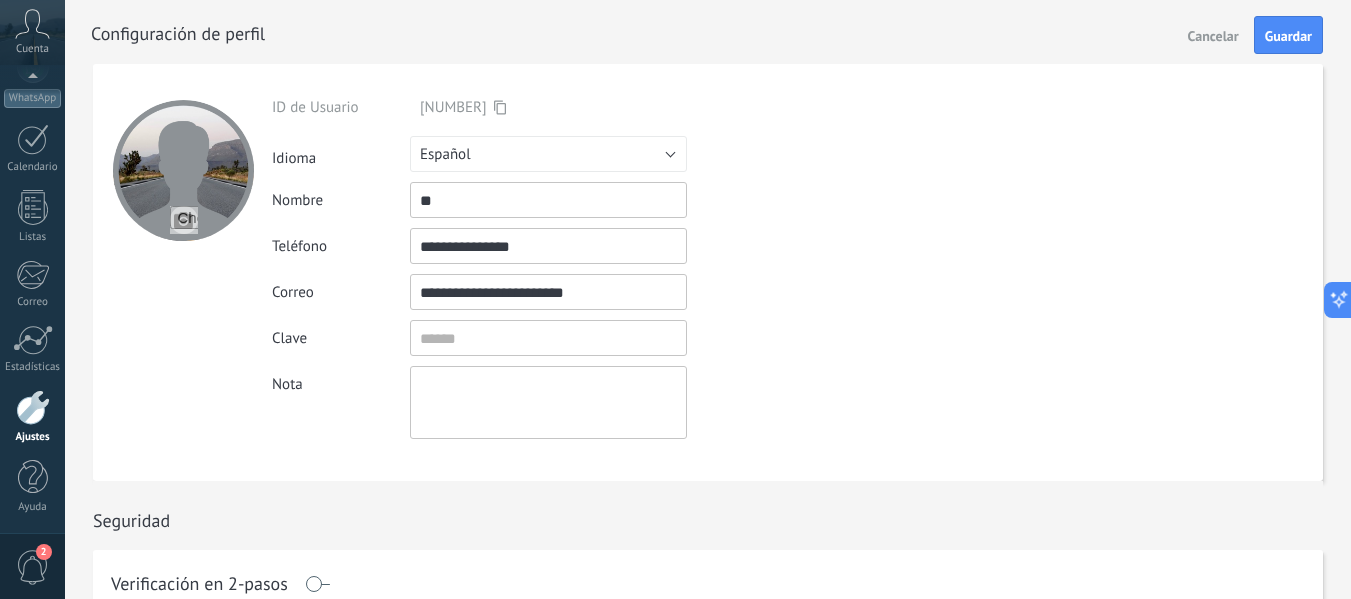 type on "*" 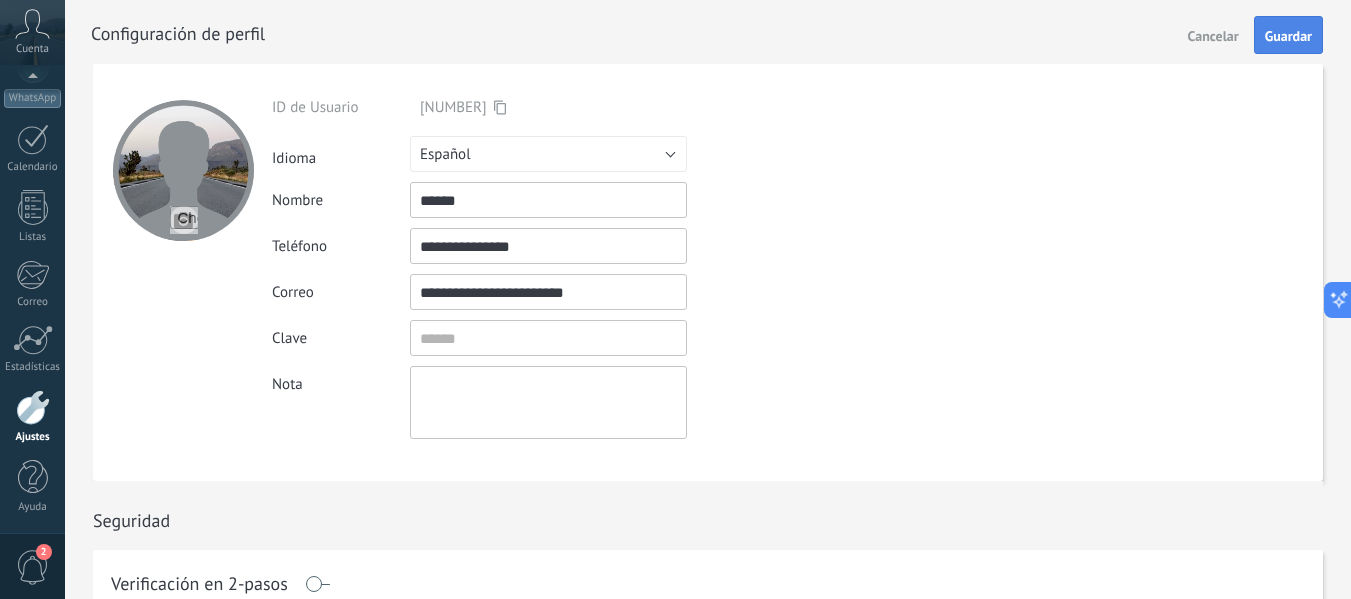 type on "******" 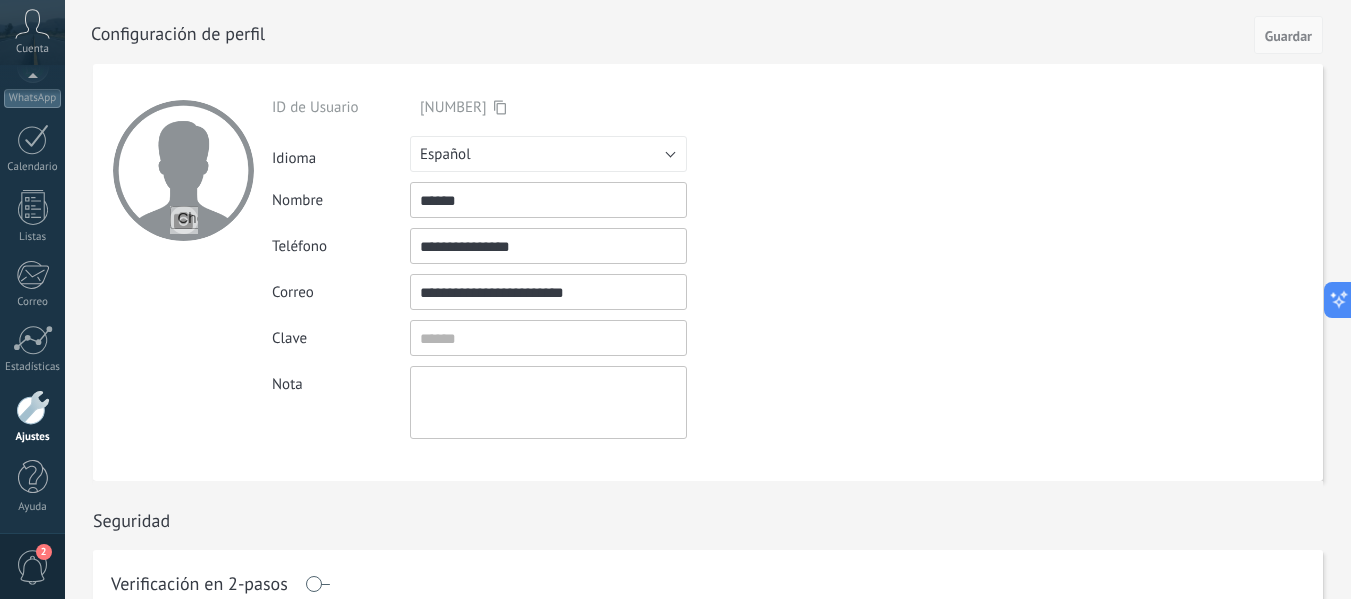 click on "Guardar" at bounding box center (1288, 36) 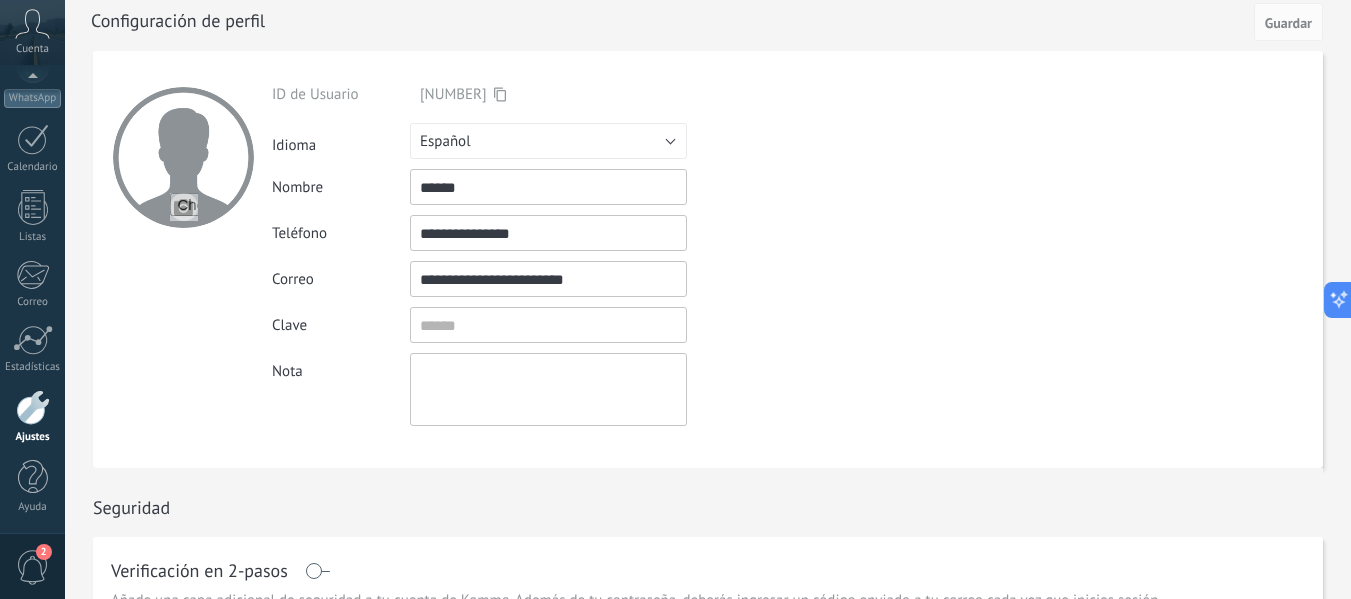scroll, scrollTop: 0, scrollLeft: 0, axis: both 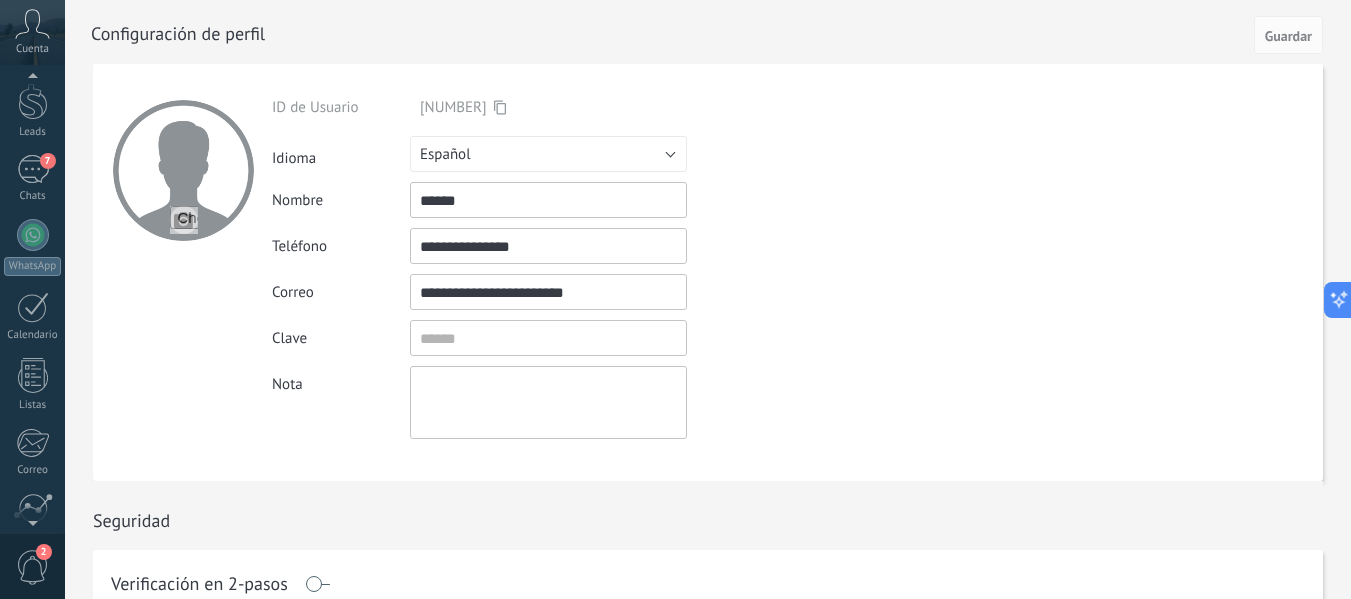 click 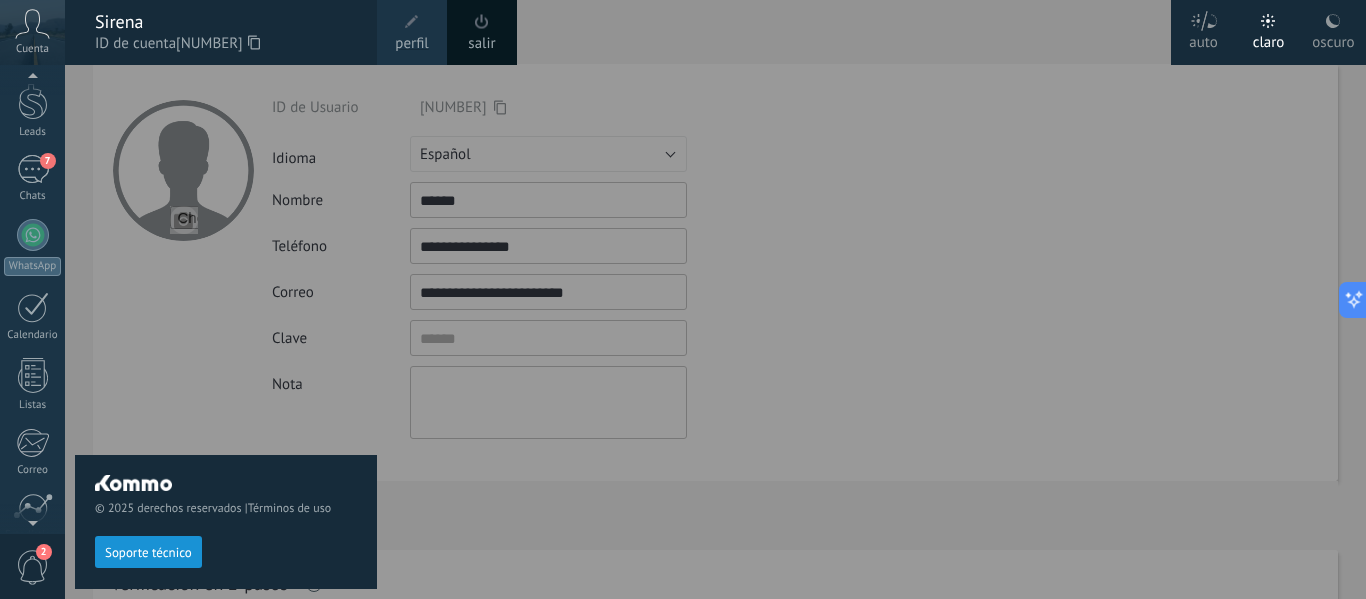 click 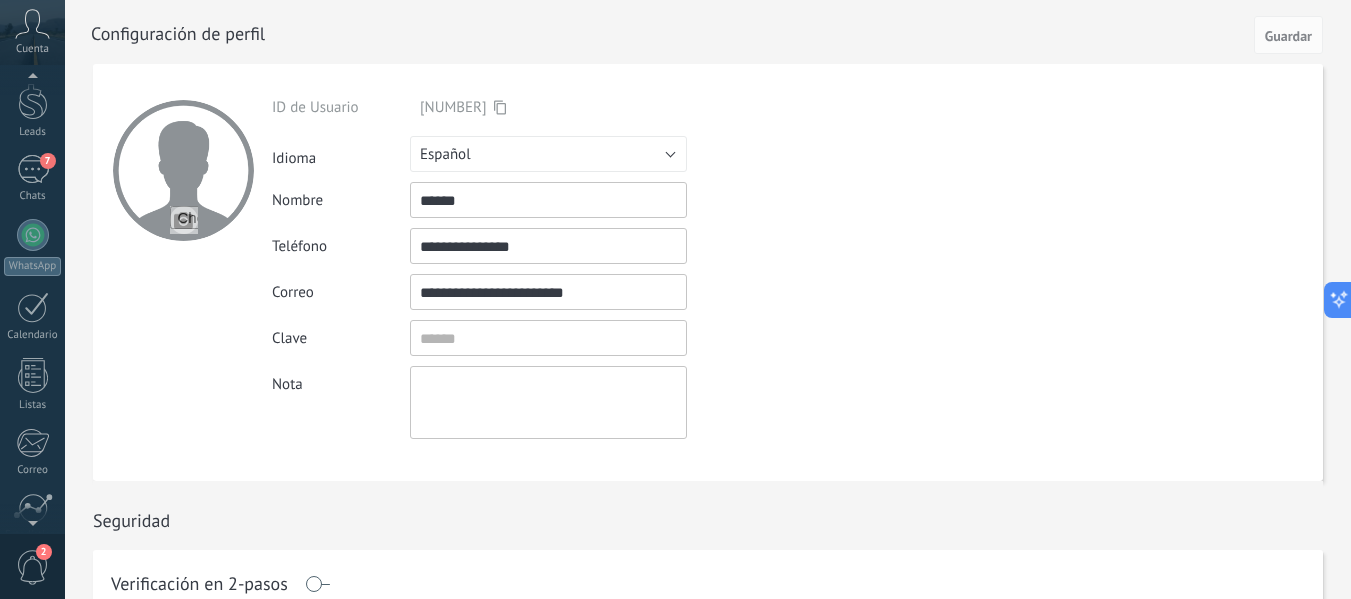 click 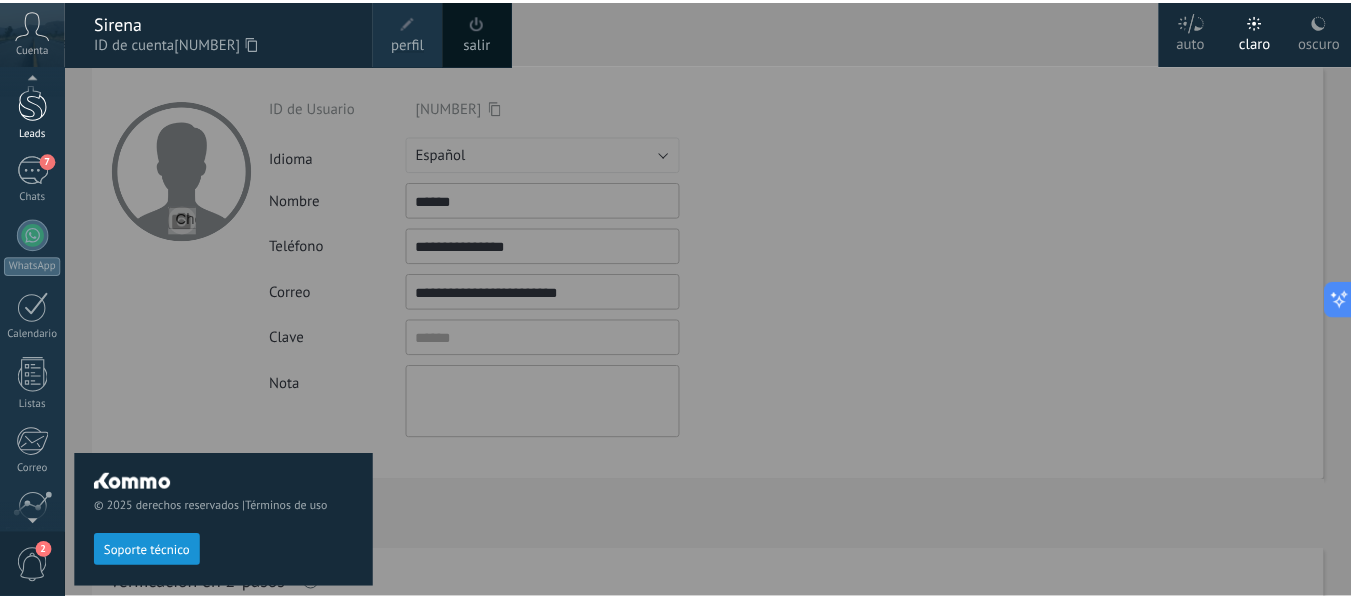 scroll, scrollTop: 62, scrollLeft: 0, axis: vertical 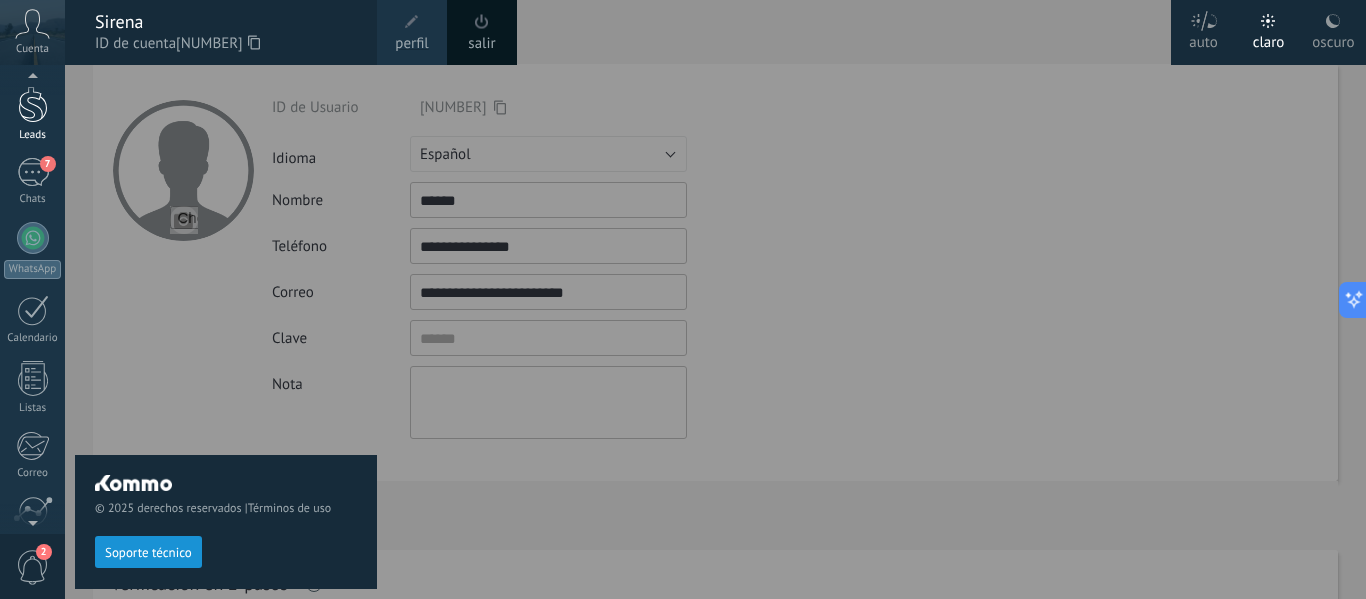 click at bounding box center [33, 104] 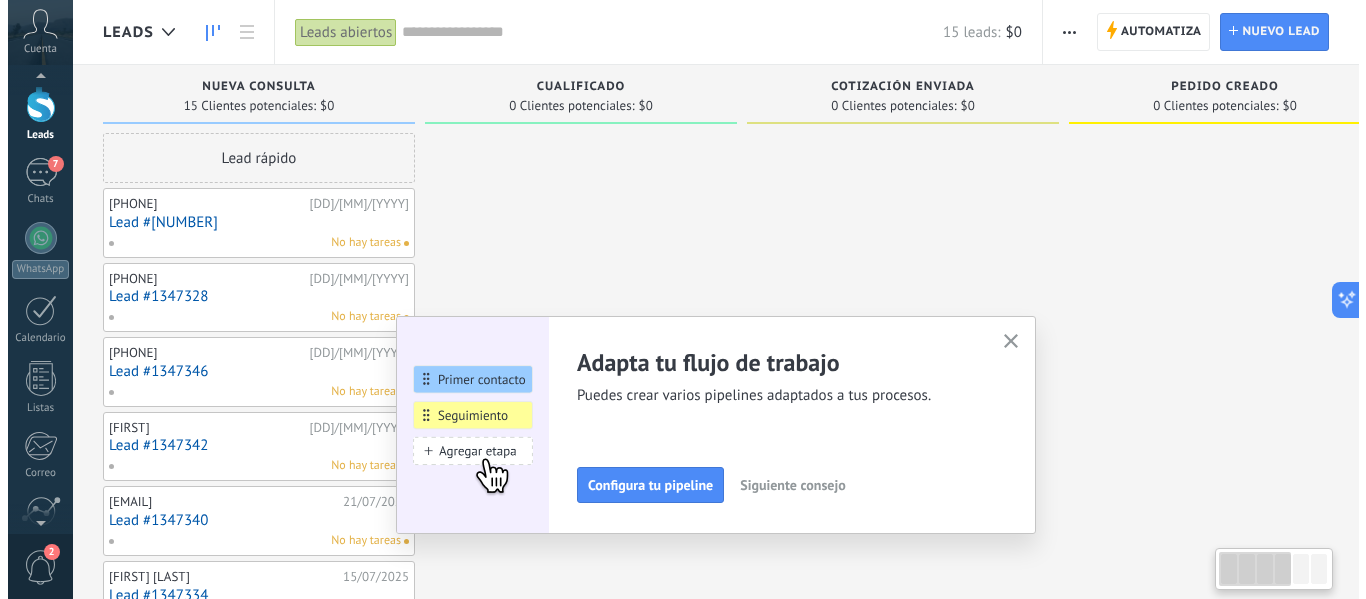 scroll, scrollTop: 0, scrollLeft: 0, axis: both 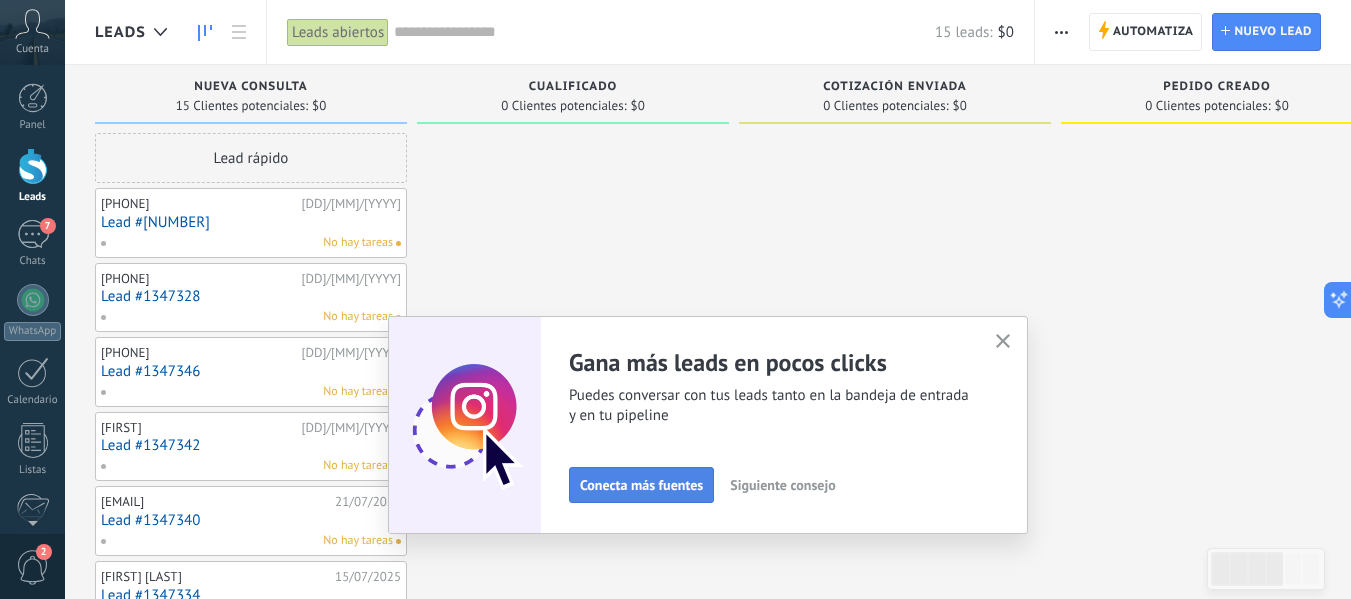 click on "Conecta más fuentes" at bounding box center [641, 485] 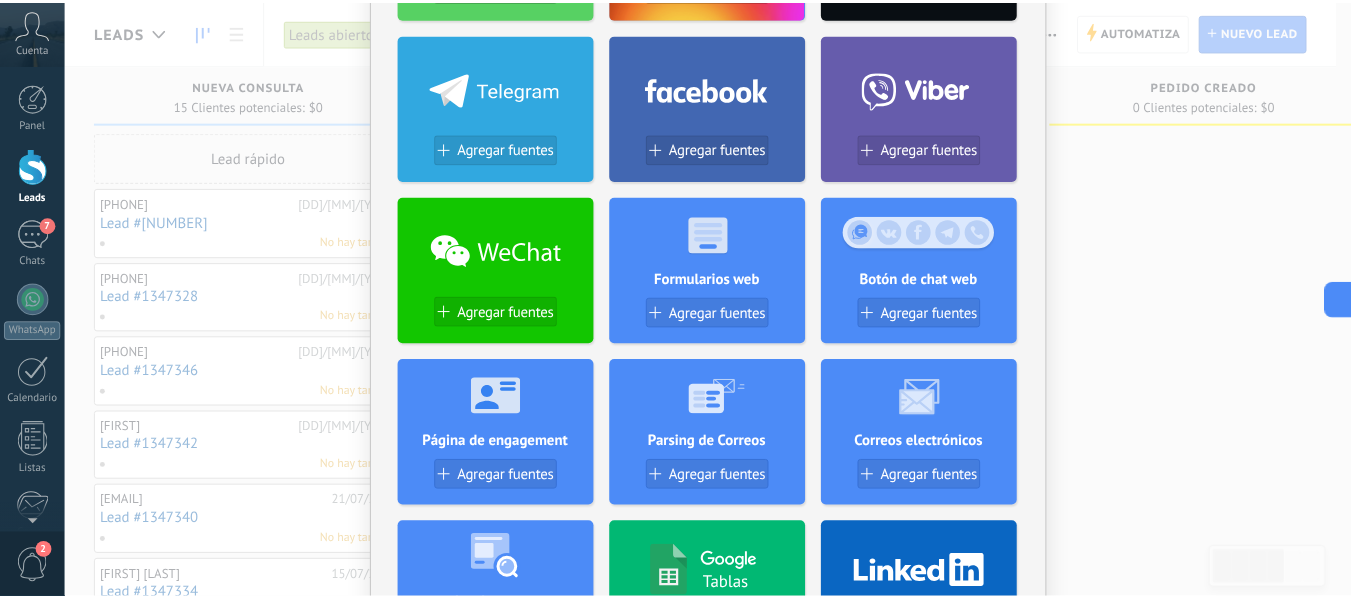 scroll, scrollTop: 0, scrollLeft: 0, axis: both 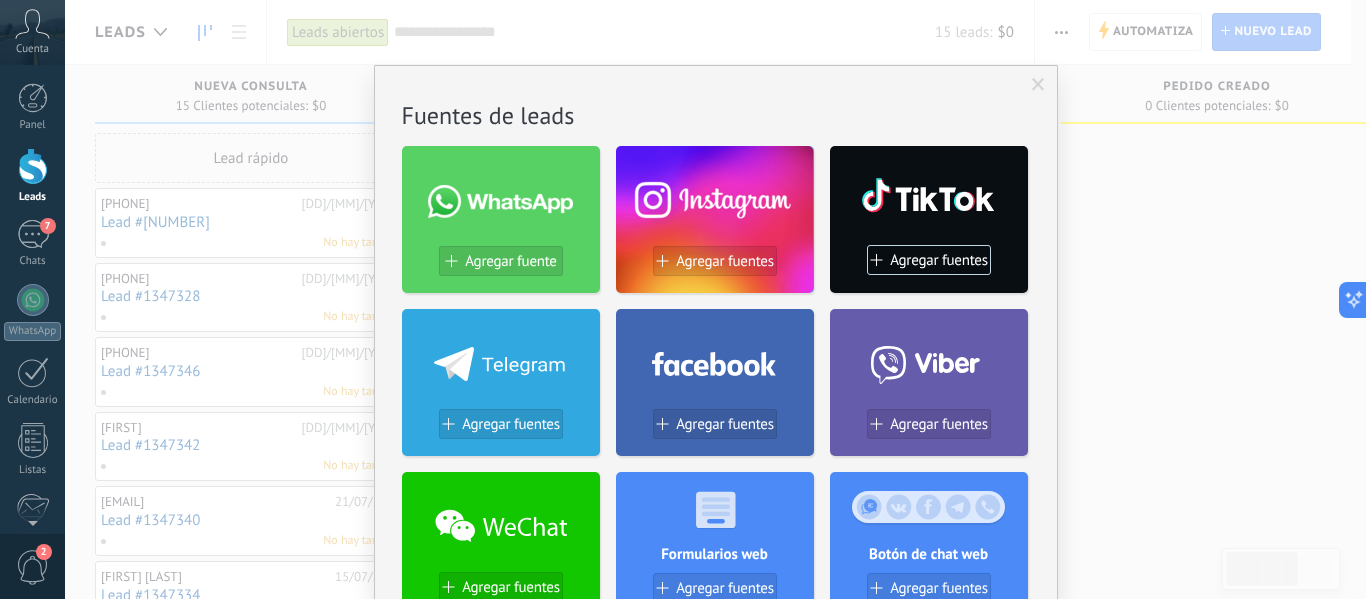 click at bounding box center [1038, 85] 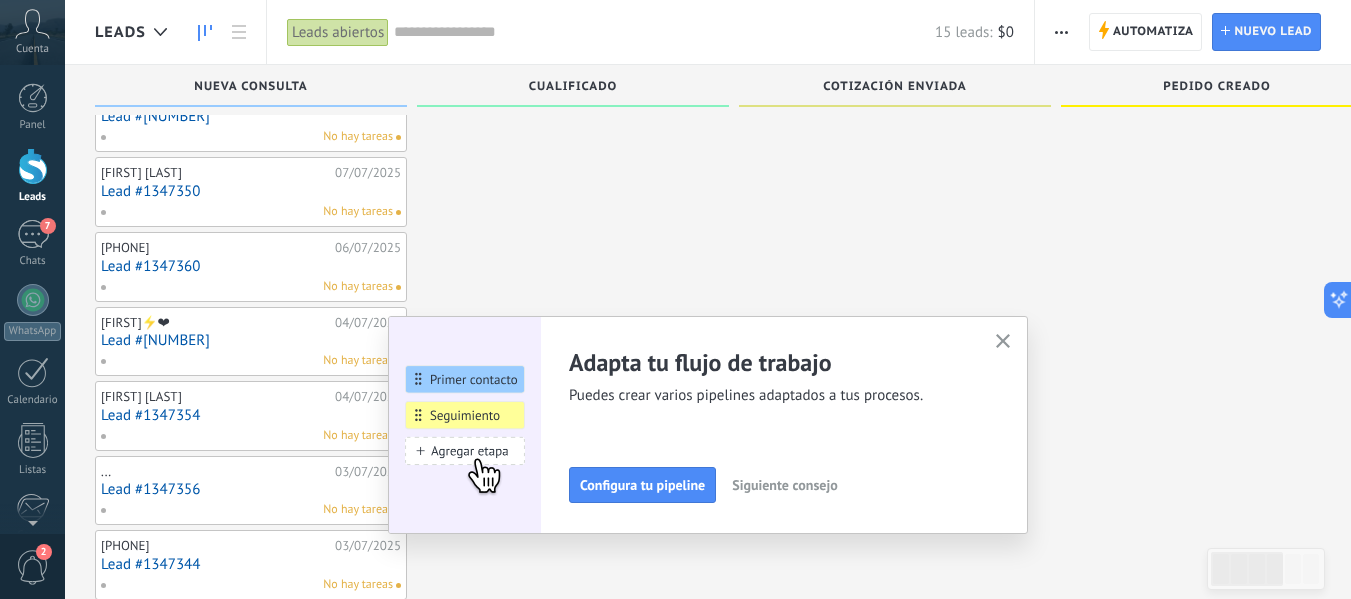 scroll, scrollTop: 752, scrollLeft: 0, axis: vertical 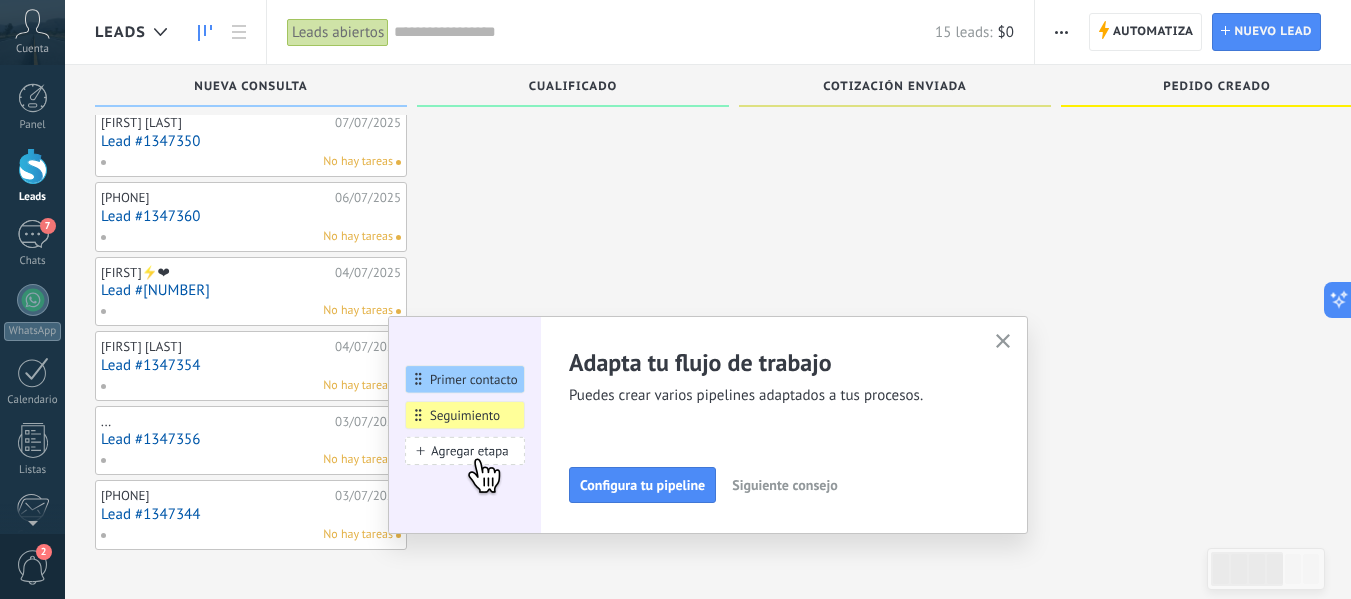 click at bounding box center [1003, 342] 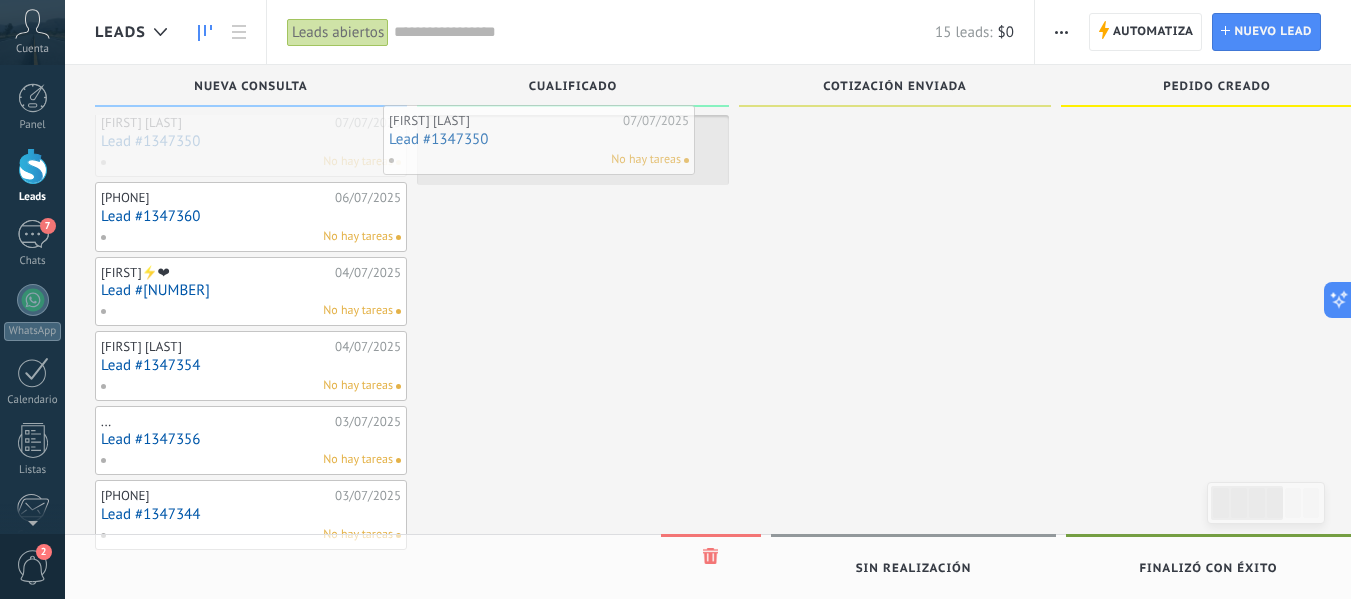 drag, startPoint x: 337, startPoint y: 151, endPoint x: 625, endPoint y: 150, distance: 288.00174 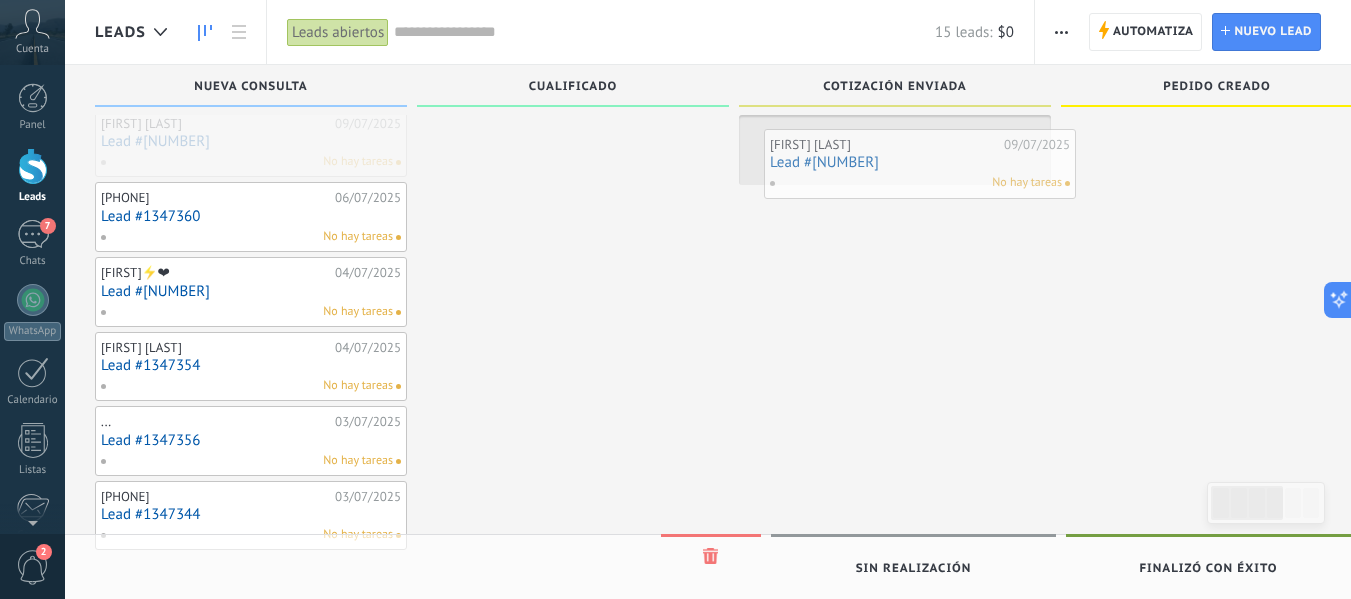 drag, startPoint x: 329, startPoint y: 138, endPoint x: 1000, endPoint y: 159, distance: 671.32855 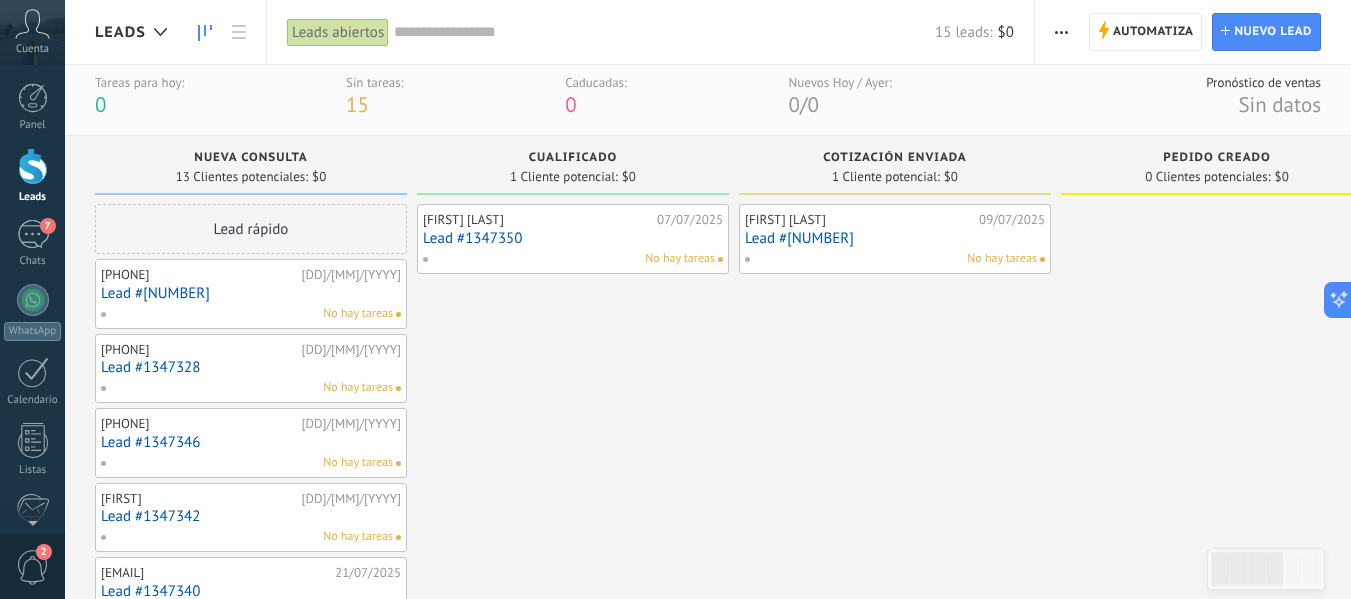 scroll, scrollTop: 0, scrollLeft: 0, axis: both 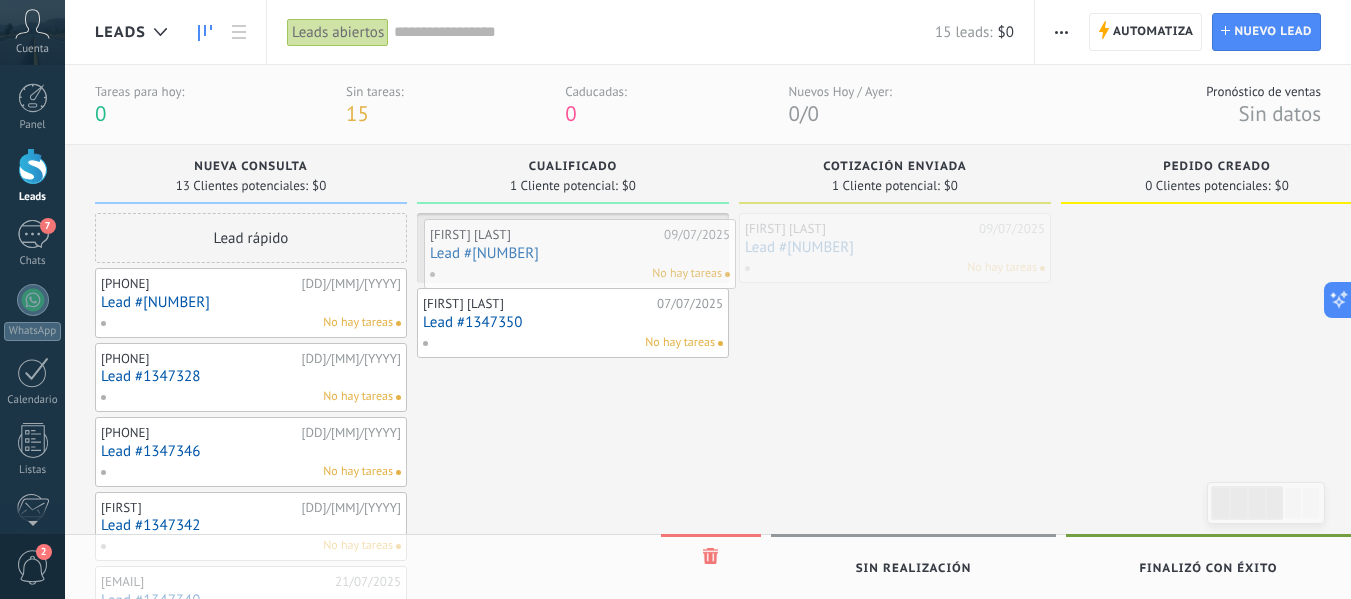 drag, startPoint x: 946, startPoint y: 265, endPoint x: 631, endPoint y: 271, distance: 315.05713 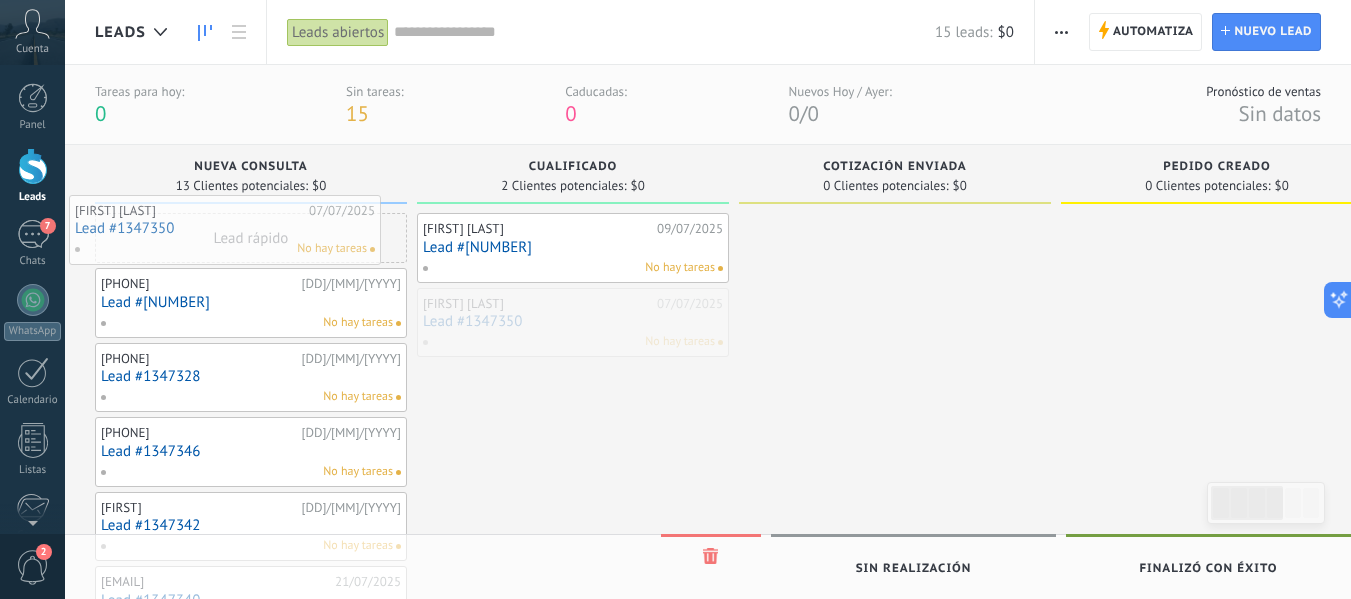 drag, startPoint x: 625, startPoint y: 321, endPoint x: 276, endPoint y: 229, distance: 360.92242 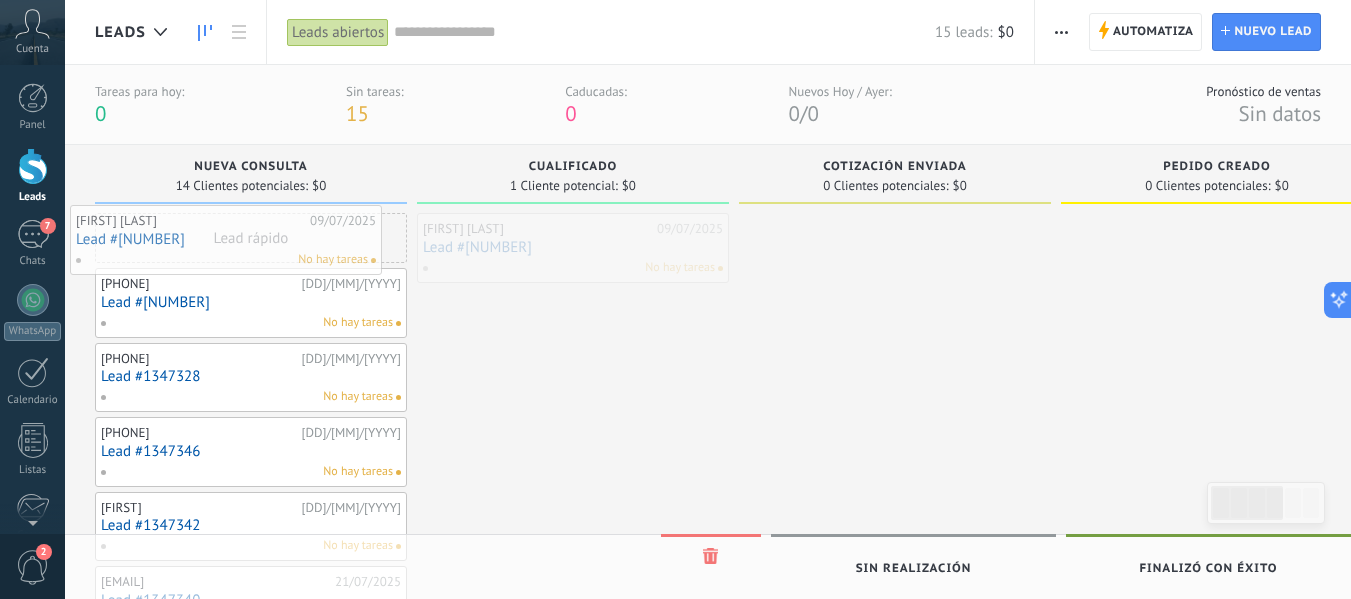 drag, startPoint x: 537, startPoint y: 231, endPoint x: 190, endPoint y: 223, distance: 347.0922 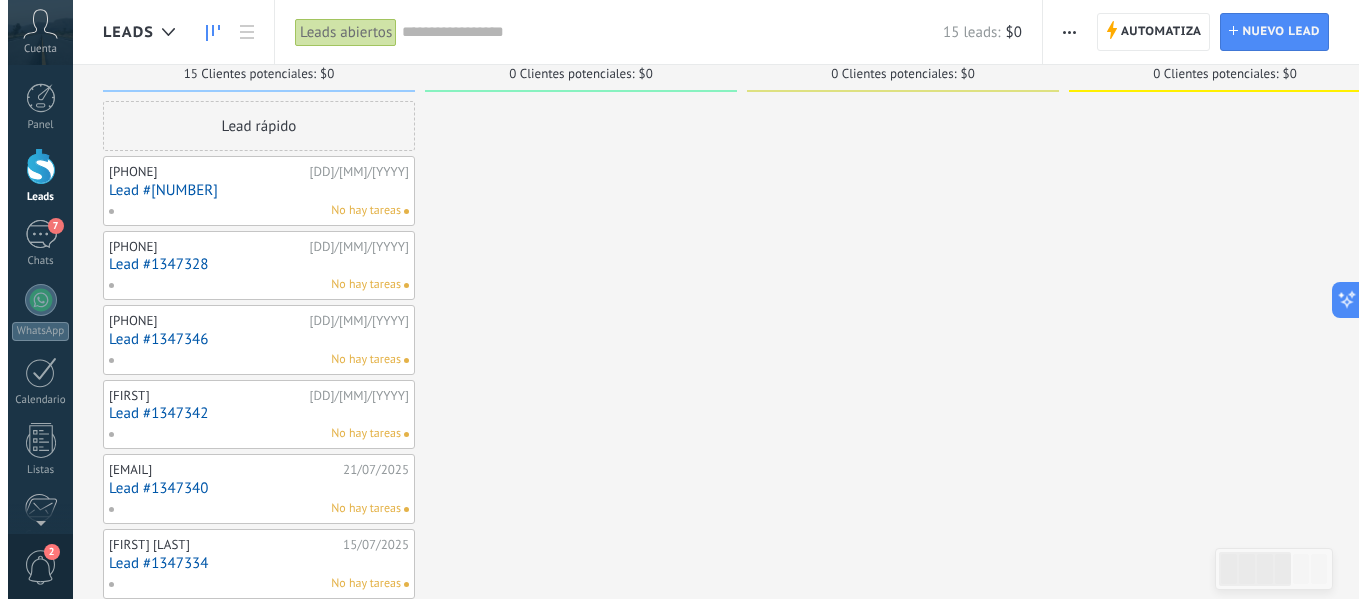 scroll, scrollTop: 0, scrollLeft: 0, axis: both 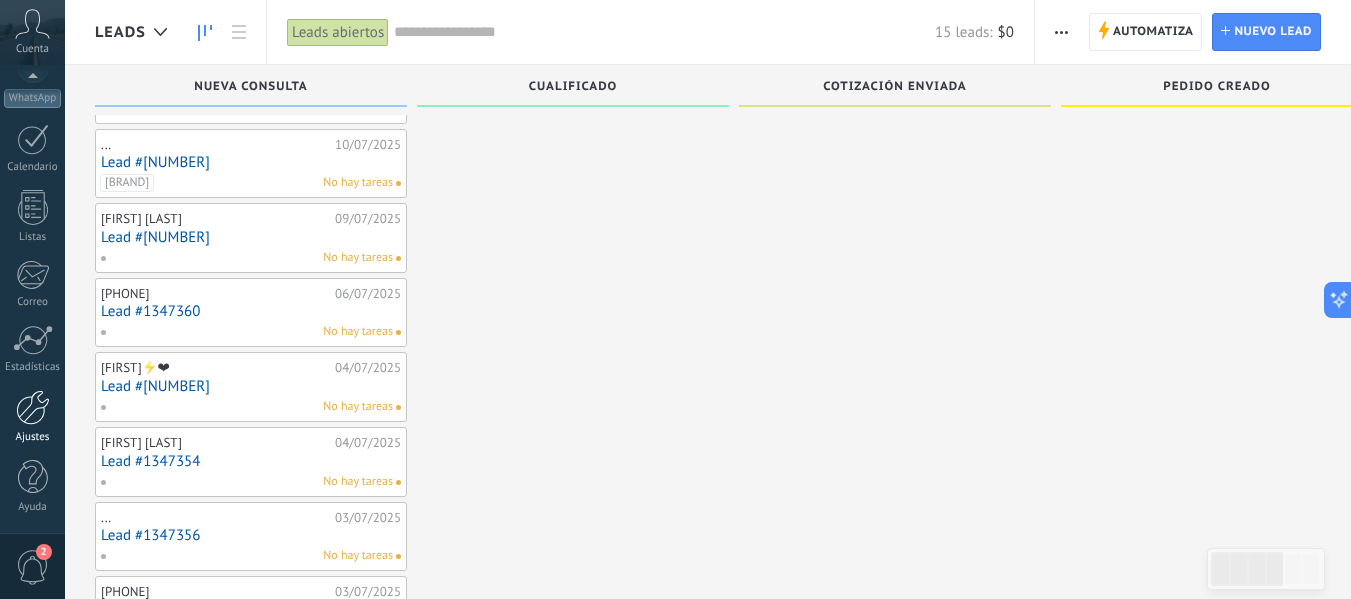 click at bounding box center (33, 407) 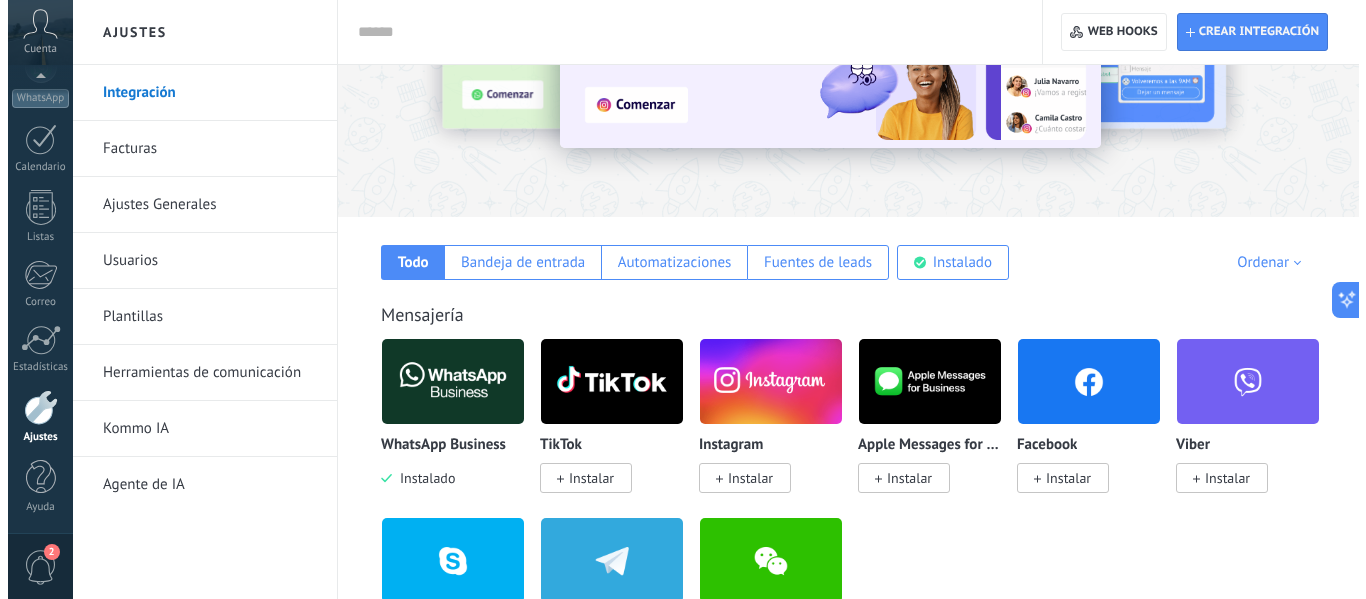 scroll, scrollTop: 175, scrollLeft: 0, axis: vertical 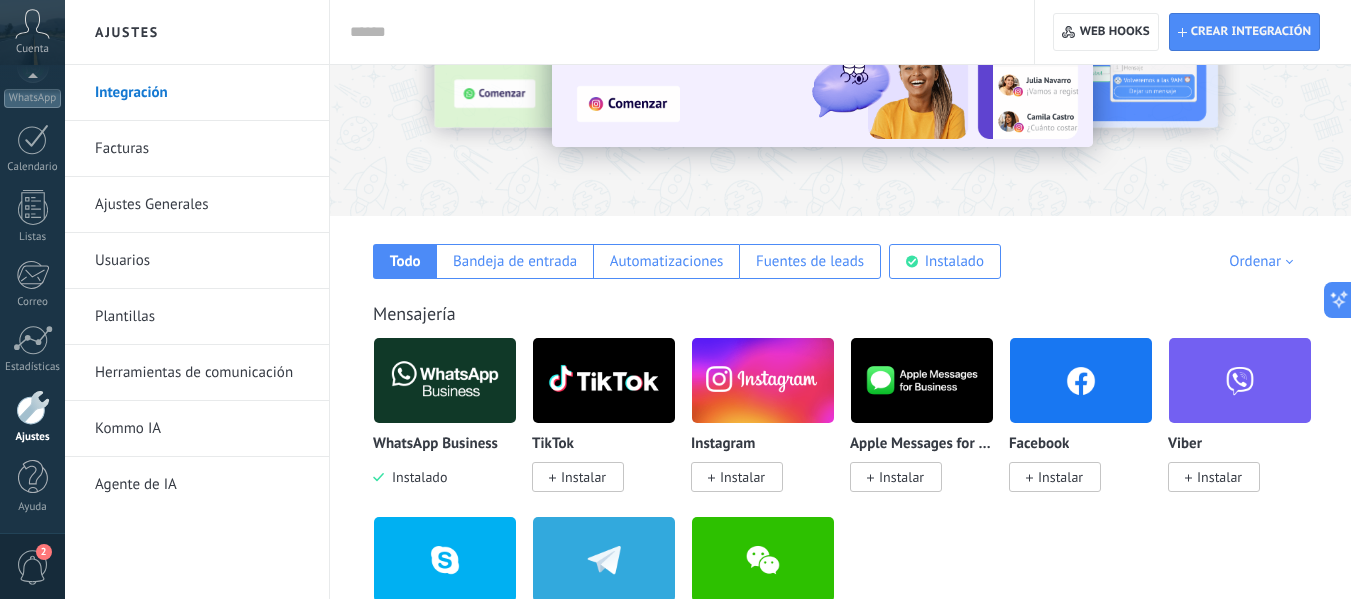 click at bounding box center (763, 380) 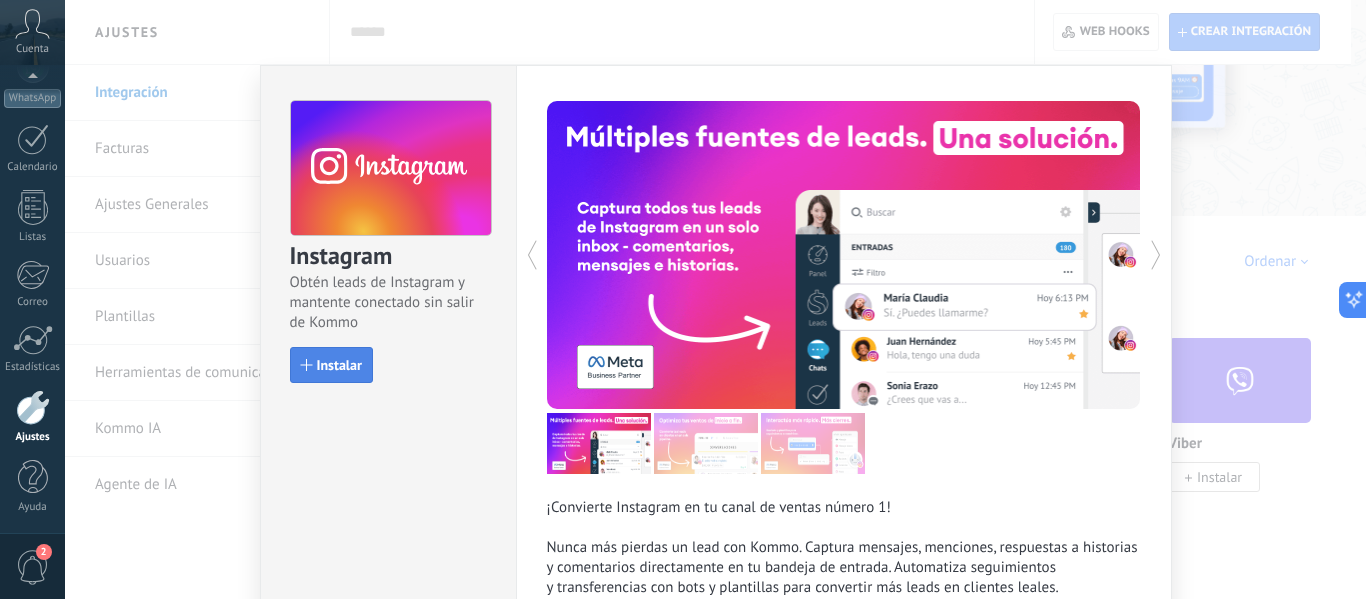 click on "Instalar" at bounding box center (339, 365) 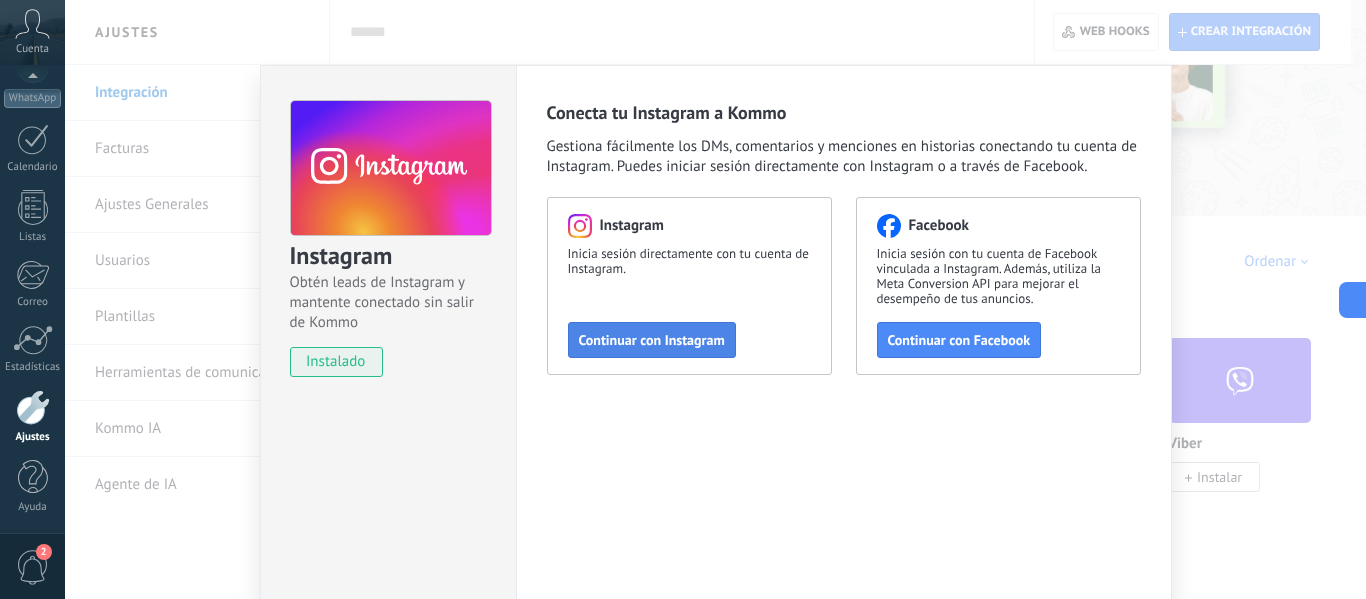 click on "Continuar con Instagram" at bounding box center [652, 340] 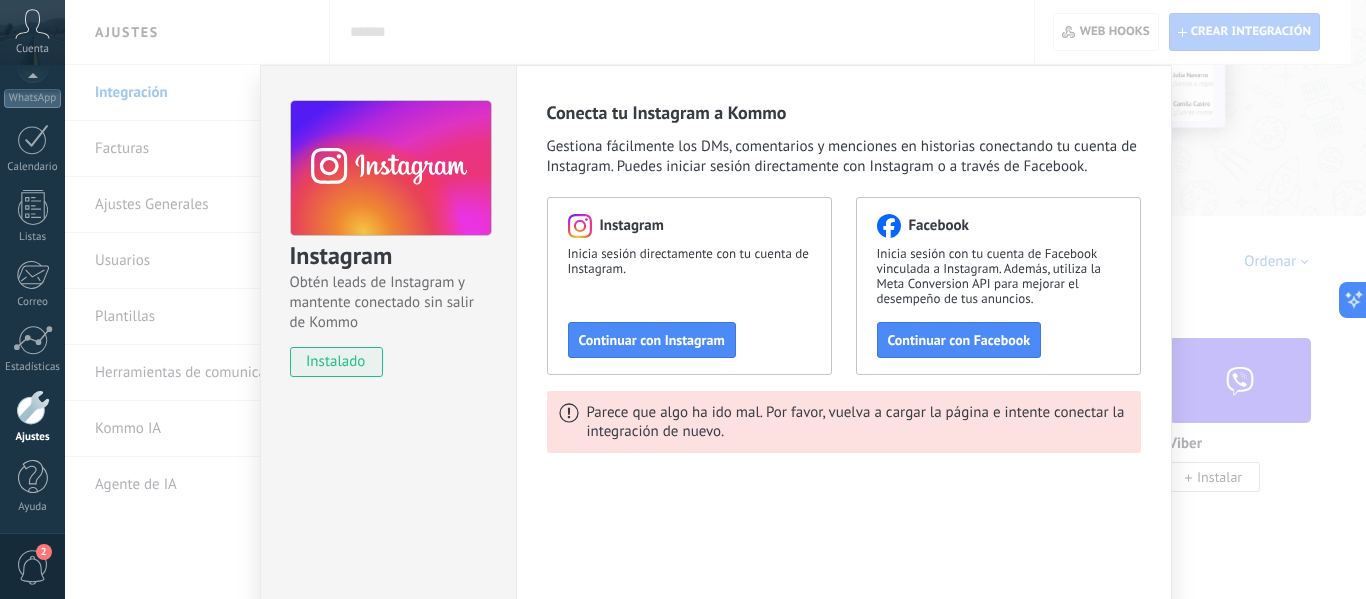 click on "instalado" at bounding box center (336, 362) 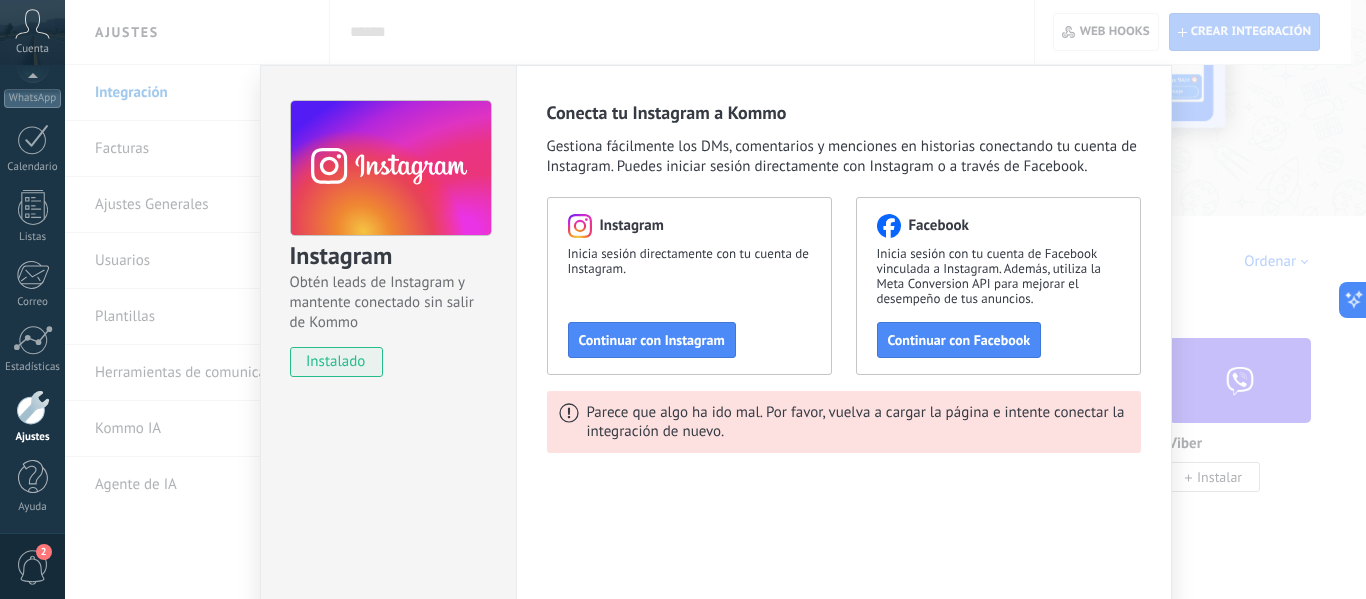 click 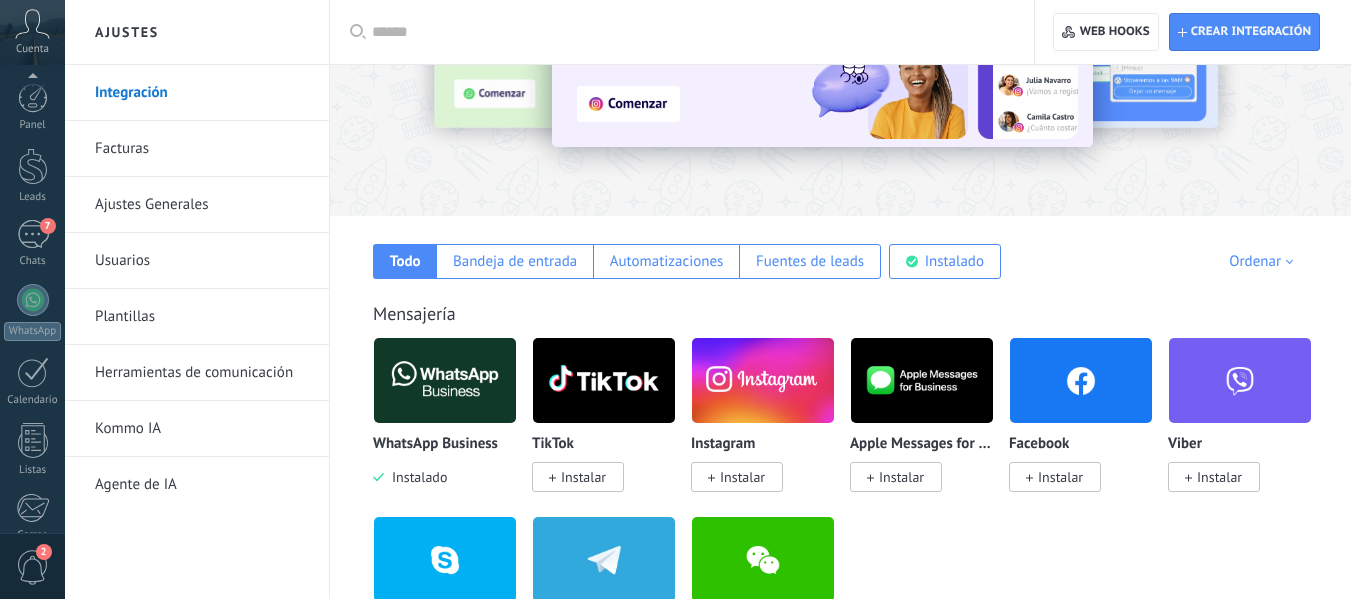 scroll, scrollTop: 175, scrollLeft: 0, axis: vertical 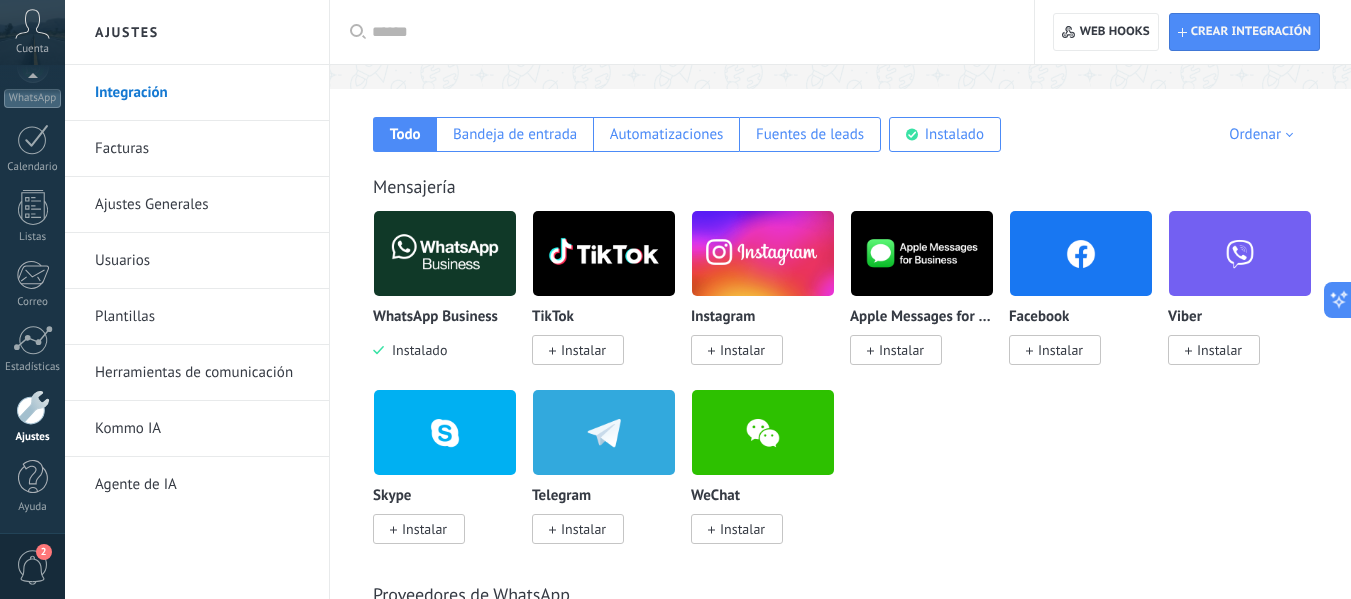 click at bounding box center [1081, 253] 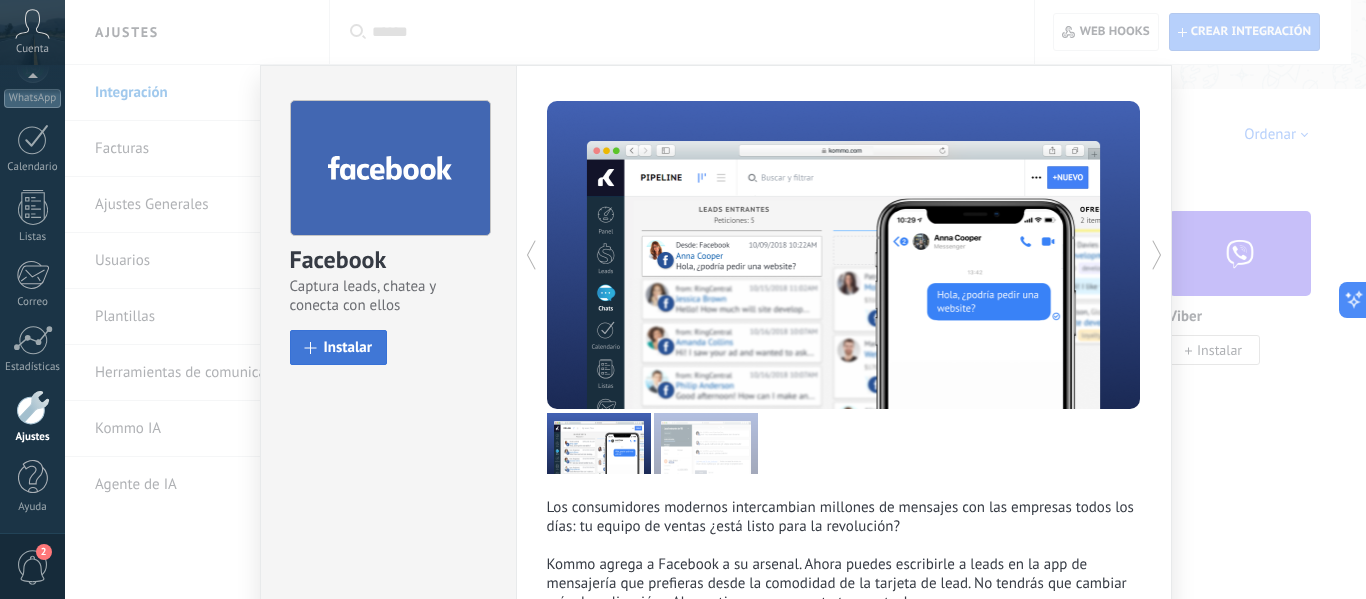 click on "Instalar" at bounding box center [348, 347] 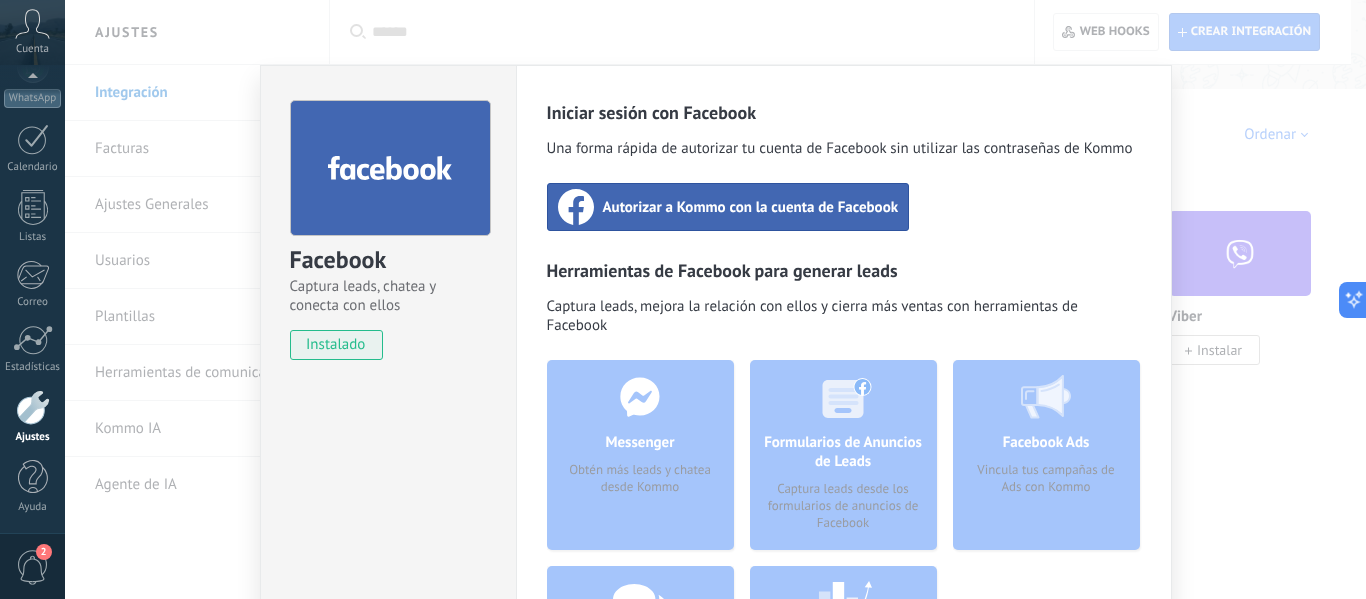 click on "Autorizar a Kommo con la cuenta de Facebook" at bounding box center (751, 207) 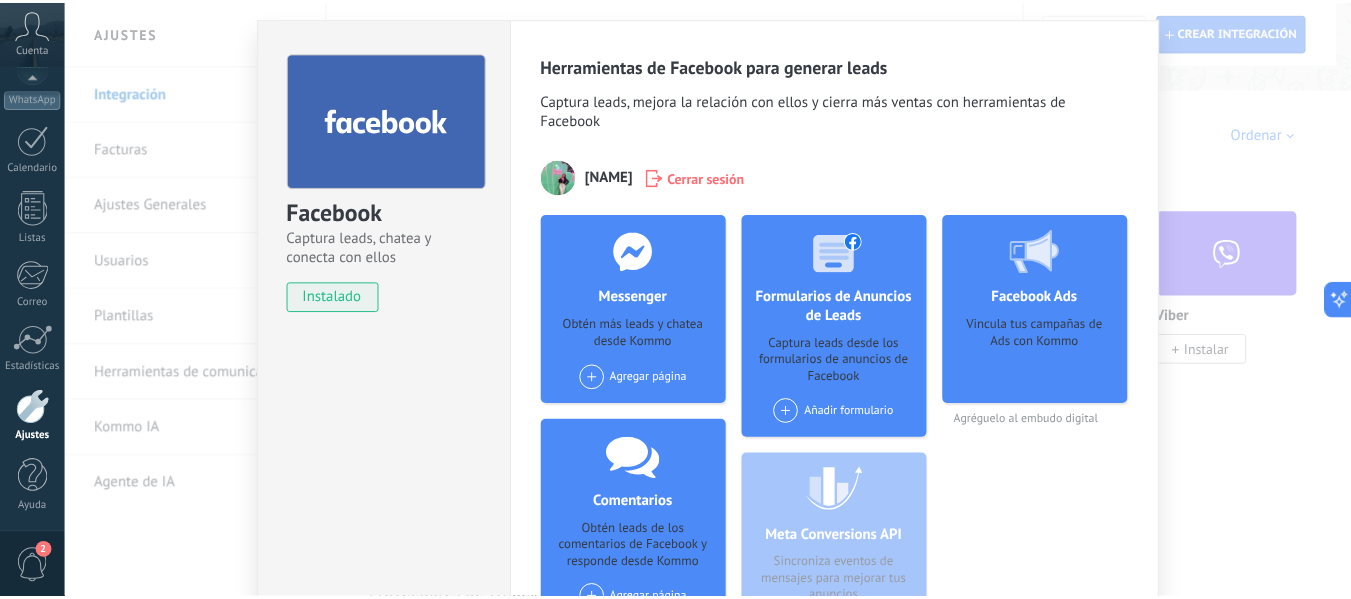 scroll, scrollTop: 0, scrollLeft: 0, axis: both 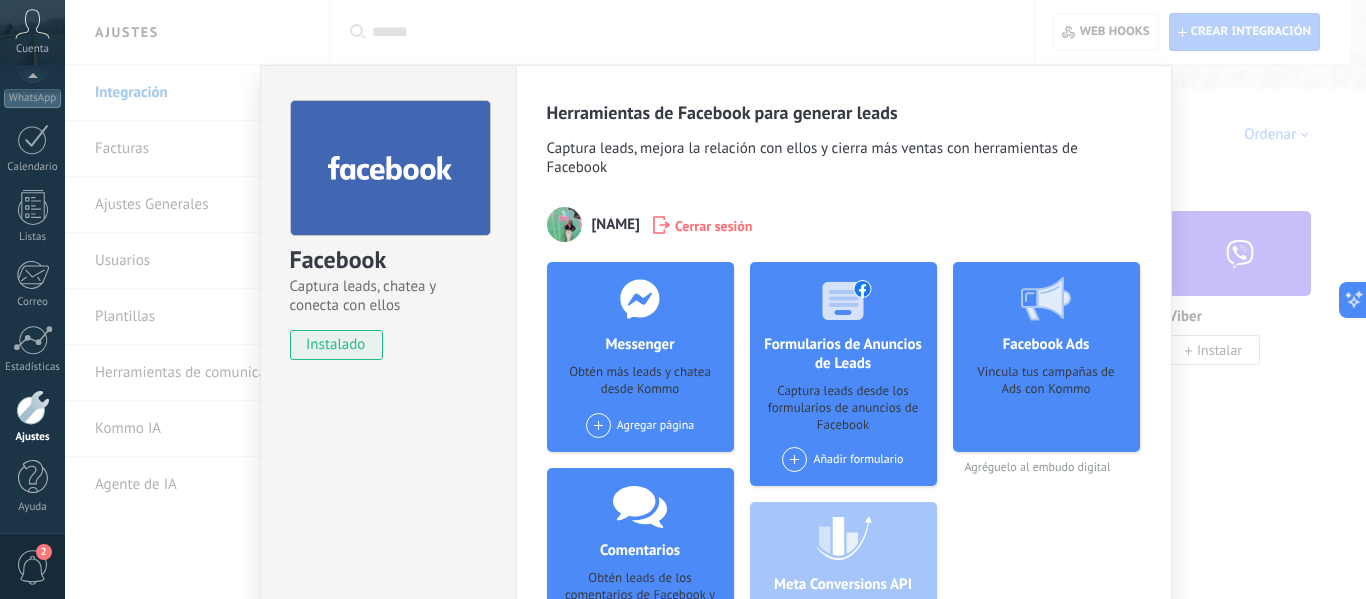 click on "Facebook Captura leads, chatea y conecta con ellos instalado Desinstalar Herramientas de Facebook para generar leads Captura leads, mejora la relación con ellos y cierra más ventas con herramientas de Facebook Diana Catanoo Cerrar sesión Messenger Obtén más leads y chatea desde Kommo Agregar página Comentarios Obtén leads de los comentarios de Facebook y responde desde Kommo Agregar página Formularios de Anuncios de Leads Captura leads desde los formularios de anuncios de Facebook Añadir formulario Meta Conversions API Sincroniza eventos de mensajes para mejorar tus anuncios Facebook Ads Vincula tus campañas de Ads con Kommo Agréguelo al embudo digital más" at bounding box center [715, 299] 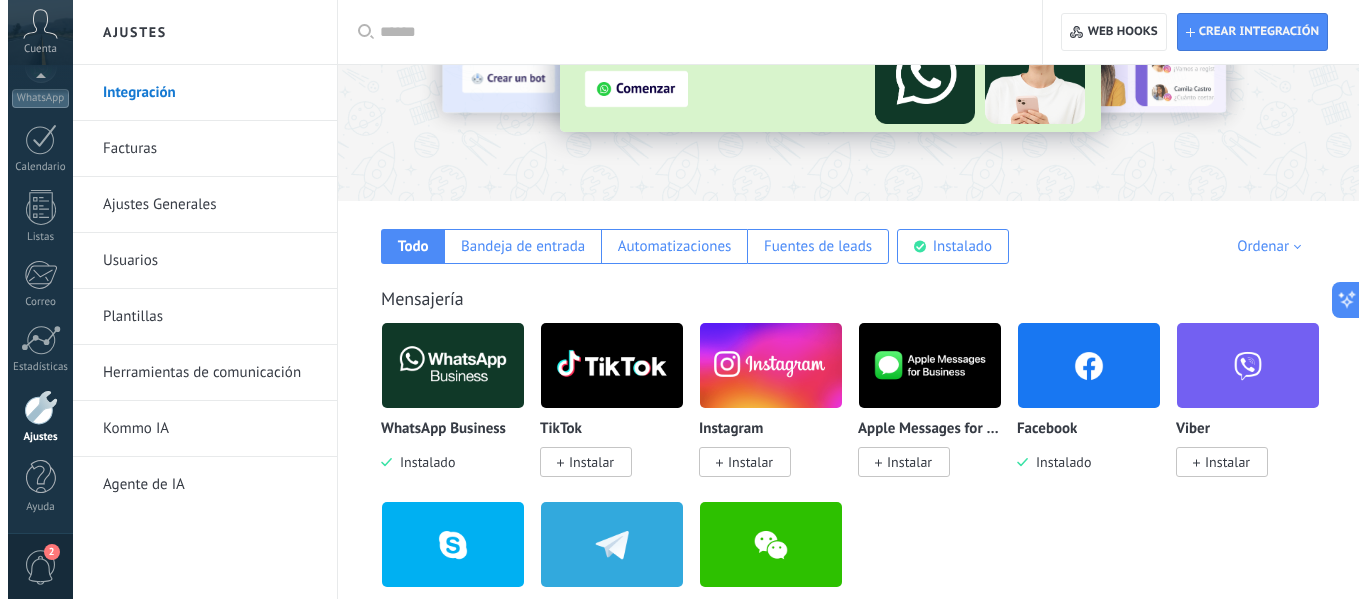 scroll, scrollTop: 191, scrollLeft: 0, axis: vertical 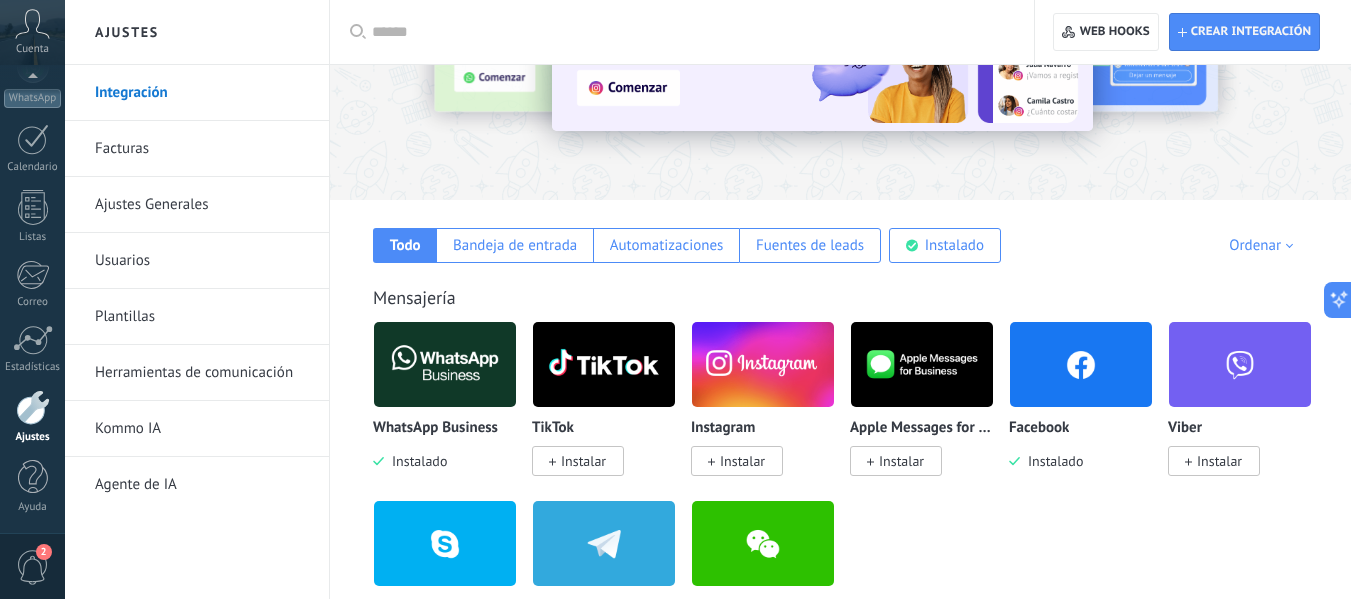 click on "Instalar" at bounding box center [742, 461] 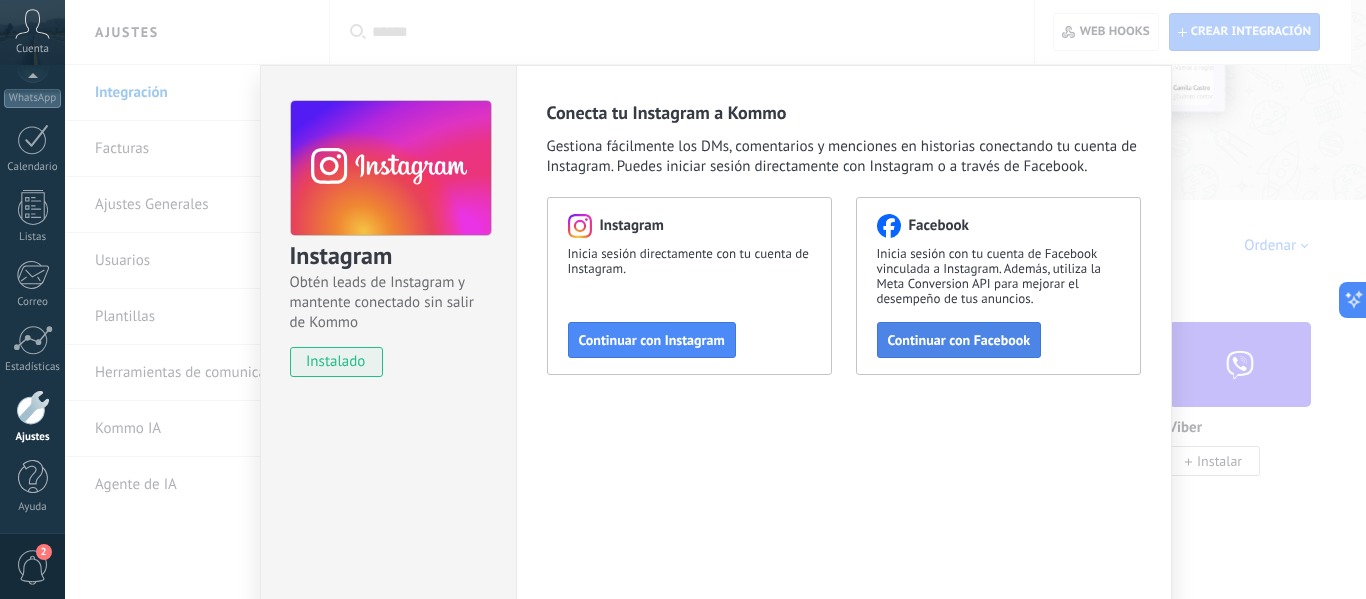 click on "Continuar con Facebook" at bounding box center [959, 340] 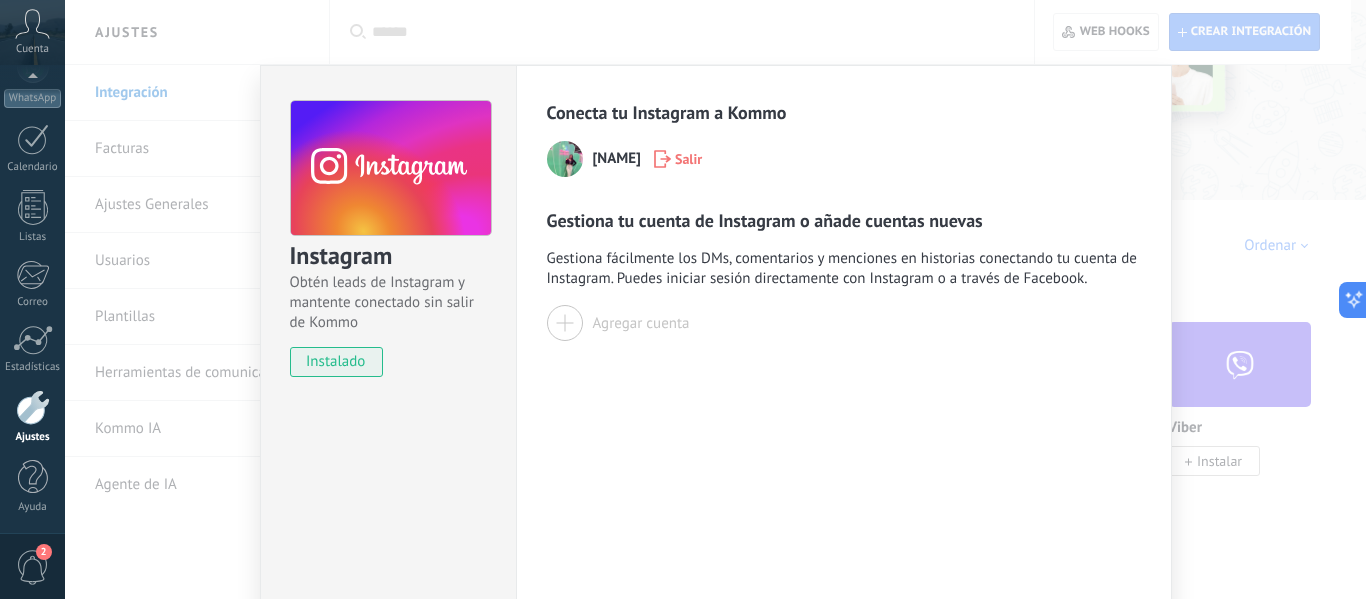 click on "Agregar cuenta" at bounding box center [641, 323] 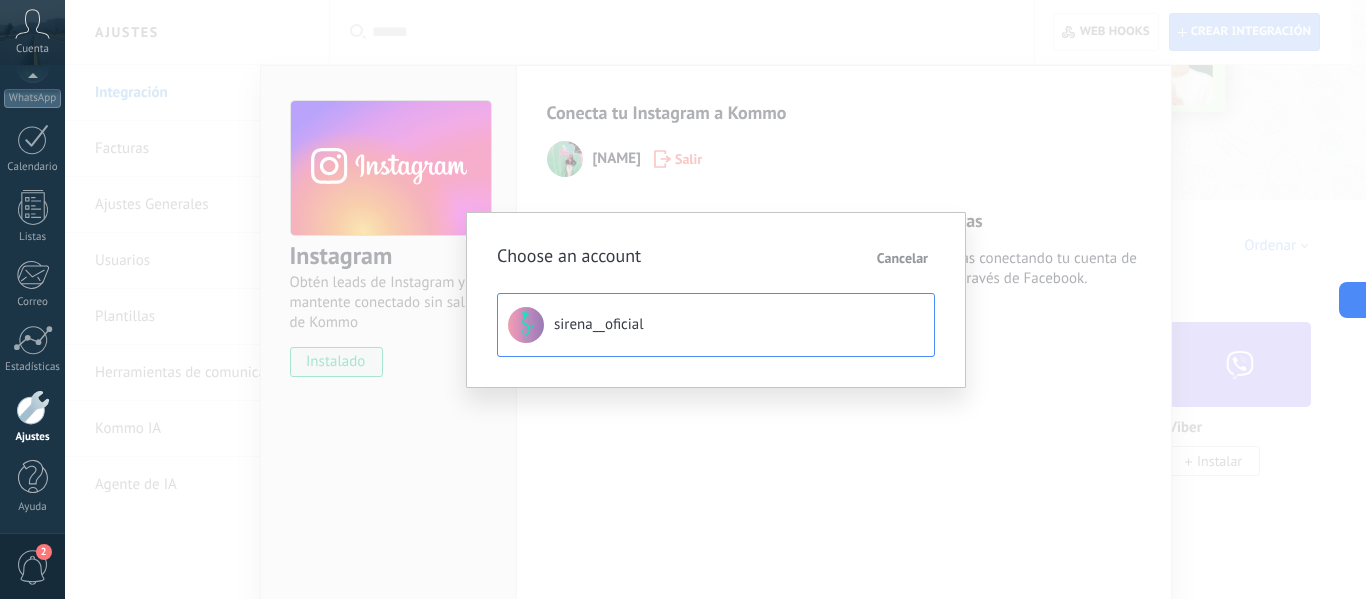 click on "sirena__oficial" at bounding box center [716, 325] 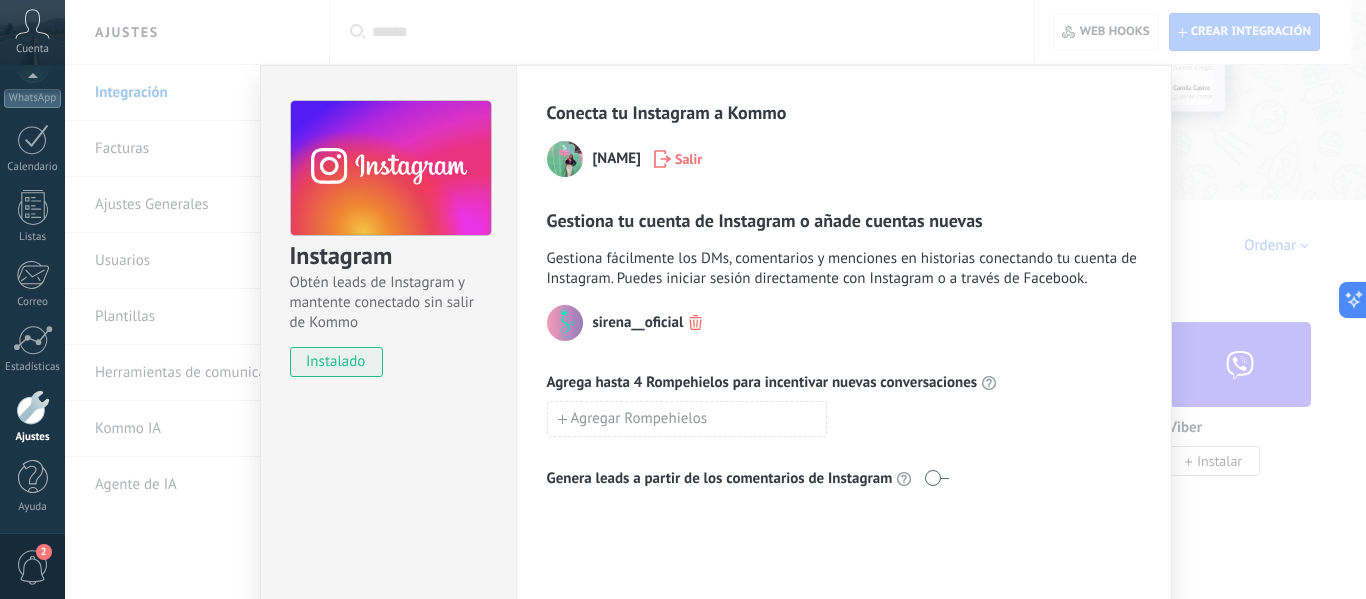 scroll, scrollTop: 136, scrollLeft: 0, axis: vertical 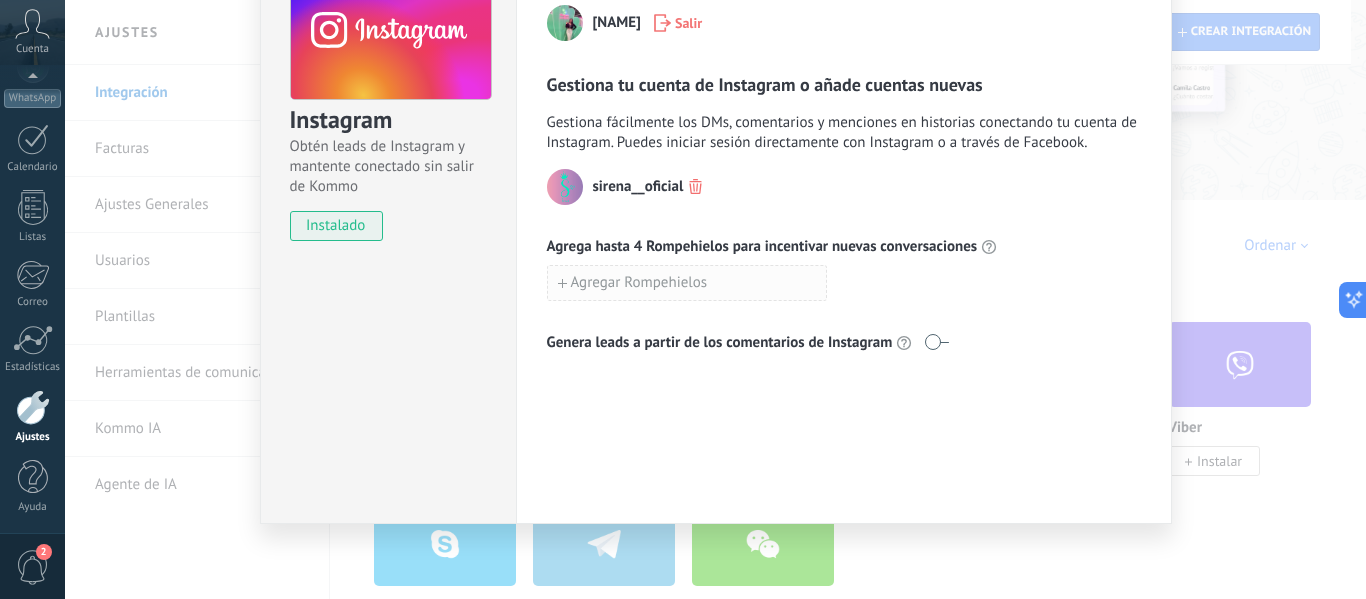 click on "Agregar Rompehielos" at bounding box center (687, 283) 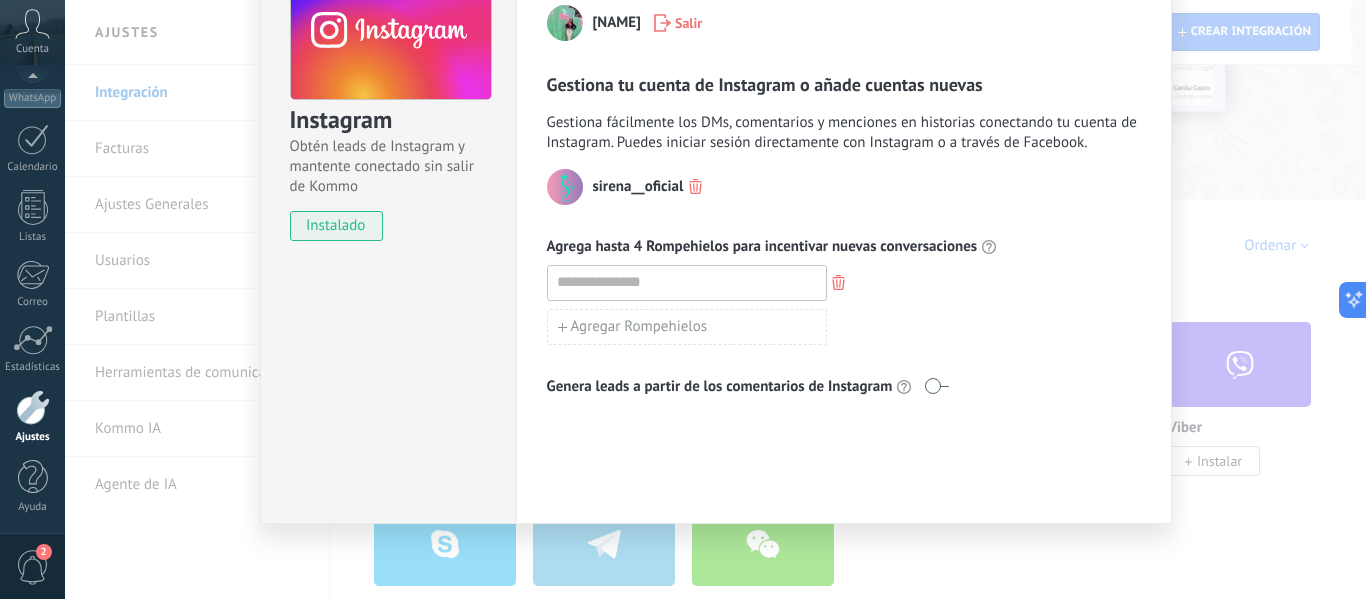 click on "sirena__oficial" at bounding box center (844, 187) 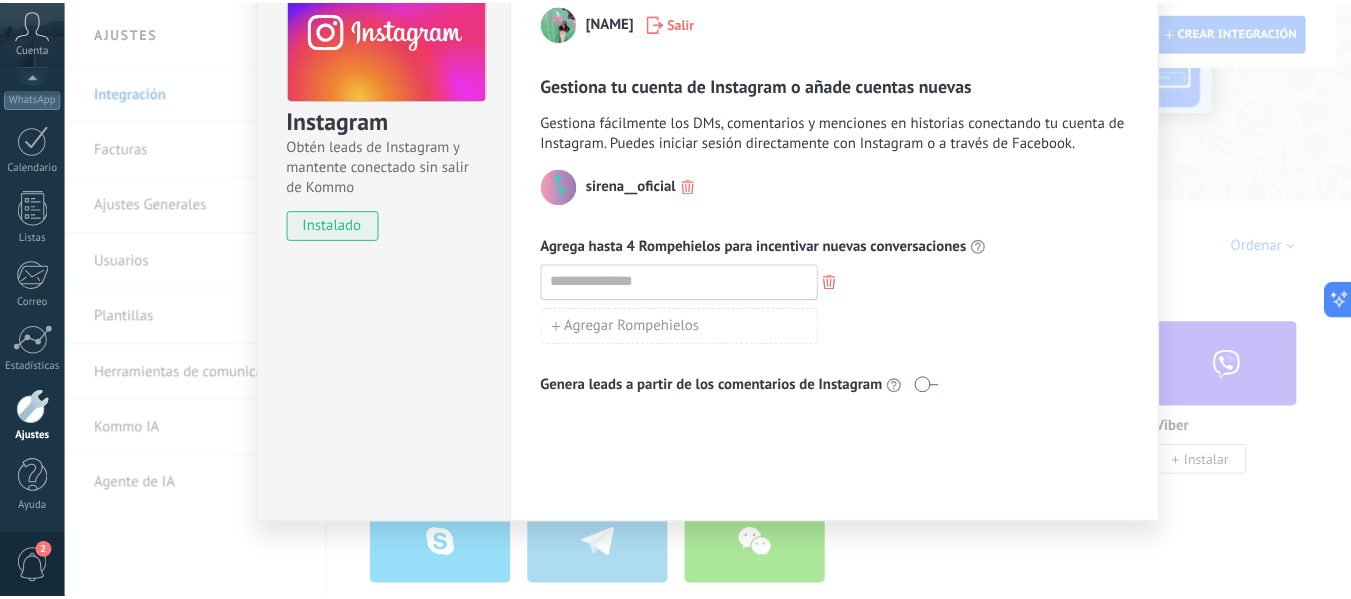 scroll, scrollTop: 0, scrollLeft: 0, axis: both 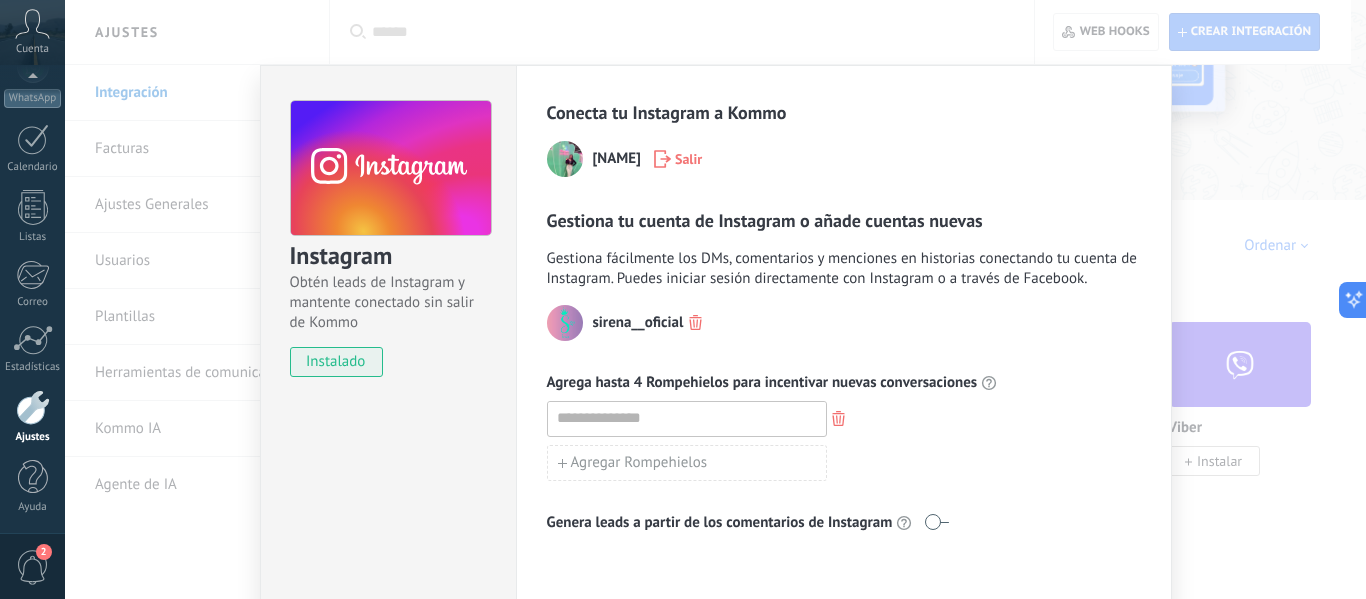 click on "Instagram Obtén leads de Instagram y mantente conectado sin salir de Kommo instalado Conecta tu Instagram a Kommo Diana Catanoo Salir Gestiona tu cuenta de Instagram o añade cuentas nuevas Gestiona fácilmente los DMs, comentarios y menciones en historias conectando tu cuenta de Instagram. Puedes iniciar sesión directamente con Instagram o a través de Facebook. sirena__oficial Agrega hasta 4 Rompehielos para incentivar nuevas conversaciones Agregar Rompehielos Genera leads a partir de los comentarios de Instagram" at bounding box center (715, 299) 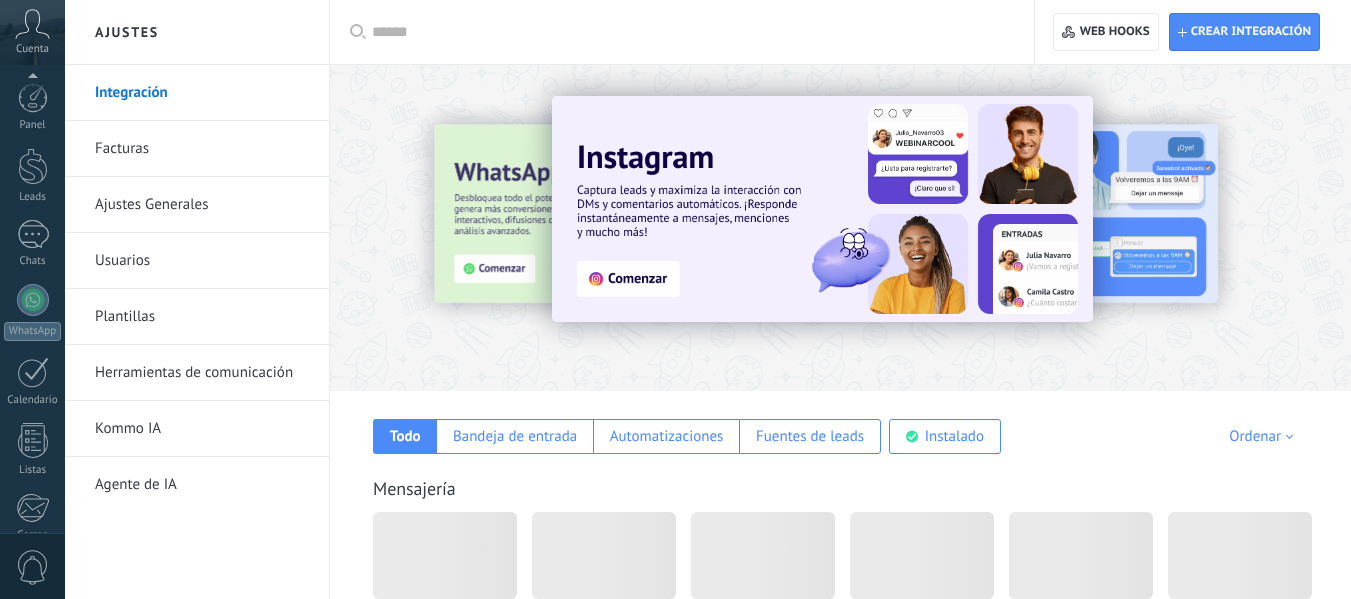 scroll, scrollTop: 191, scrollLeft: 0, axis: vertical 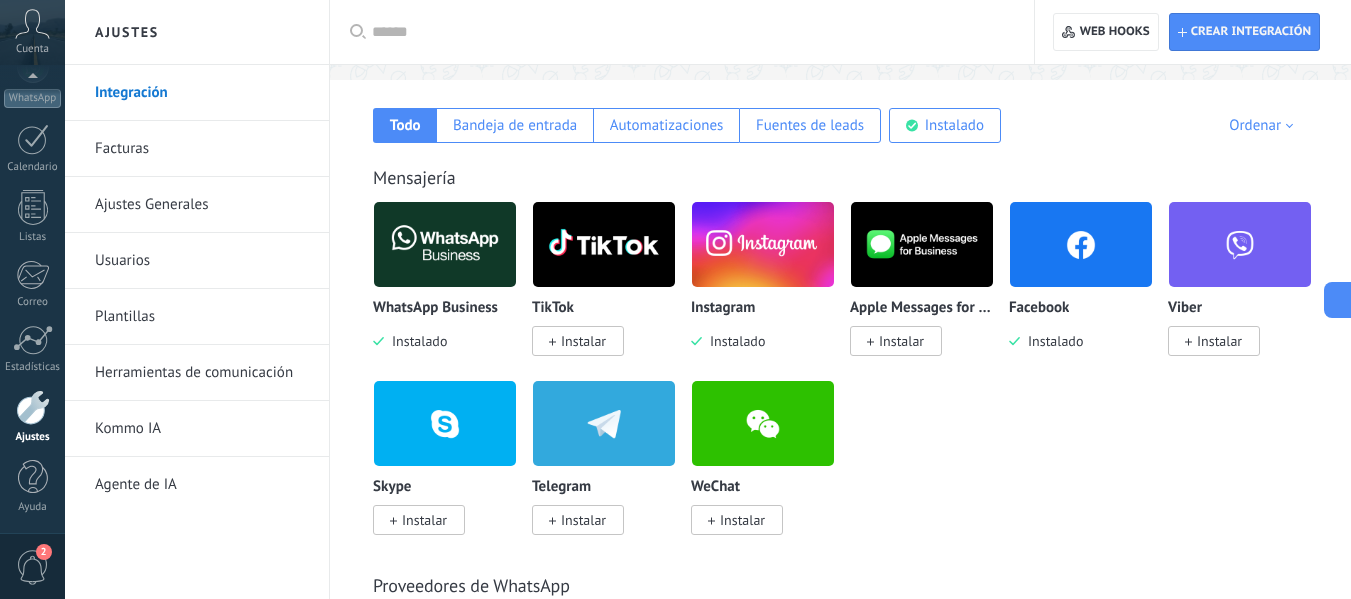 click at bounding box center (604, 244) 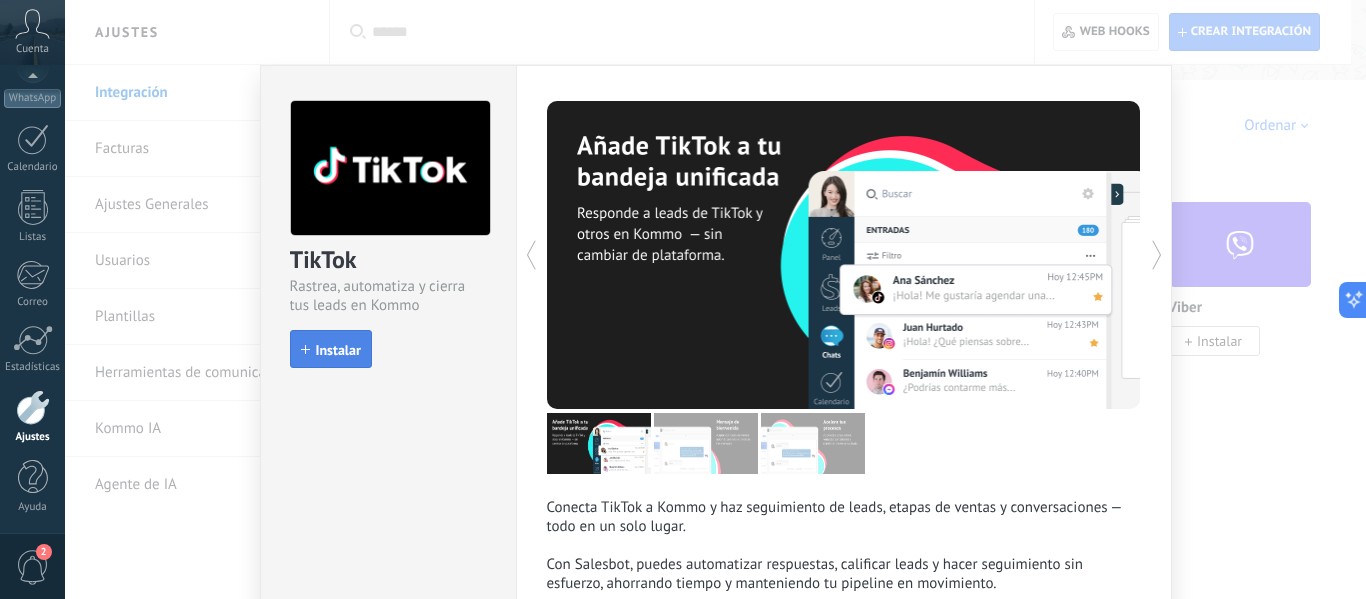 click on "Instalar" at bounding box center [331, 350] 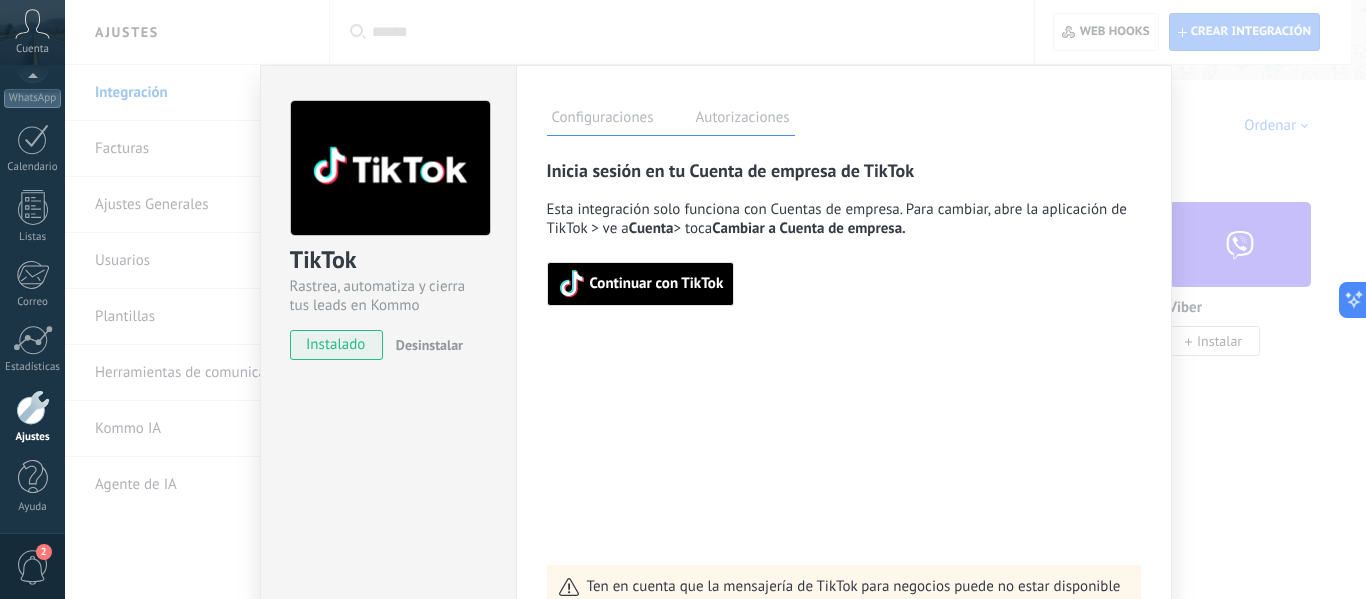click on "Continuar con TikTok" at bounding box center (657, 284) 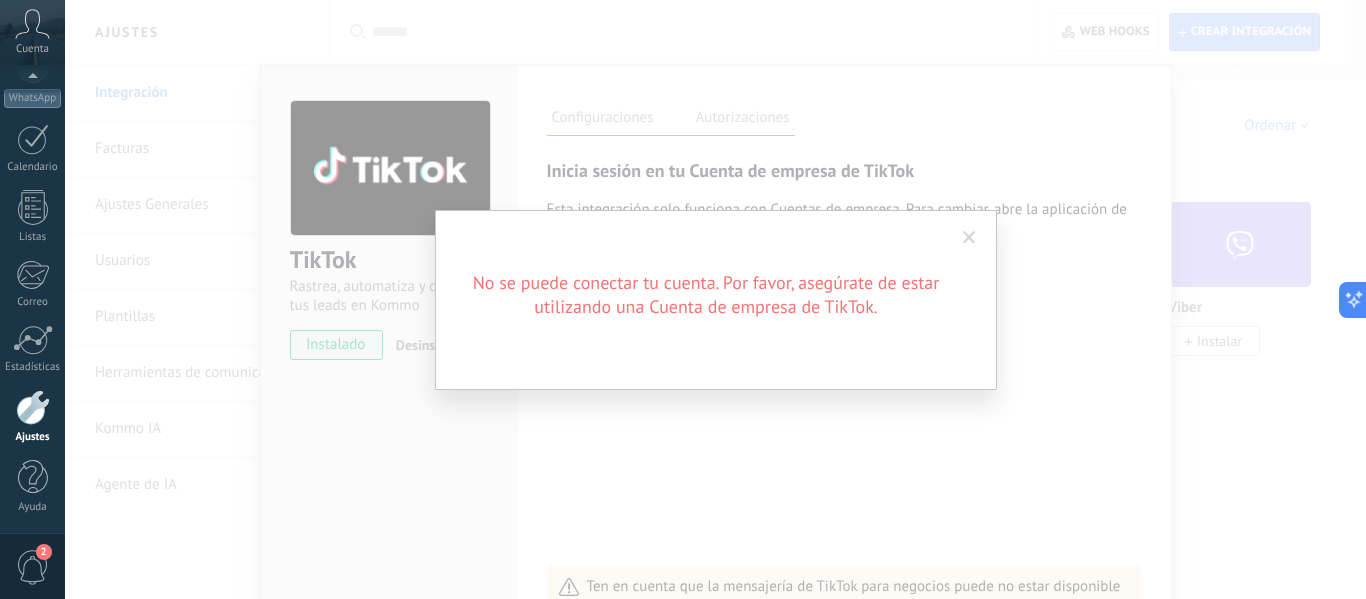 click at bounding box center [969, 238] 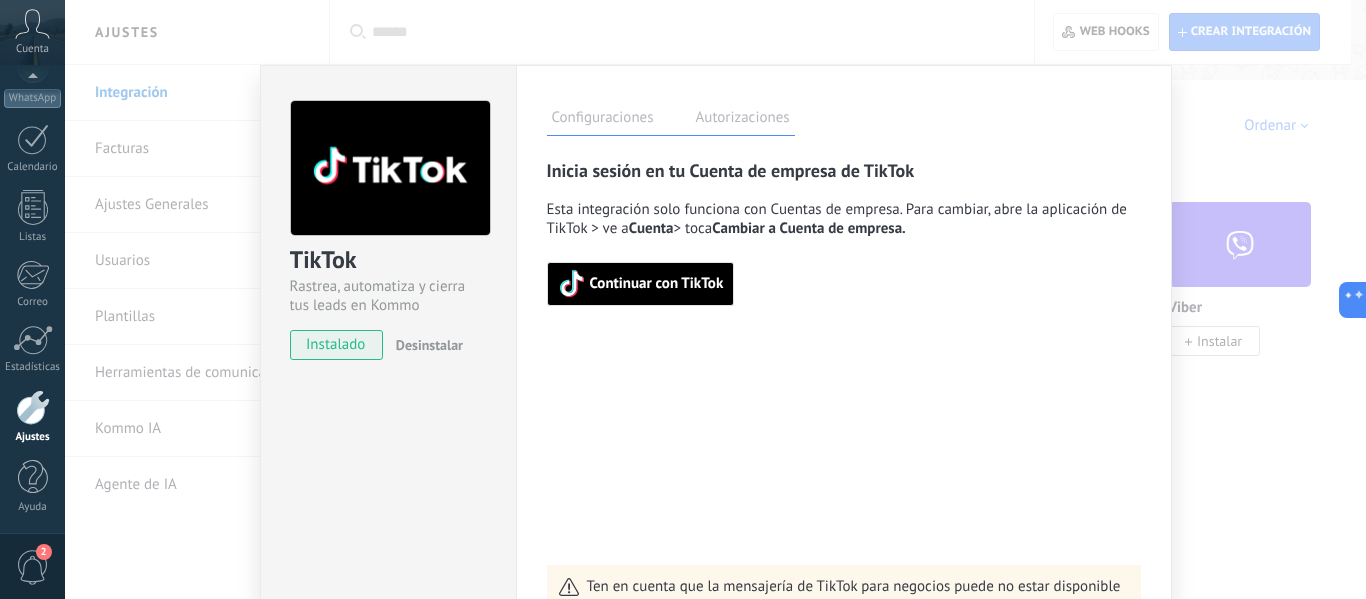 click on "Continuar con TikTok" at bounding box center [657, 284] 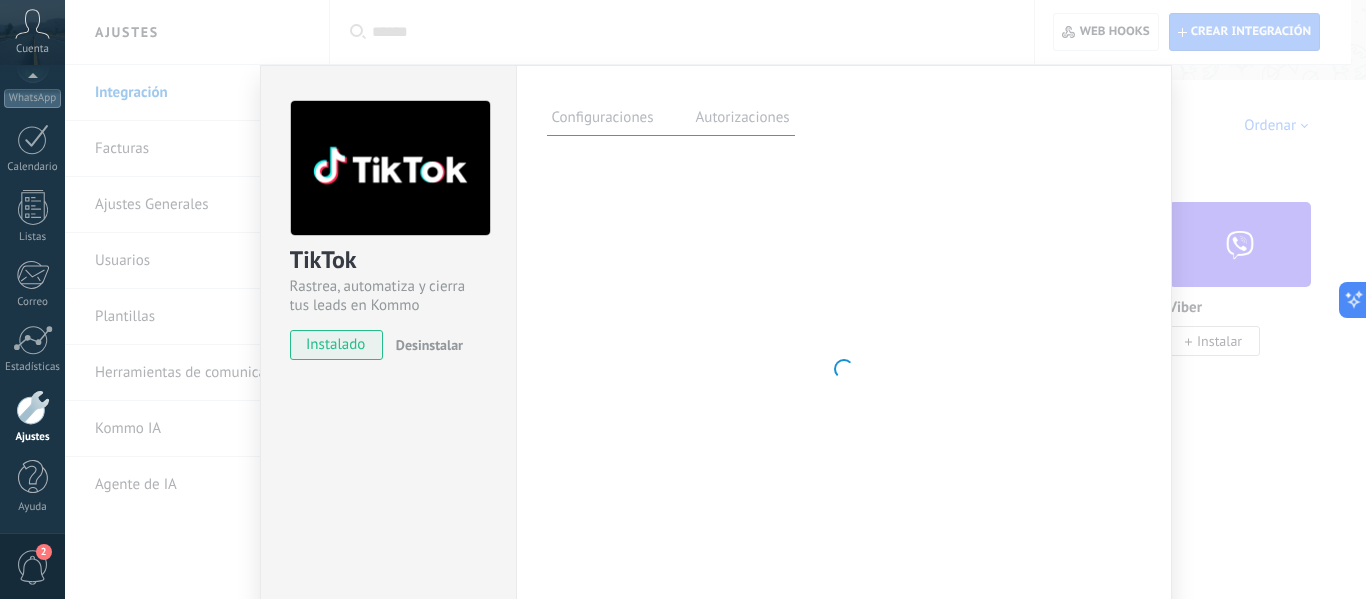 click on "Configuraciones Autorizaciones Esta pestaña registra a los usuarios que han concedido acceso a las integración a esta cuenta. Si deseas remover la posibilidad que un usuario pueda enviar solicitudes a la cuenta en nombre de esta integración, puedes revocar el acceso. Si el acceso a todos los usuarios es revocado, la integración dejará de funcionar. Esta aplicacion está instalada, pero nadie le ha dado acceso aun. Rastrea, automatiza y cierra tus leads en Kommo más Guardar" at bounding box center (844, 362) 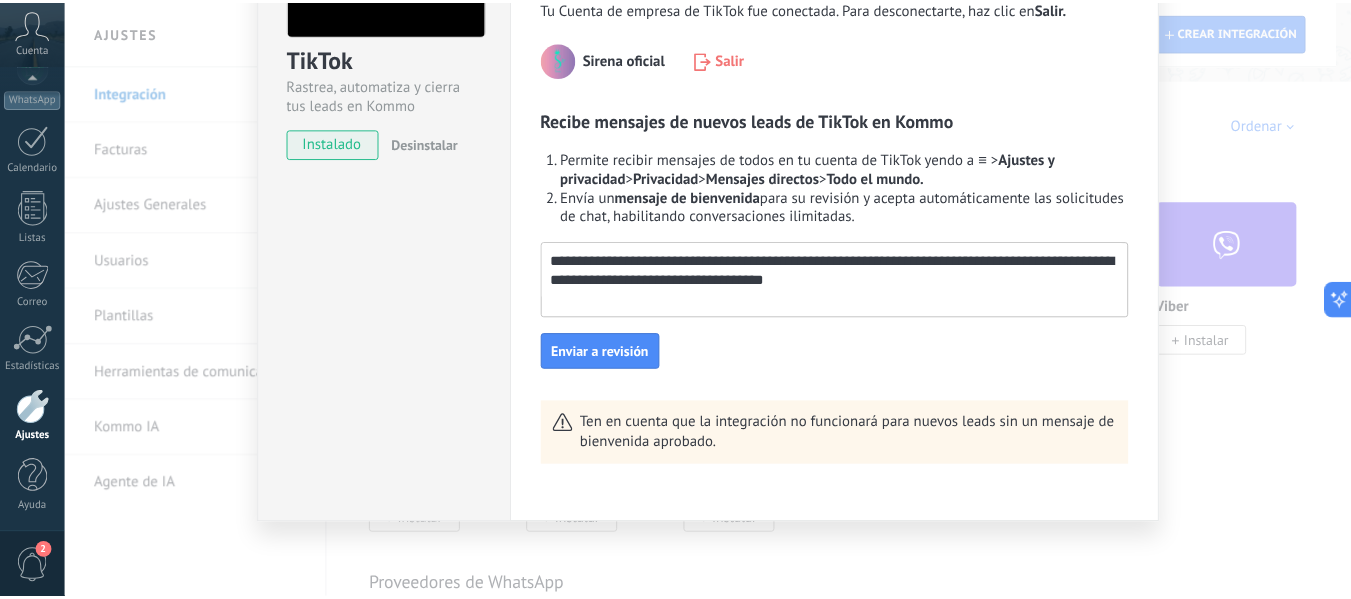 scroll, scrollTop: 0, scrollLeft: 0, axis: both 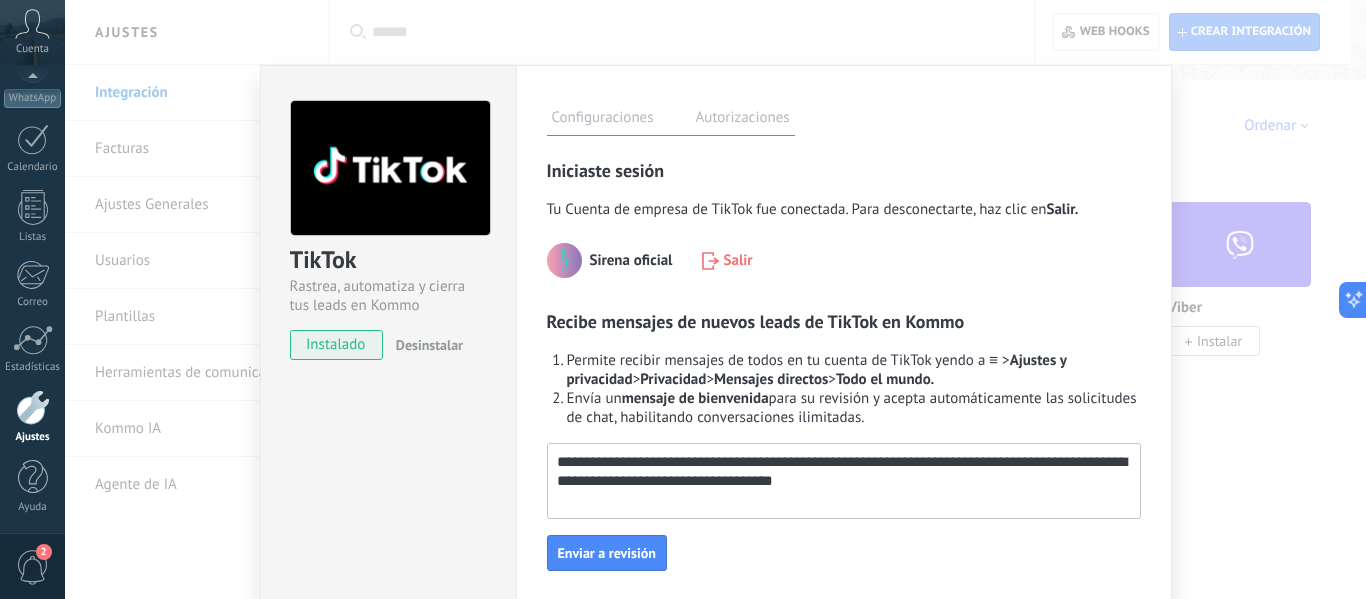 click on "TikTok Rastrea, automatiza y cierra tus leads en Kommo instalado Desinstalar" at bounding box center [388, 395] 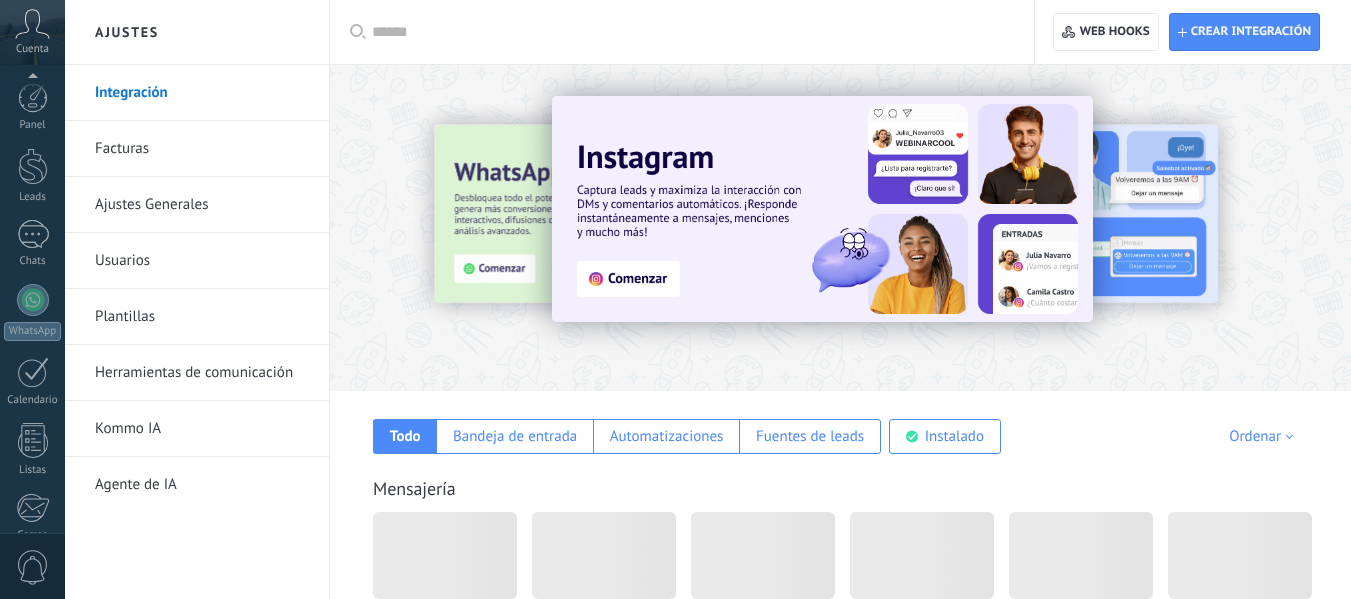 scroll, scrollTop: 311, scrollLeft: 0, axis: vertical 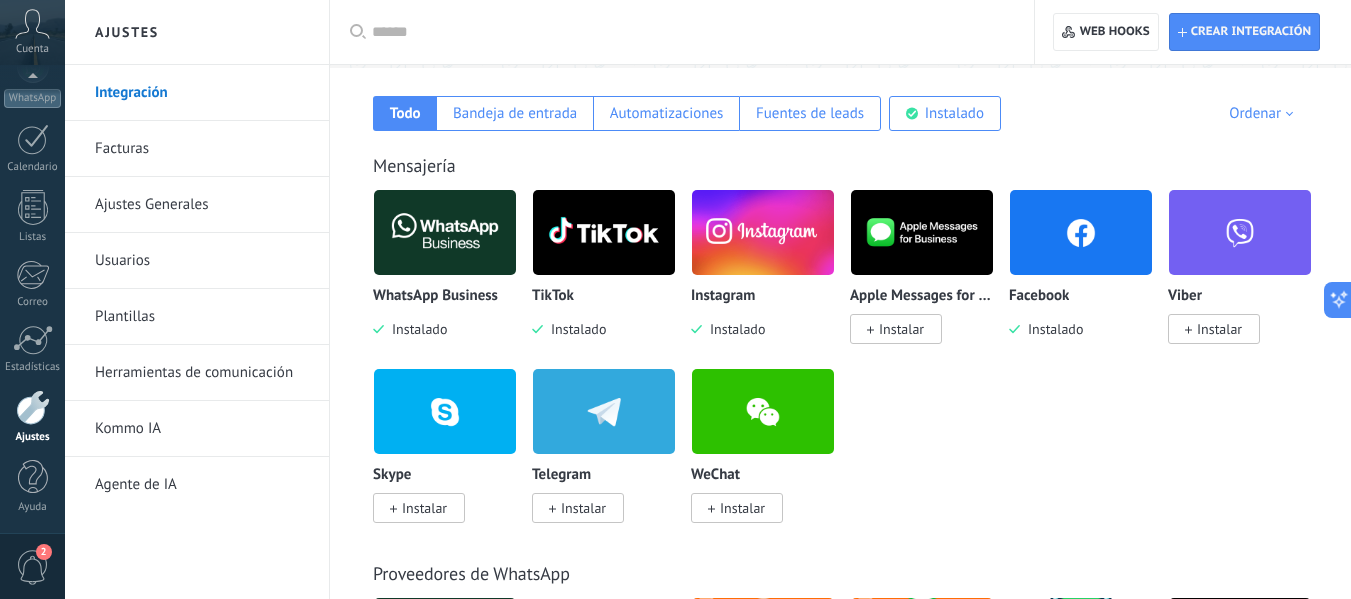 click on "Facturas" at bounding box center [202, 149] 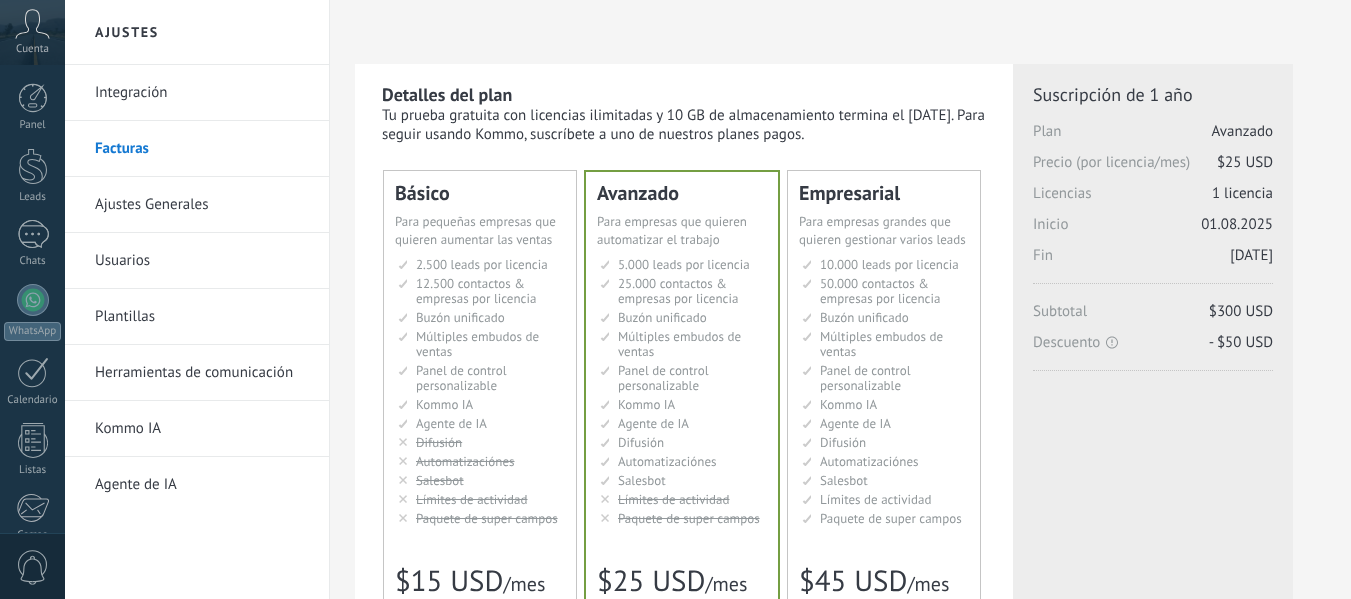 scroll, scrollTop: 0, scrollLeft: 0, axis: both 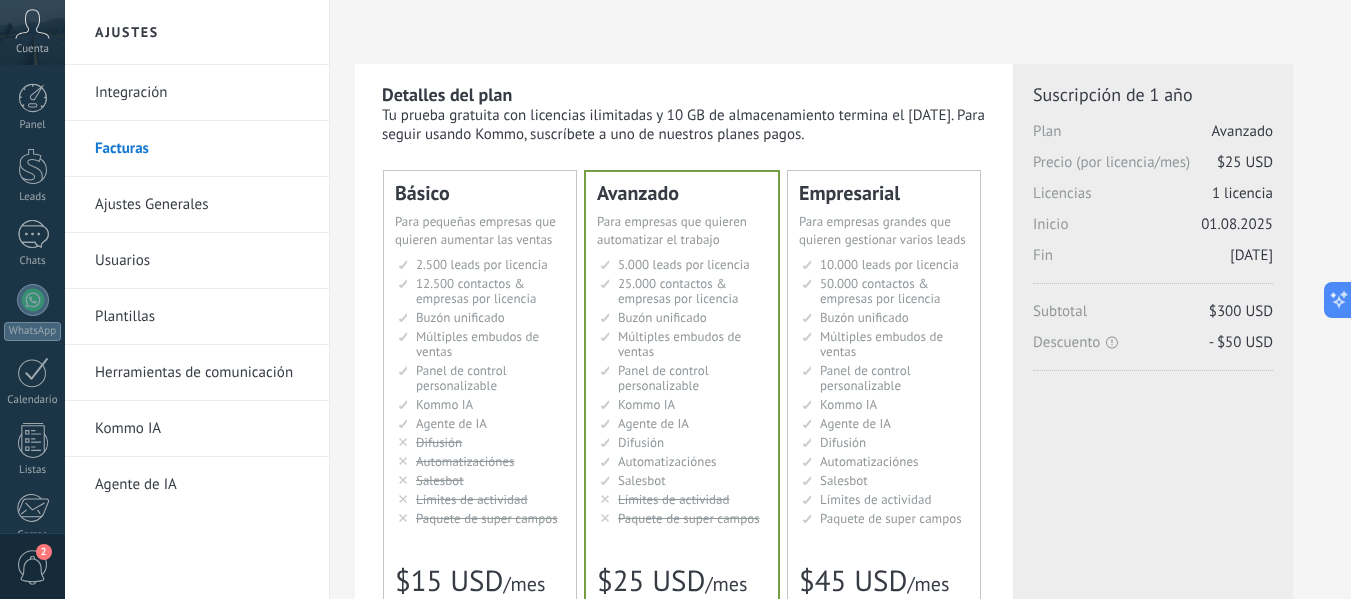 click on "Integración" at bounding box center [202, 93] 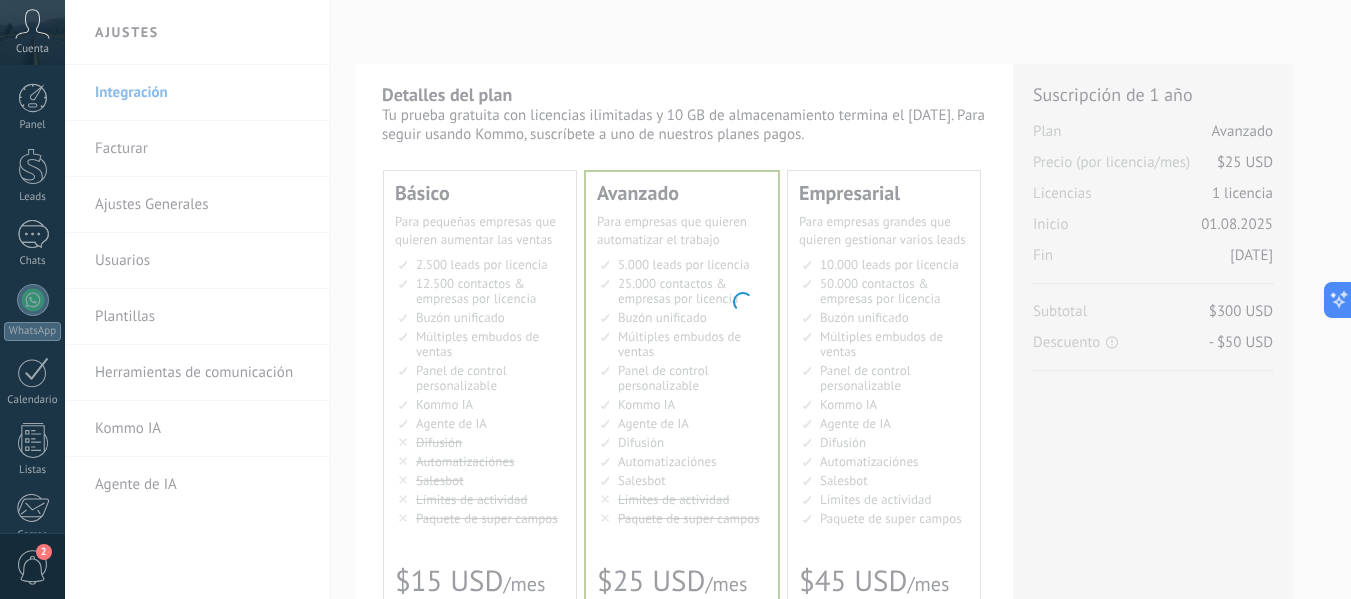 scroll, scrollTop: 233, scrollLeft: 0, axis: vertical 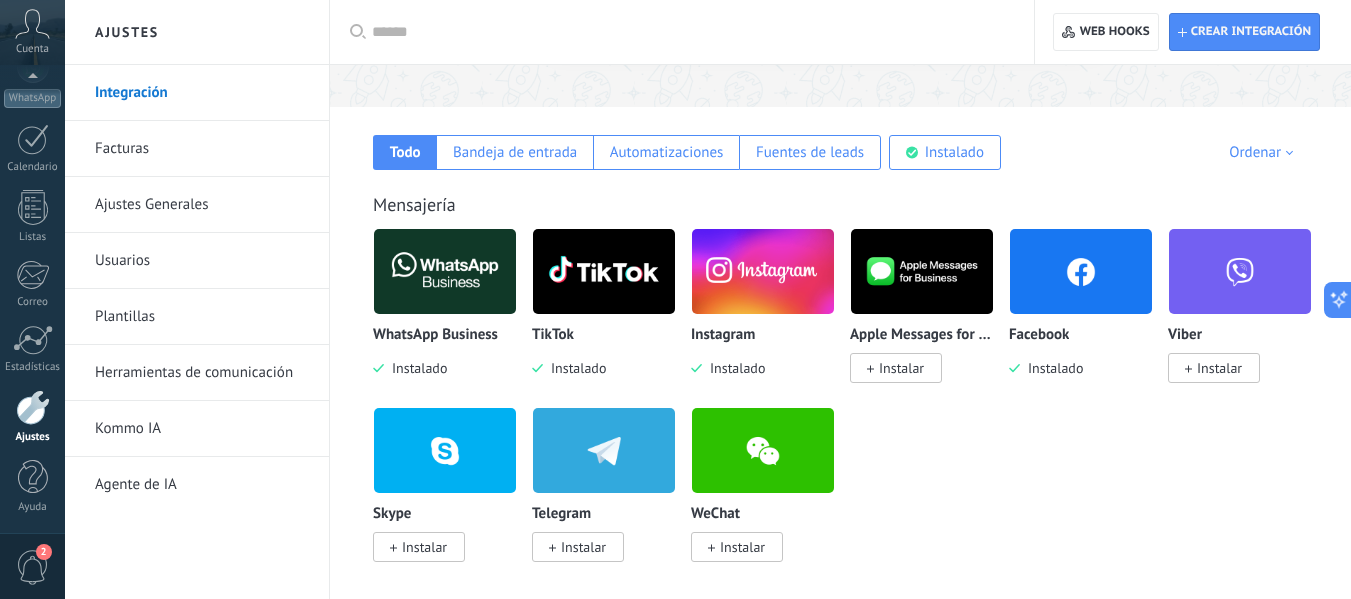 click at bounding box center (445, 271) 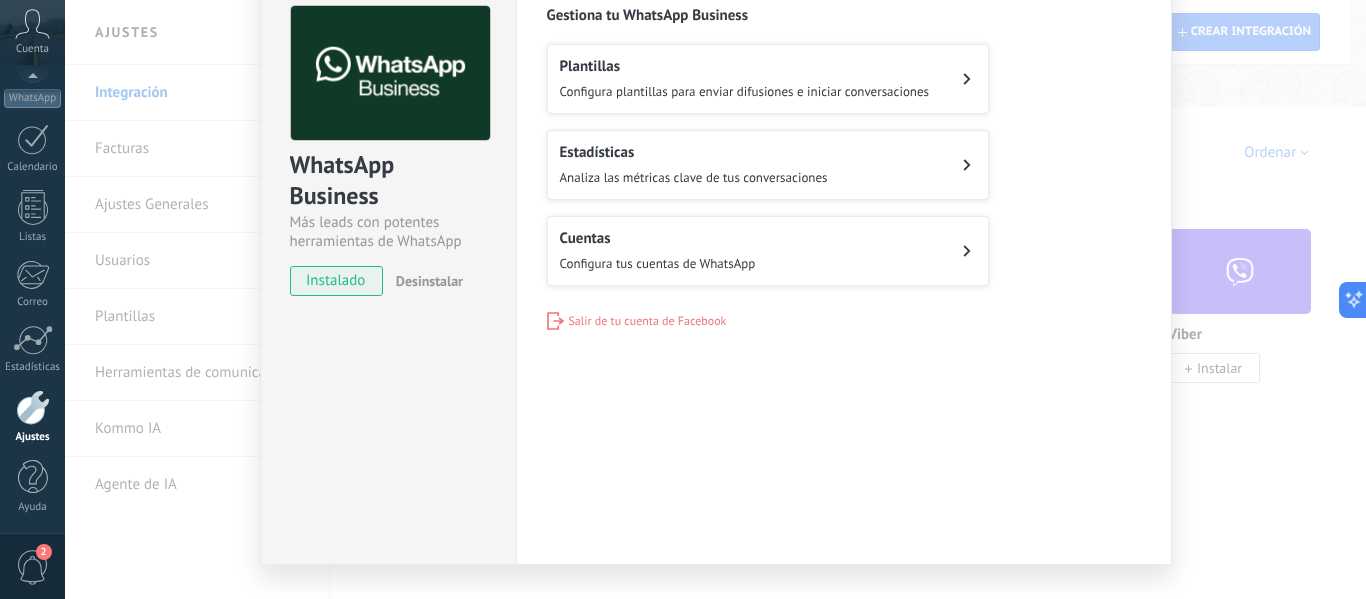 scroll, scrollTop: 0, scrollLeft: 0, axis: both 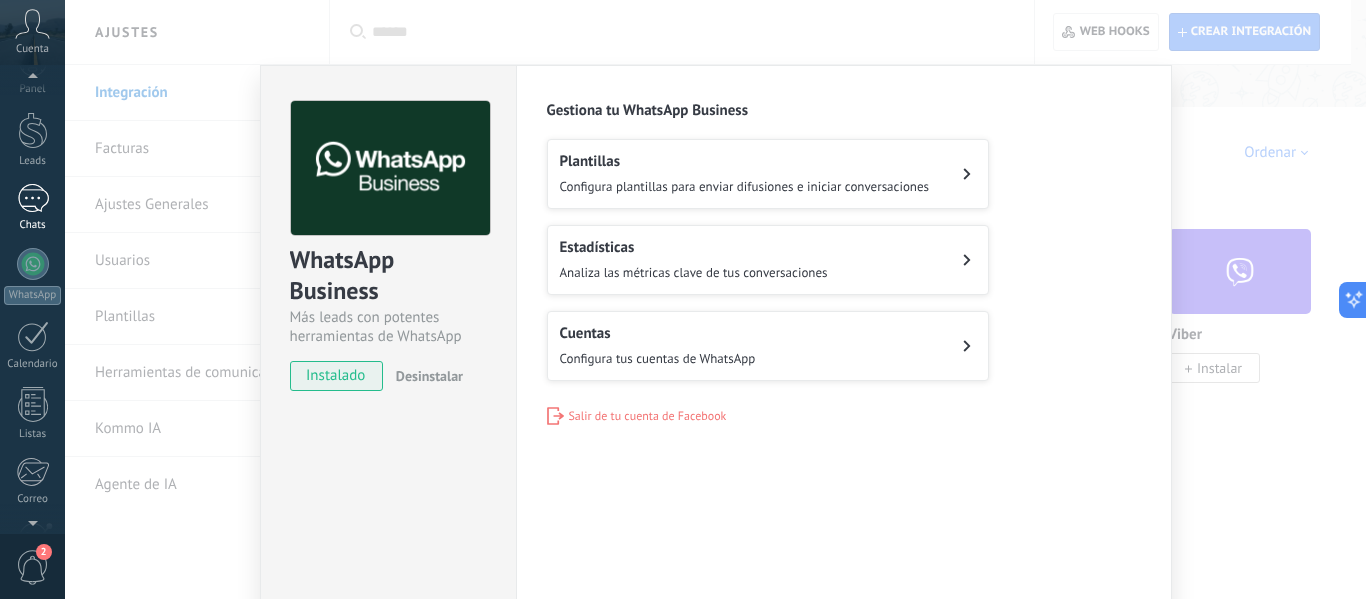 click at bounding box center [33, 198] 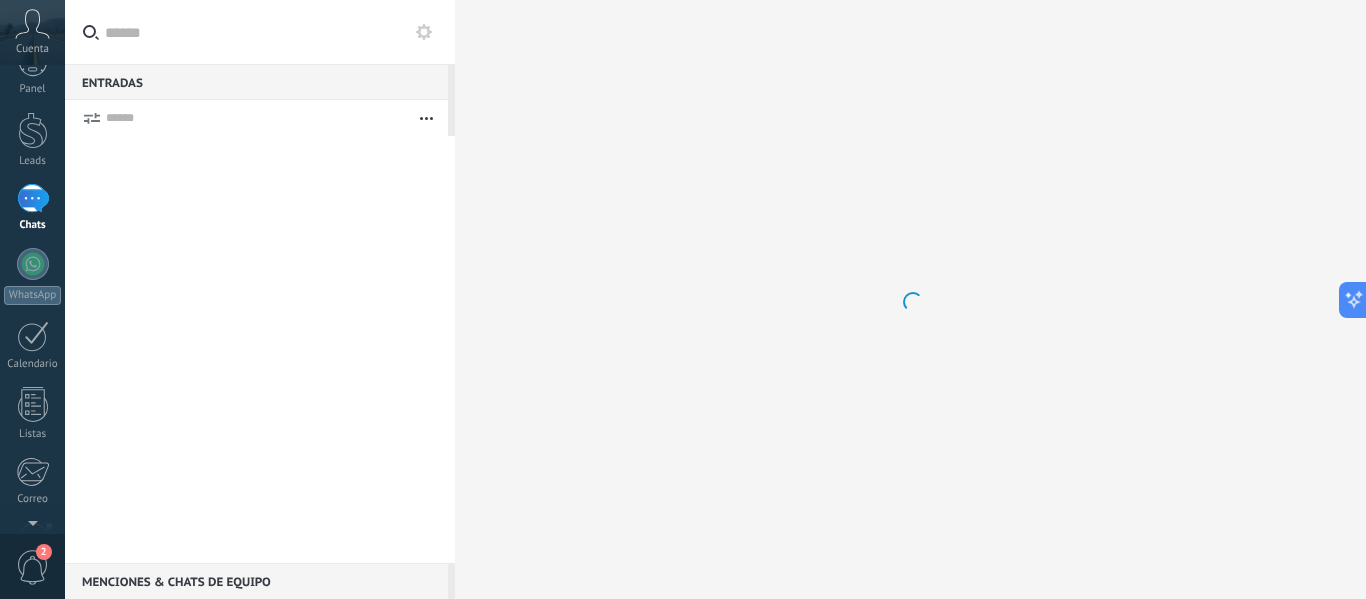 scroll, scrollTop: 0, scrollLeft: 0, axis: both 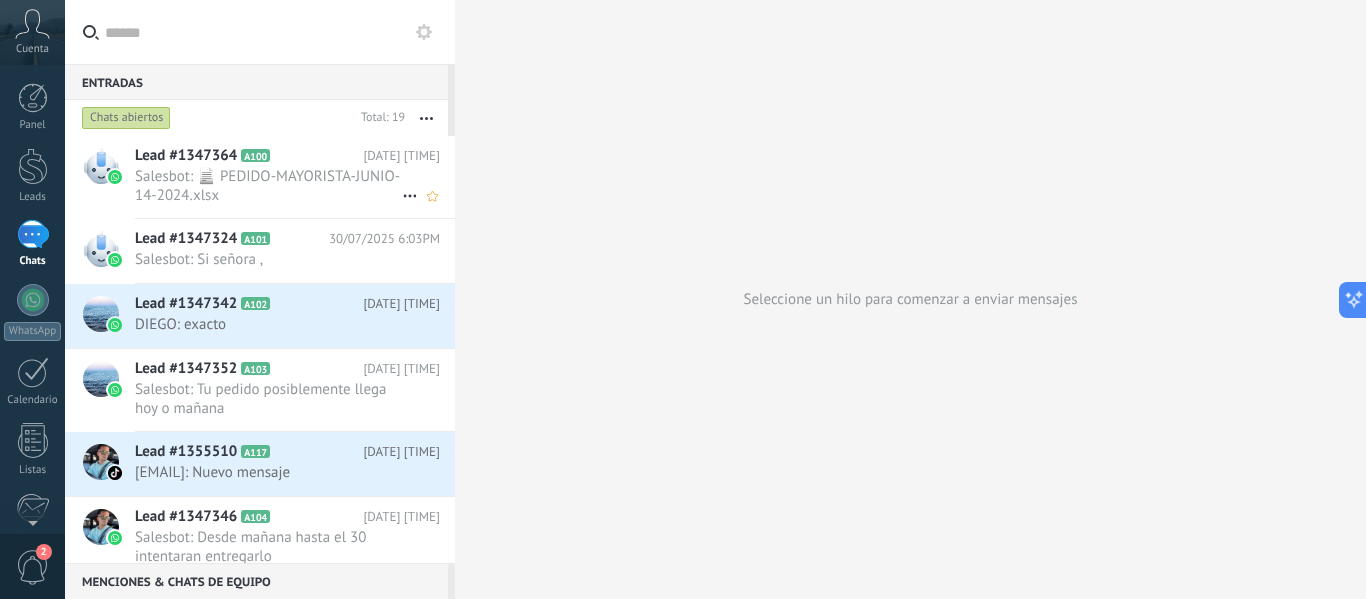 click on "Salesbot: 📄 PEDIDO-MAYORISTA-JUNIO-14-2024.xlsx" at bounding box center (268, 186) 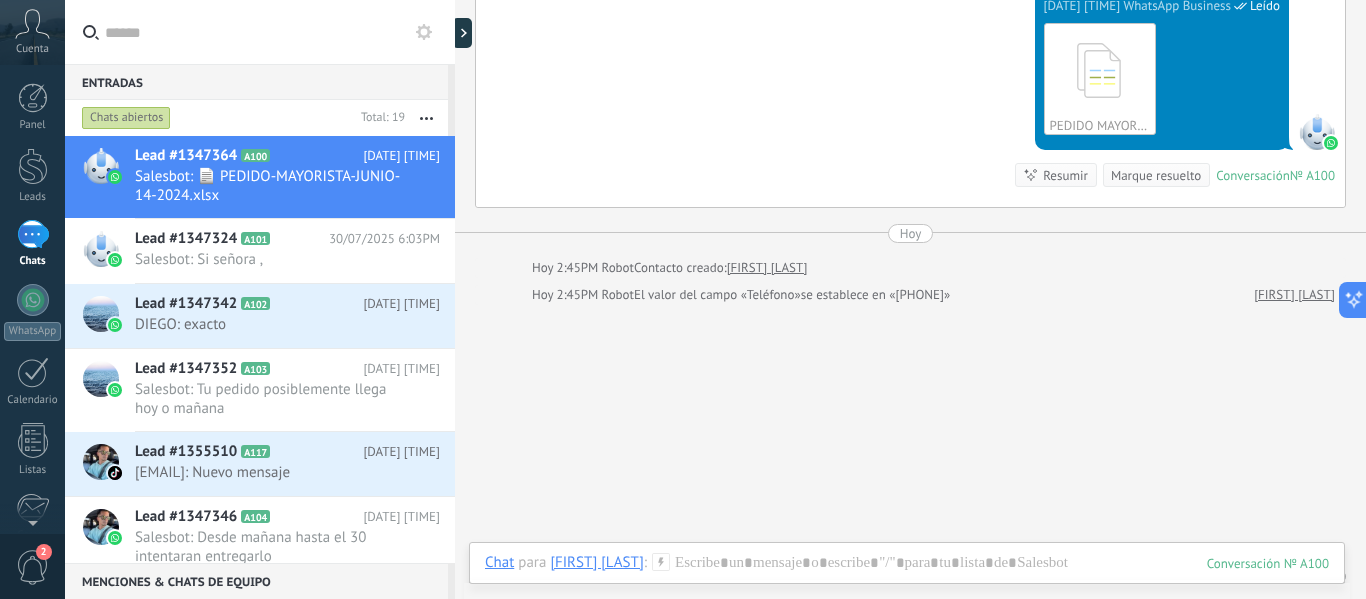 scroll, scrollTop: 1147, scrollLeft: 0, axis: vertical 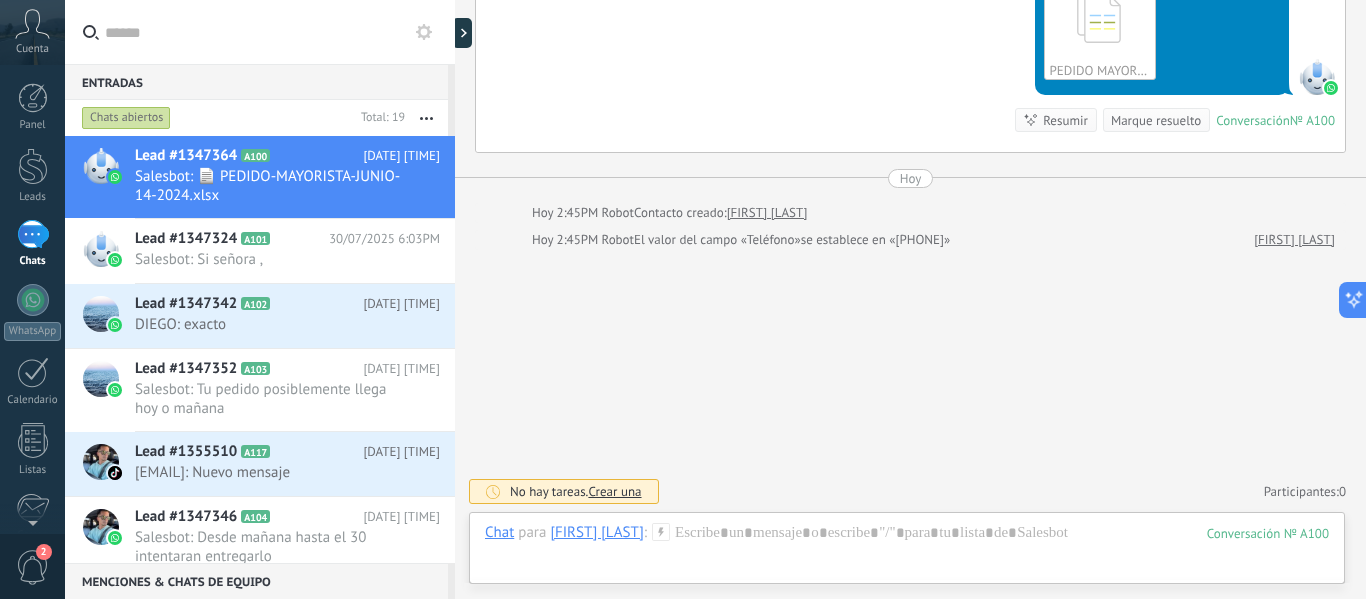 click on "Crear una" at bounding box center (614, 491) 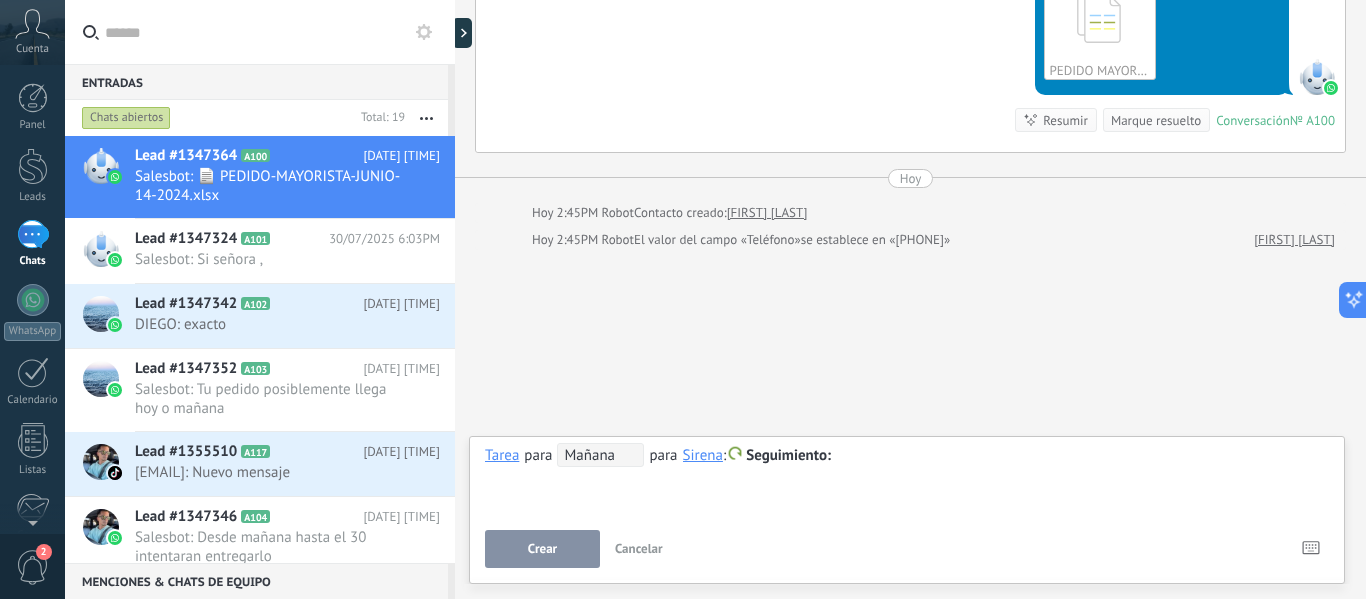 click 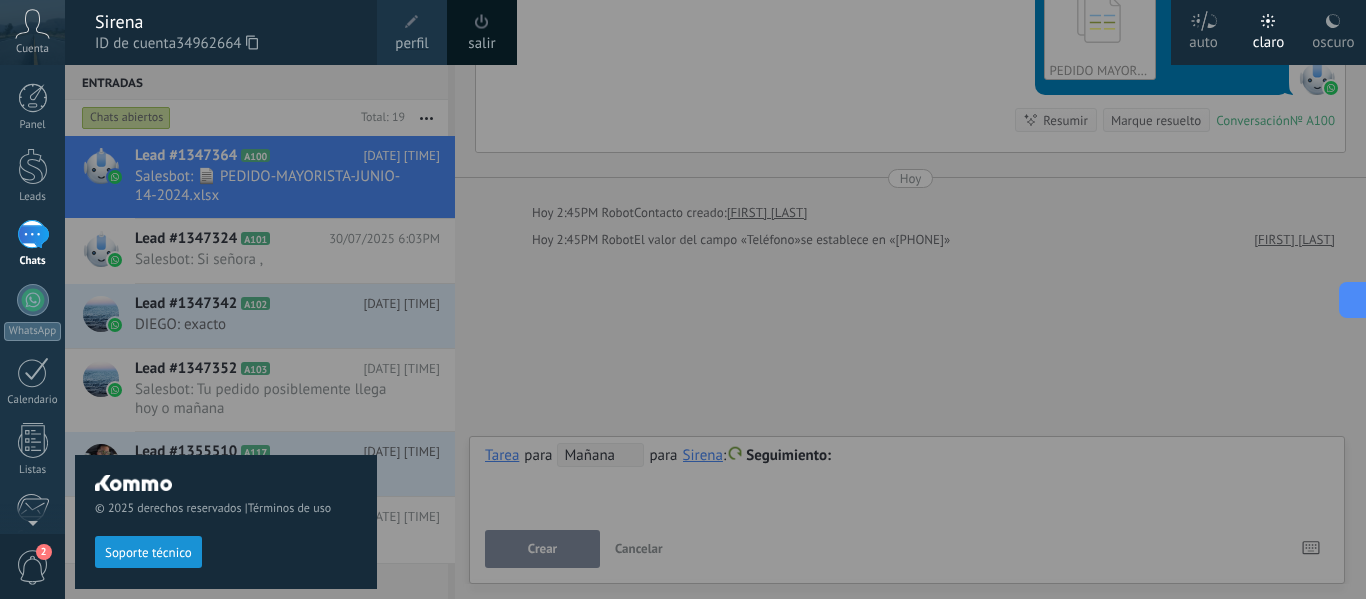 click on "perfil" at bounding box center (411, 44) 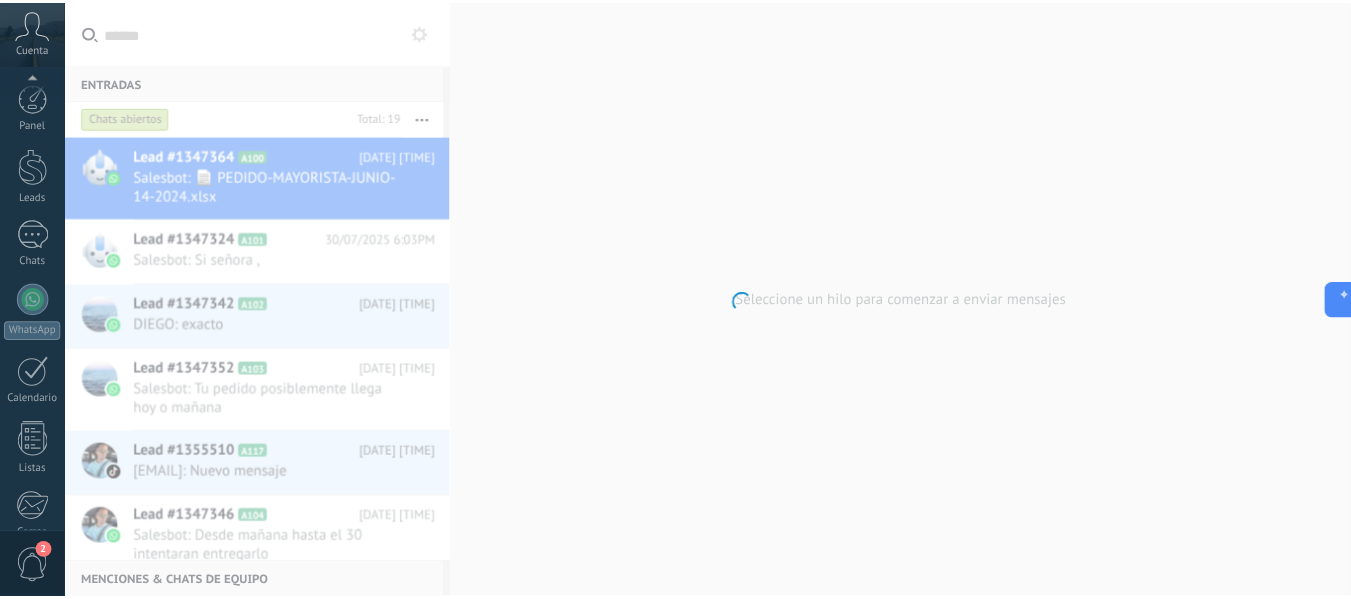 scroll, scrollTop: 233, scrollLeft: 0, axis: vertical 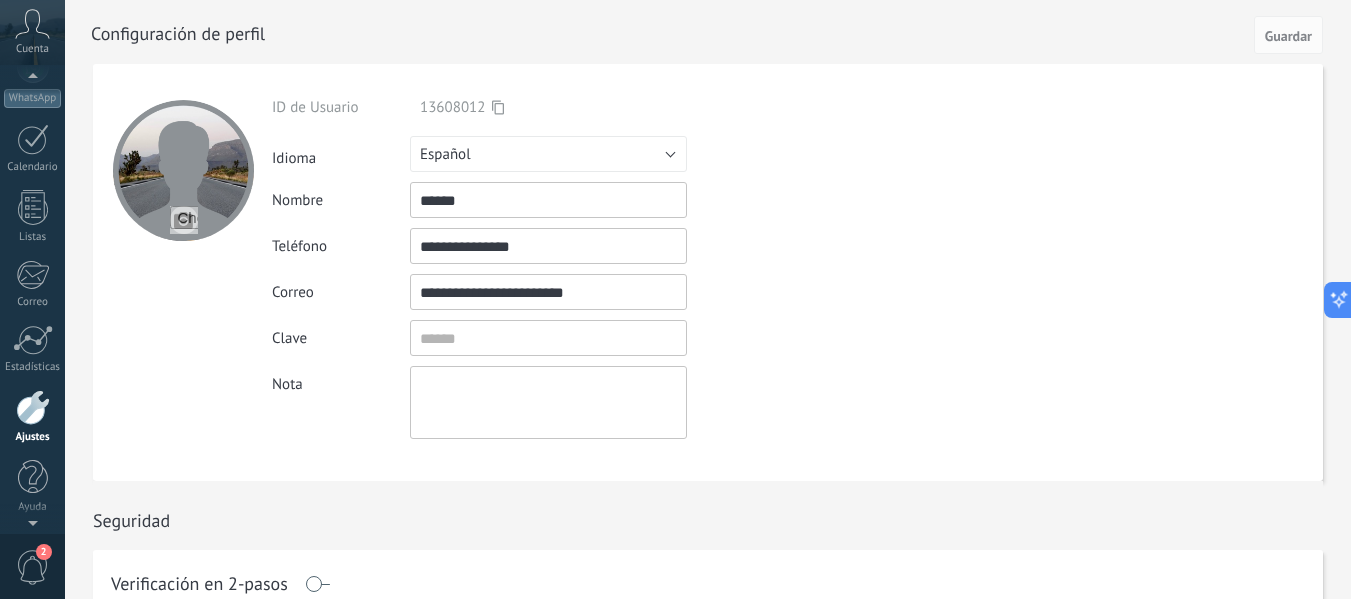 click 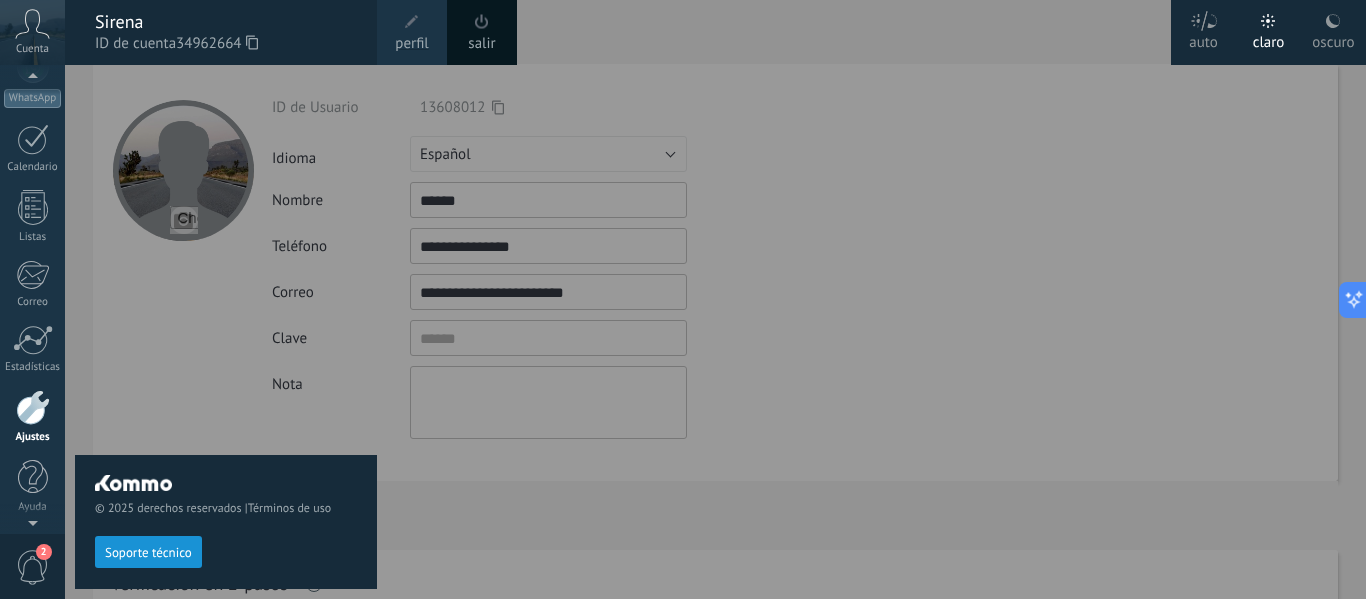click at bounding box center [748, 299] 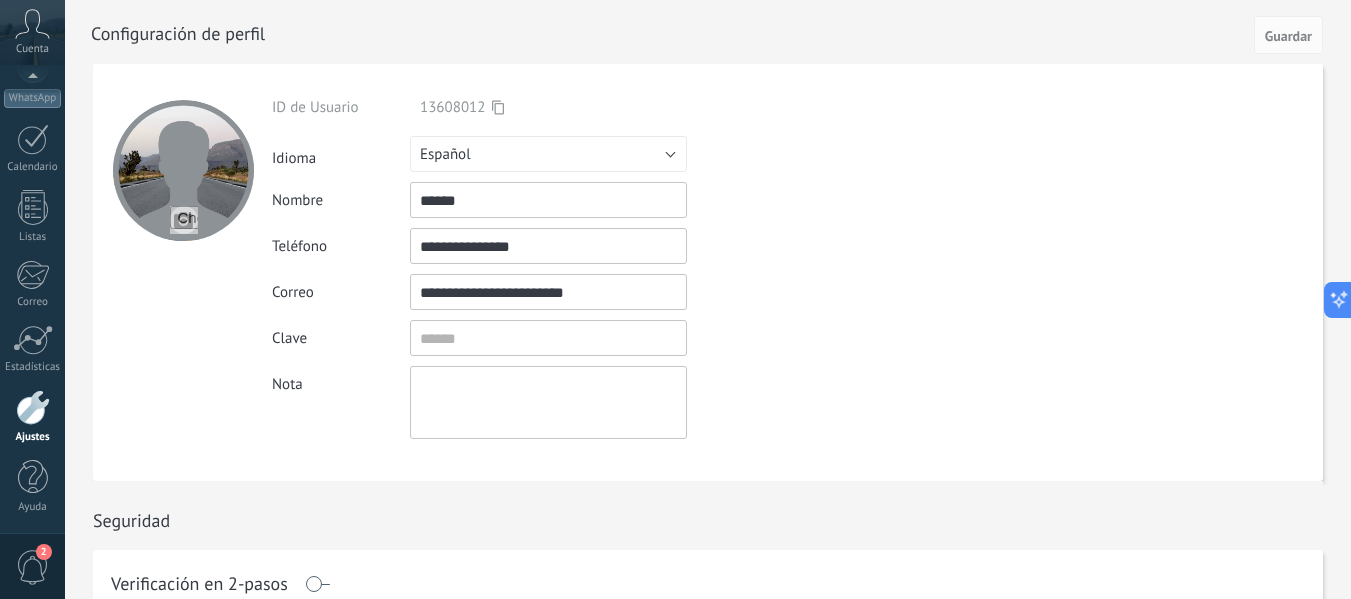 click 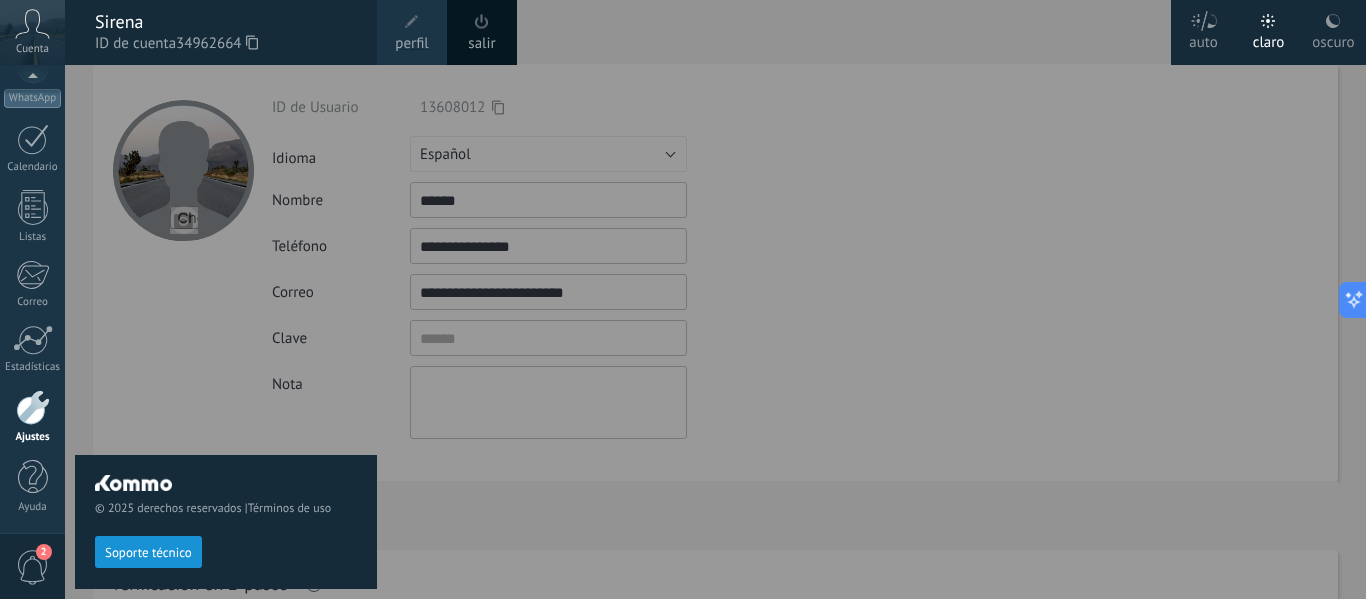 click 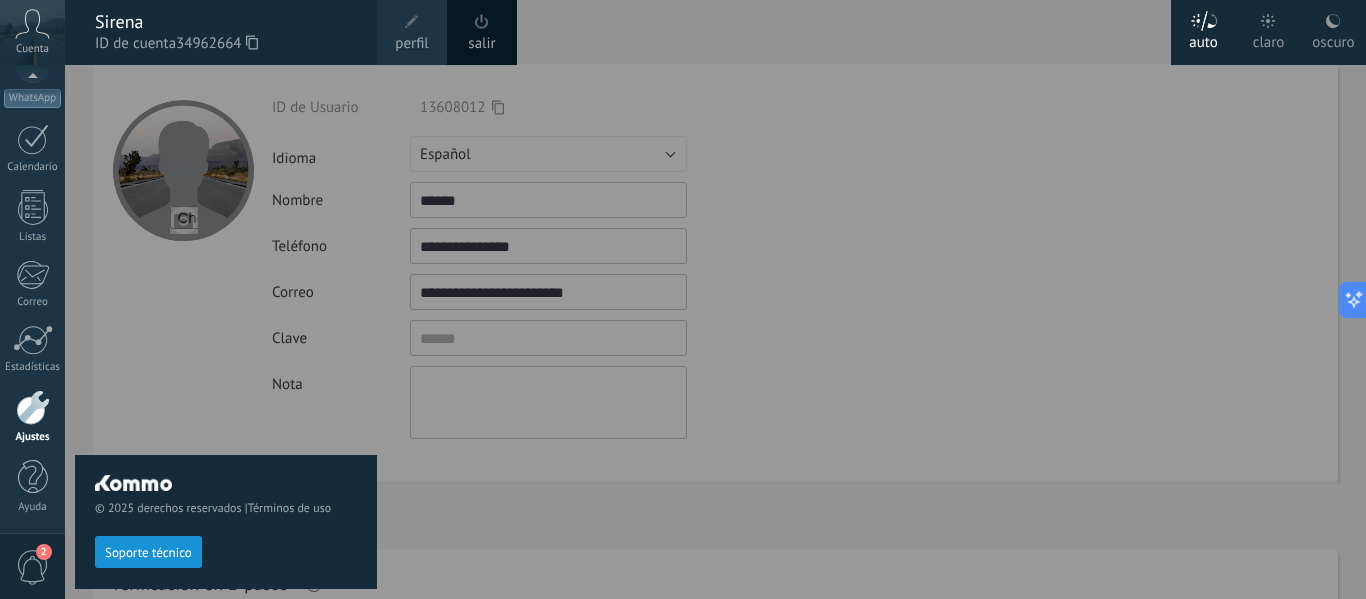 click 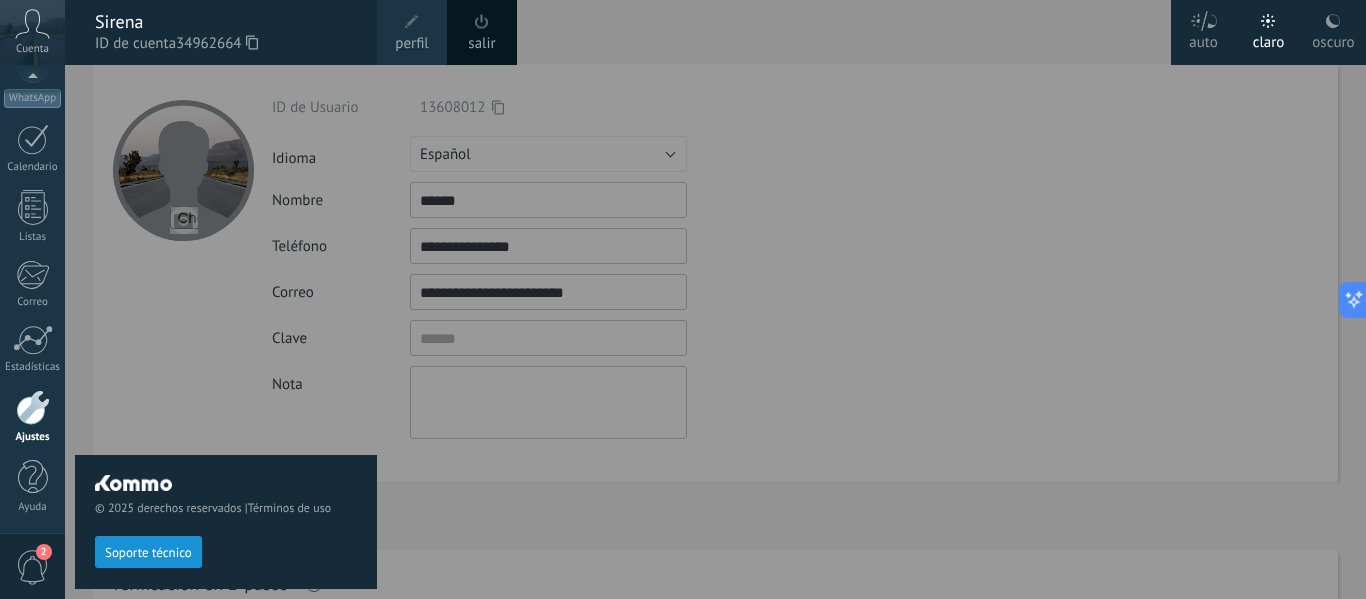 click at bounding box center (748, 299) 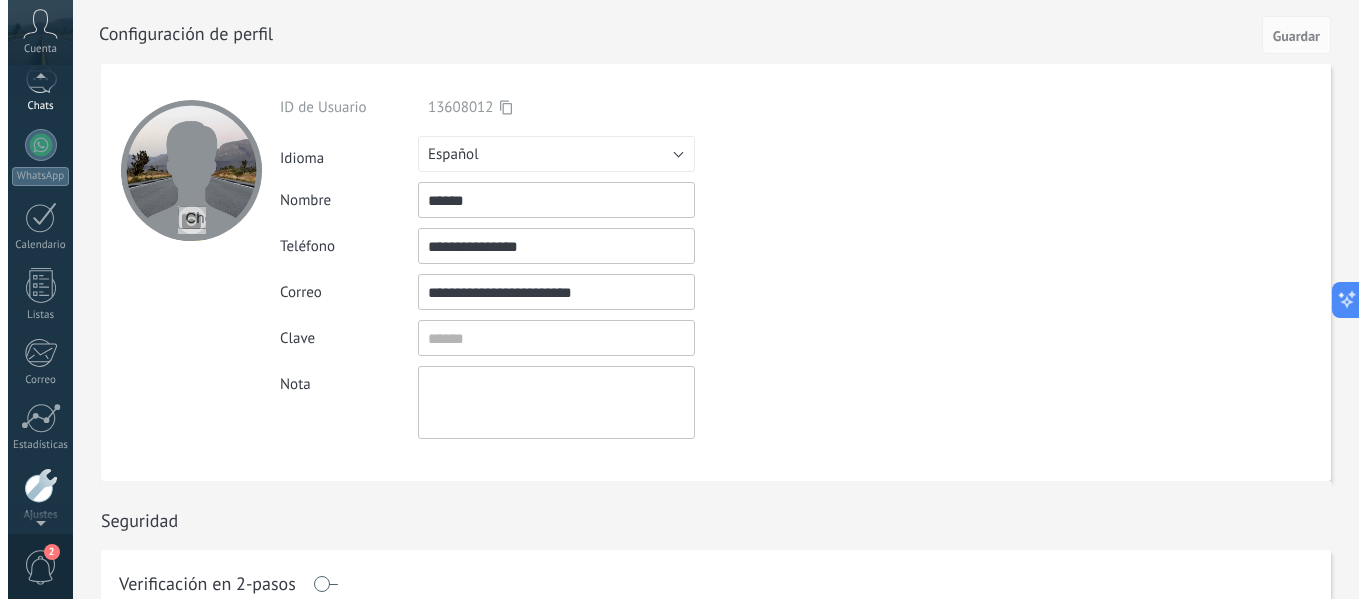 scroll, scrollTop: 125, scrollLeft: 0, axis: vertical 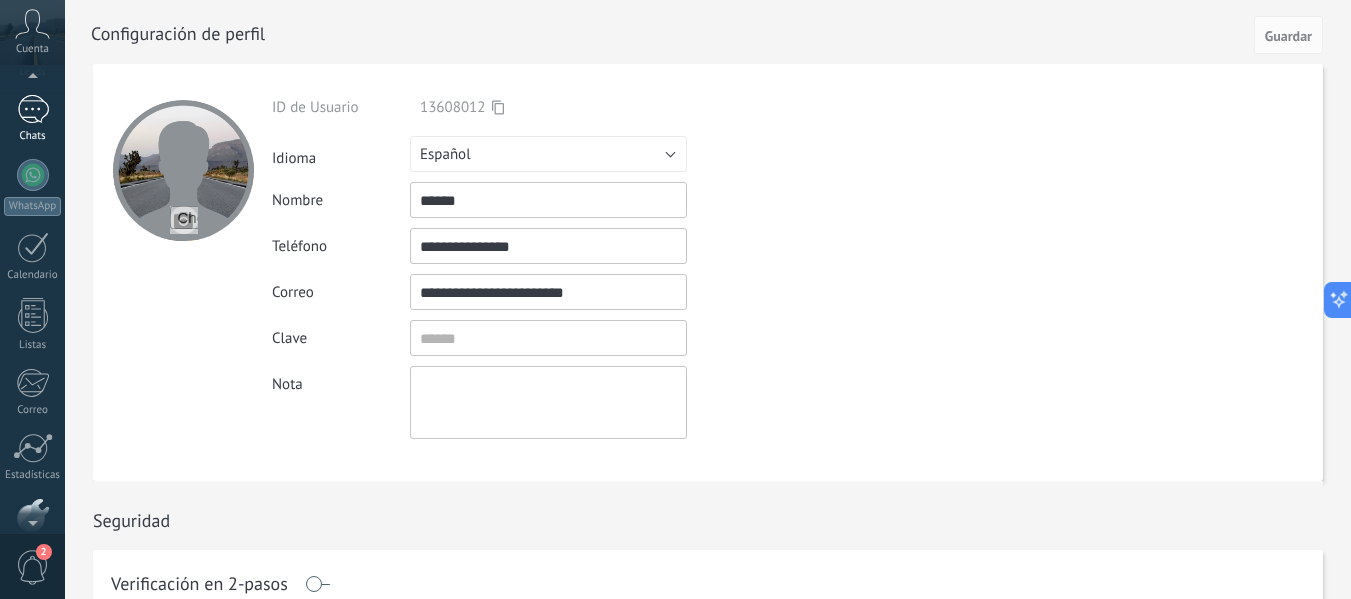 click at bounding box center (33, 109) 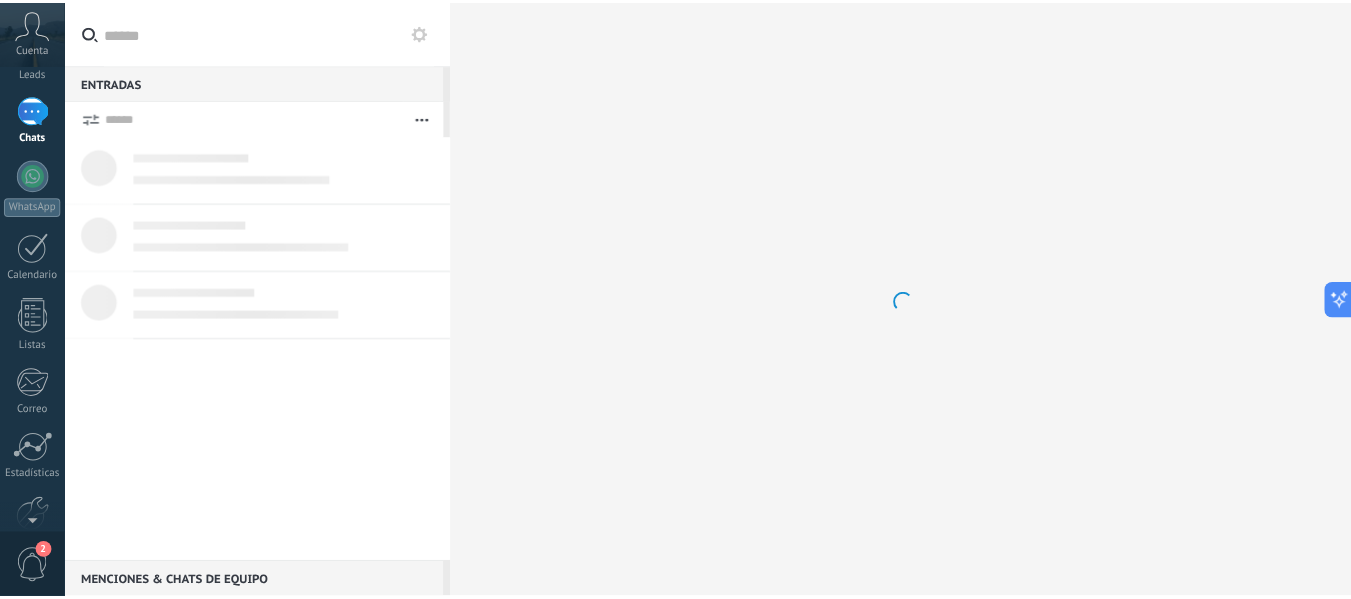 scroll, scrollTop: 0, scrollLeft: 0, axis: both 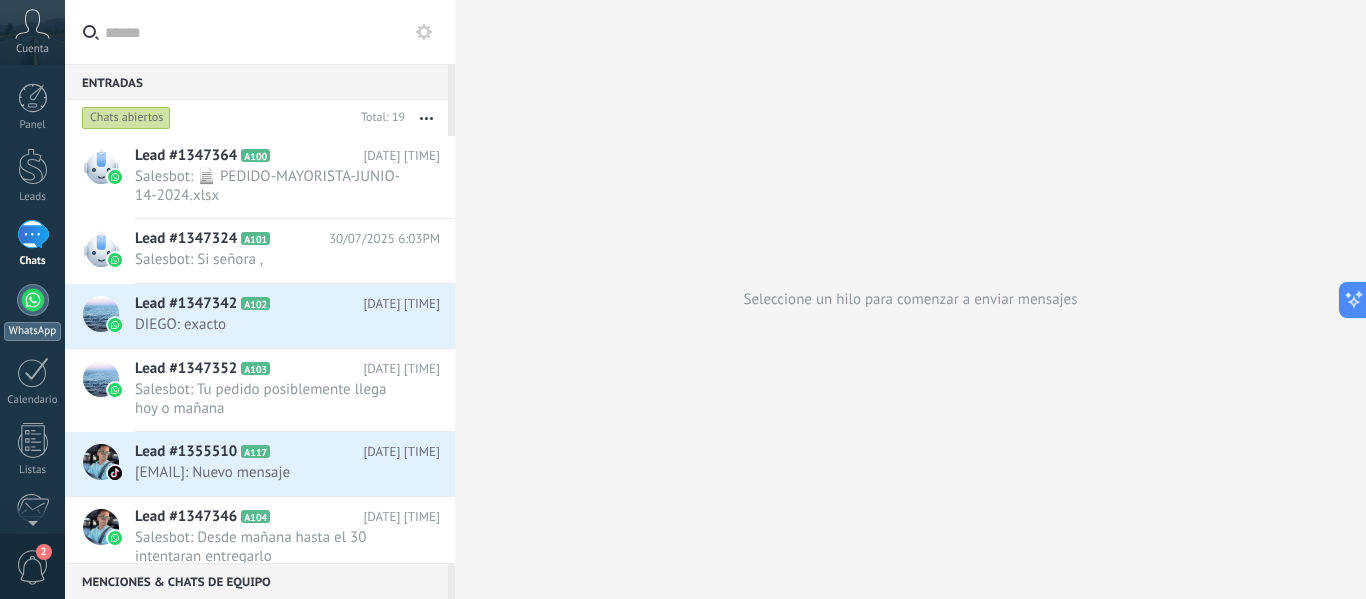 click at bounding box center (33, 300) 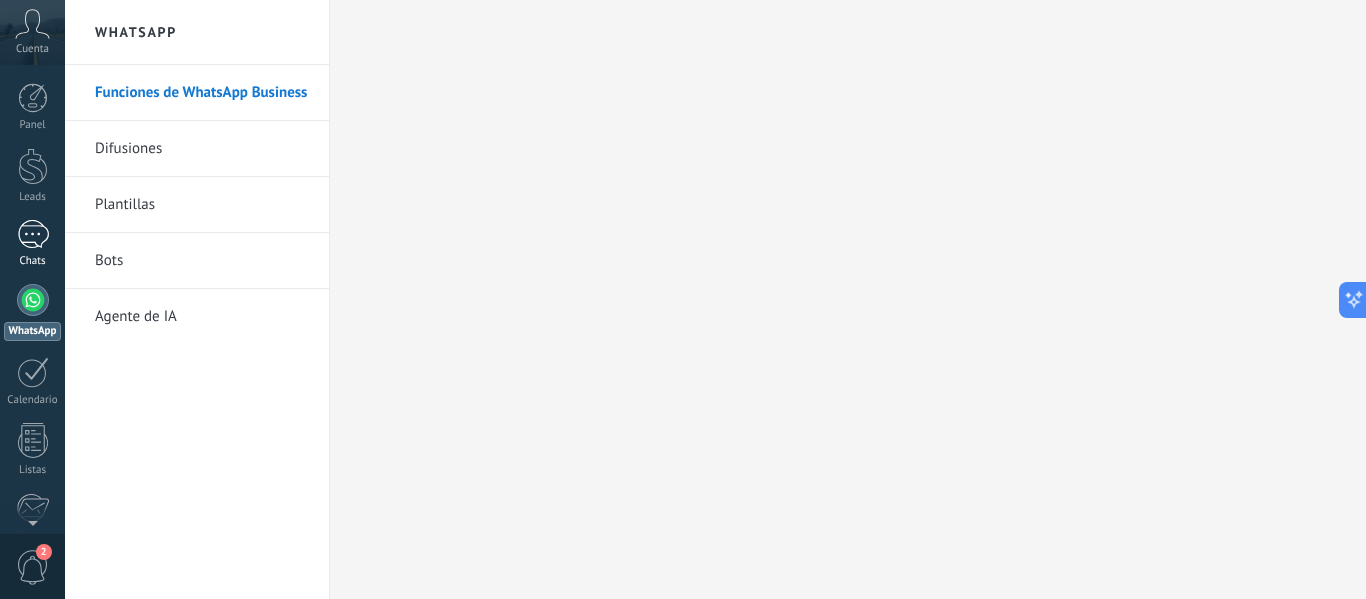 click at bounding box center [33, 234] 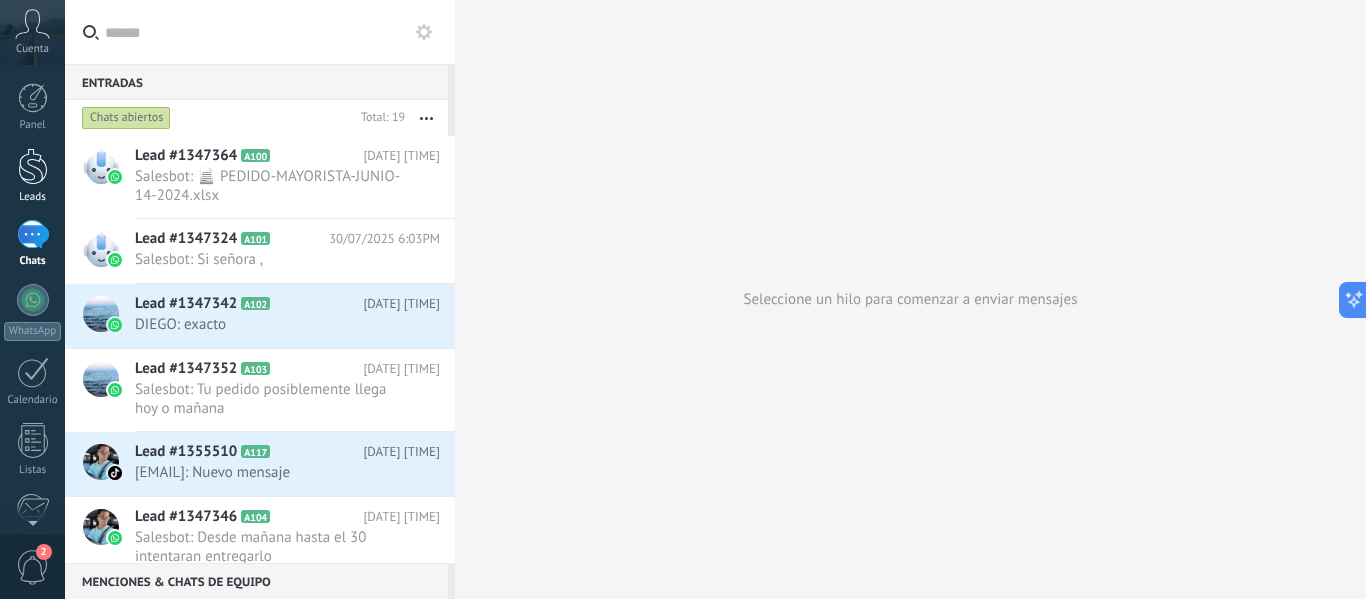 click at bounding box center (33, 166) 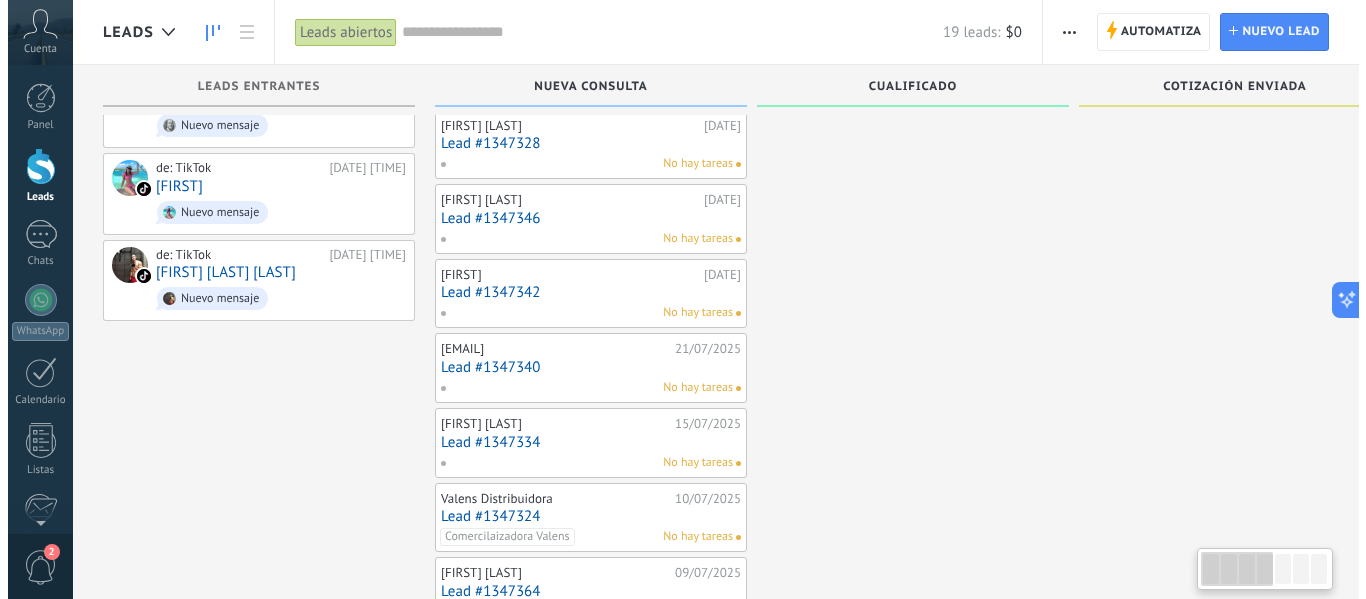 scroll, scrollTop: 0, scrollLeft: 0, axis: both 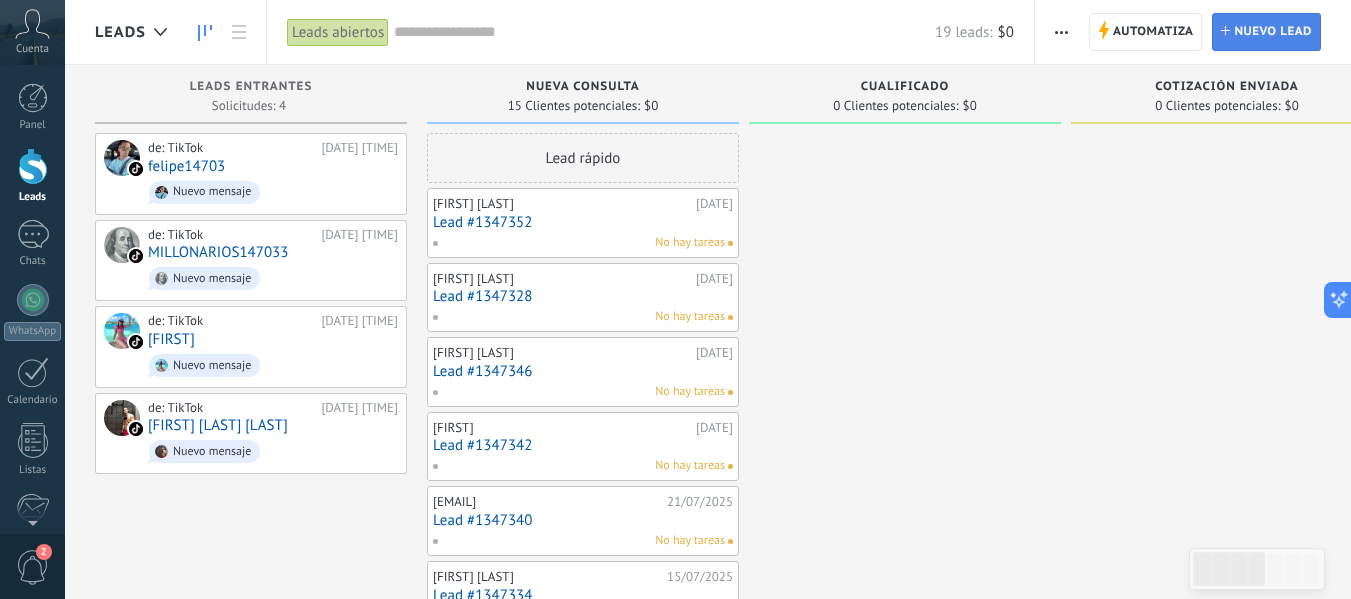 click on "Nuevo lead" at bounding box center [1273, 32] 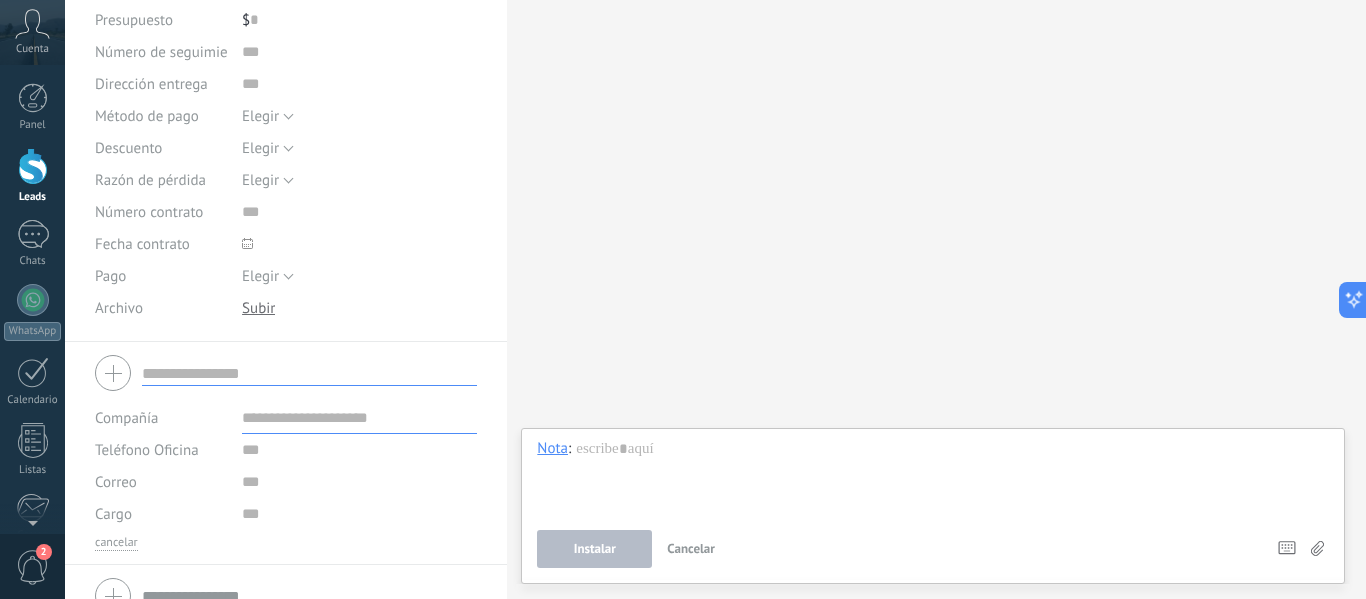 scroll, scrollTop: 255, scrollLeft: 0, axis: vertical 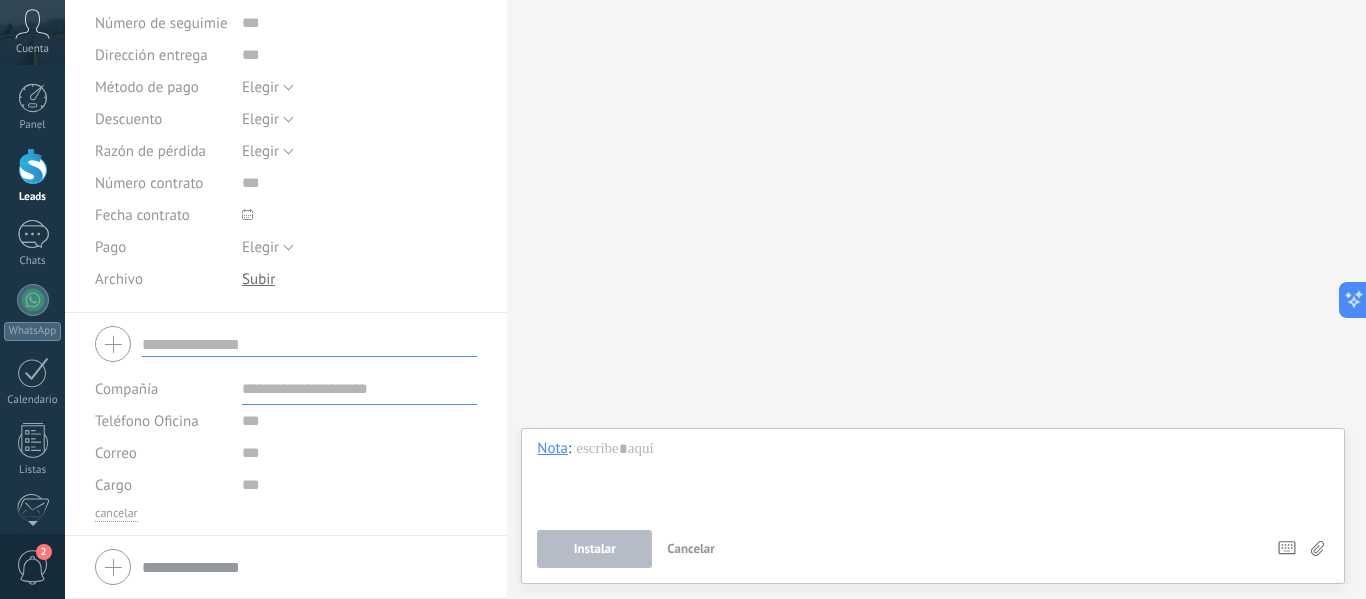 click on "Correo
E-mail priv.
Otro e-mail
Correo" at bounding box center (161, 453) 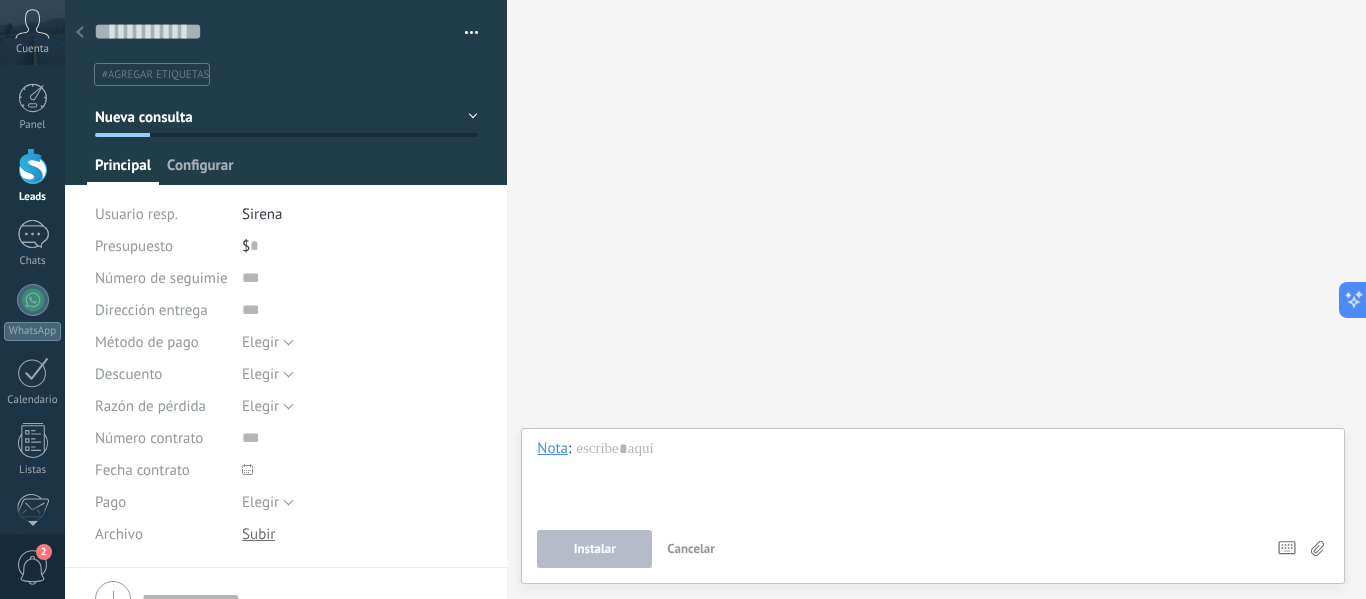 drag, startPoint x: 813, startPoint y: 391, endPoint x: 209, endPoint y: 163, distance: 645.6005 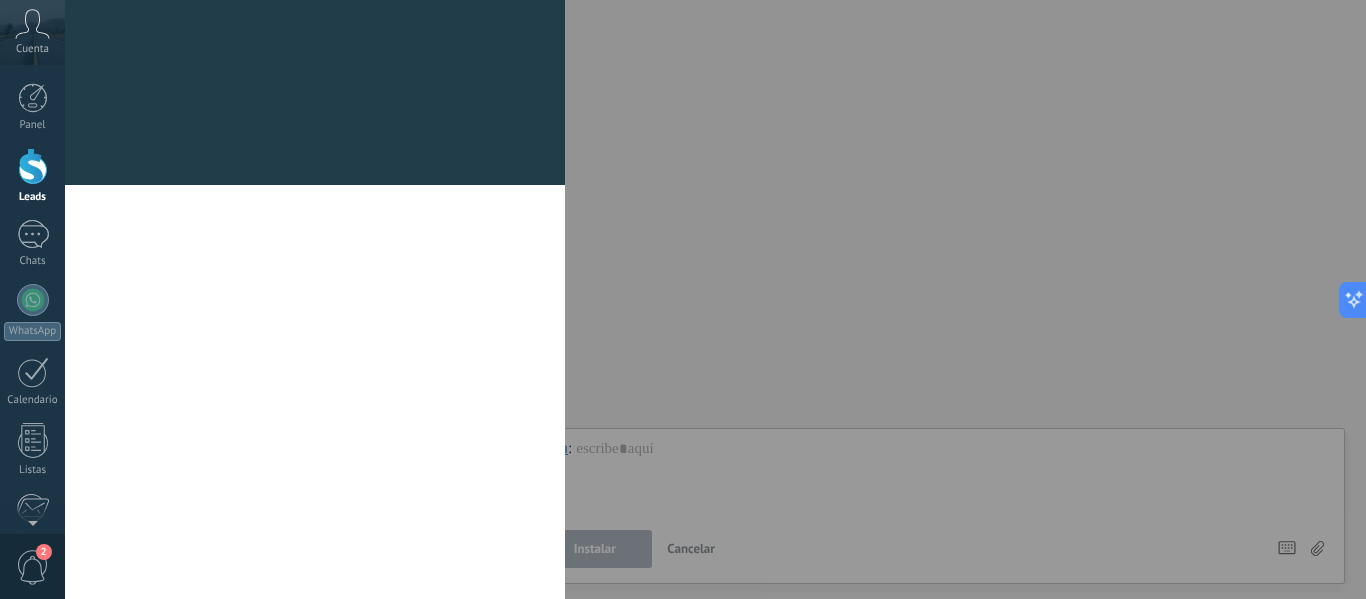 click at bounding box center (315, 173) 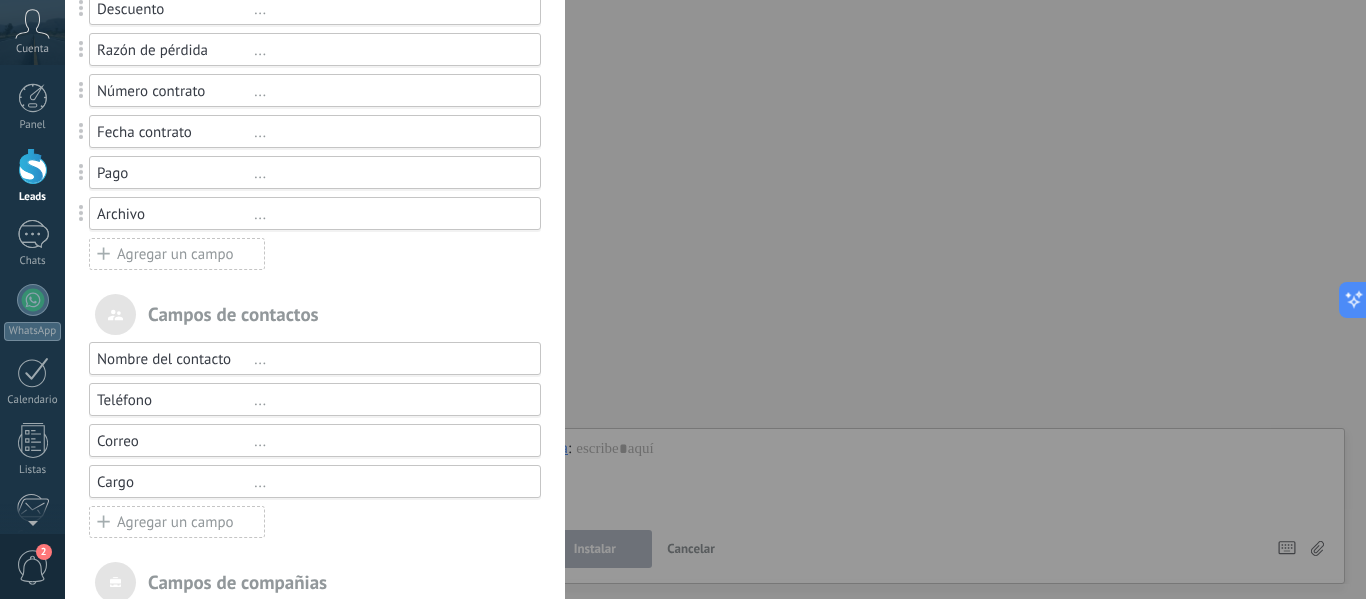 scroll, scrollTop: 291, scrollLeft: 0, axis: vertical 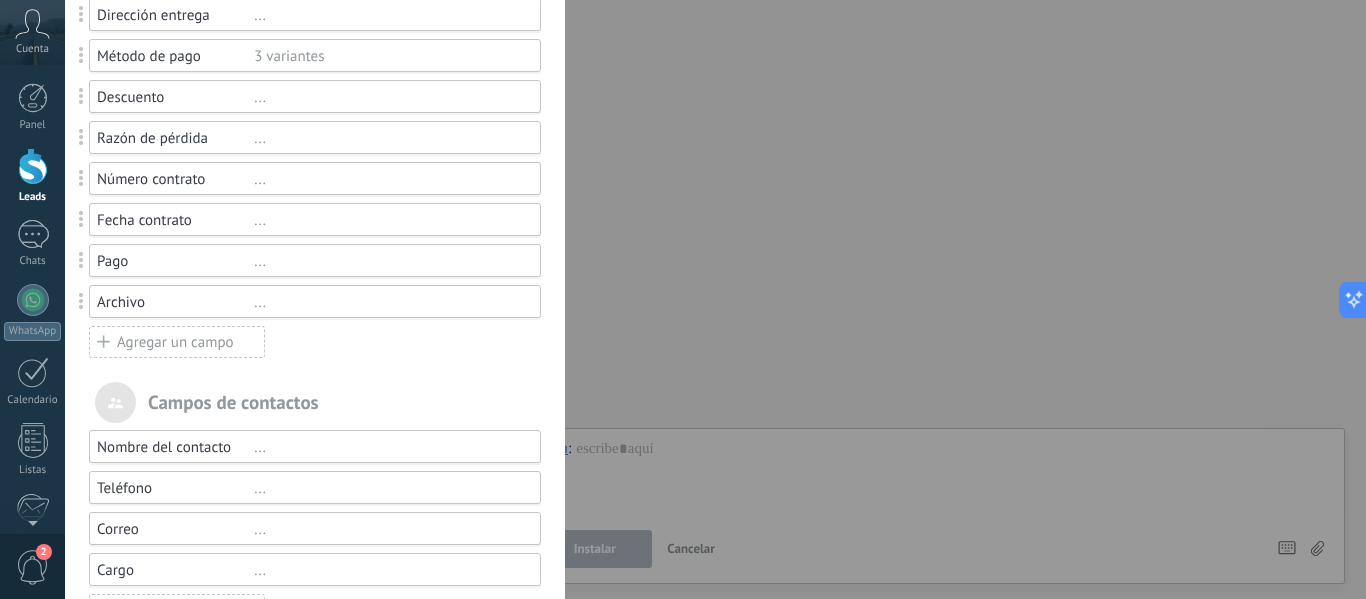 click on "Campos y grupos En Kommo puedes añadir tus propios campos y usarlos para cualquier filtro e informe. ... Principal Usted ha alcanzado la cantidad máxima de los campos añadidos en la tarifa Periodo de prueba Presupuesto $0 Número de seguimiento ... Dirección entrega ... Método de pago 3 variantes Descuento ... Razón de pérdida ... Número contrato ... Fecha contrato ... Pago ... Archivo ... Agregar un campo utm_content ... utm_medium ... utm_campaign ... utm_source ... utm_term ... utm_referrer ... referrer ... gclientid ... gclid ... fbclid ... Add meta Campos de contactos Nombre del contacto ... Teléfono ... Correo ... Cargo ... Agregar un campo Campos de compañias Nombre de la compañía ... Teléfono ... Correo ... Página web ... Dirección ... Agregar un campo" at bounding box center (715, 299) 